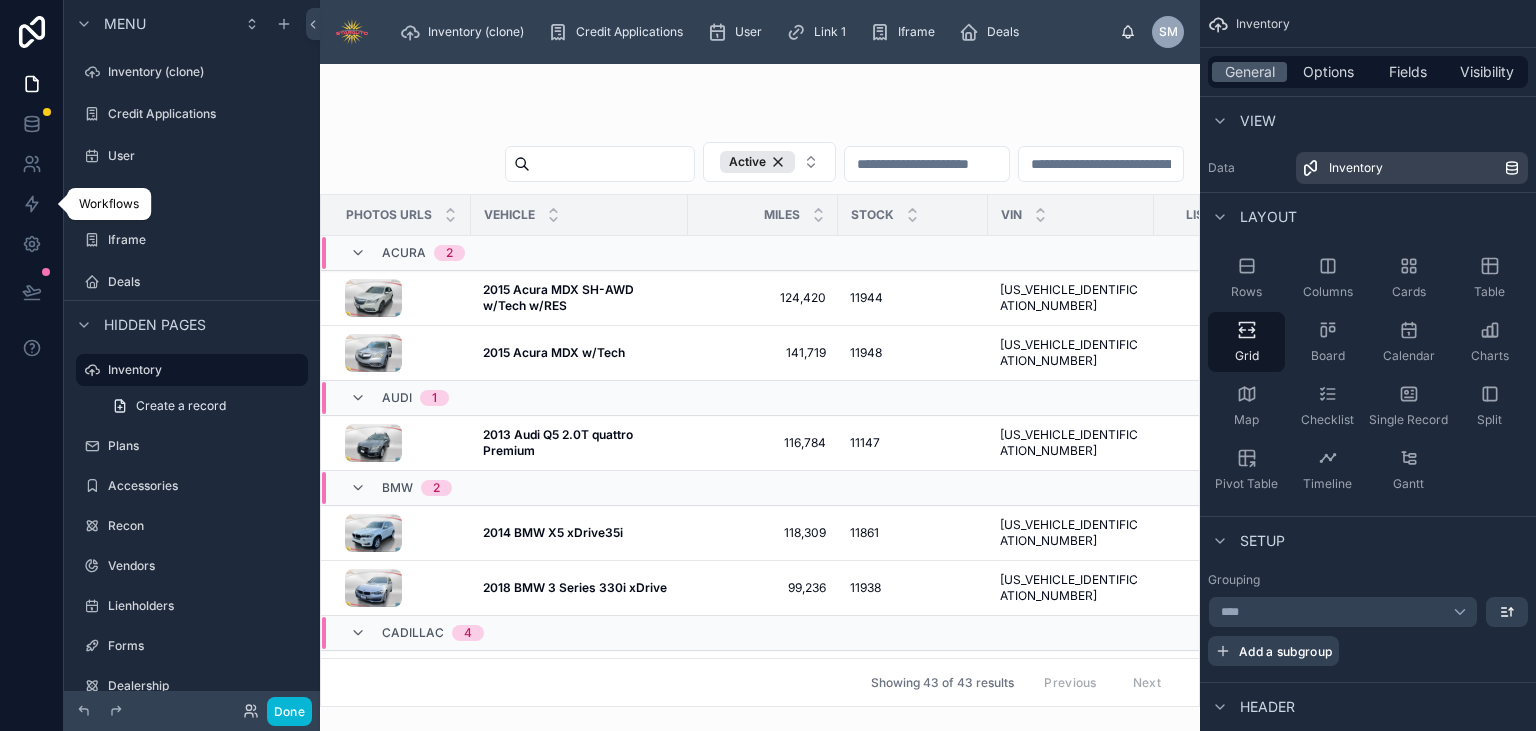 scroll, scrollTop: 0, scrollLeft: 0, axis: both 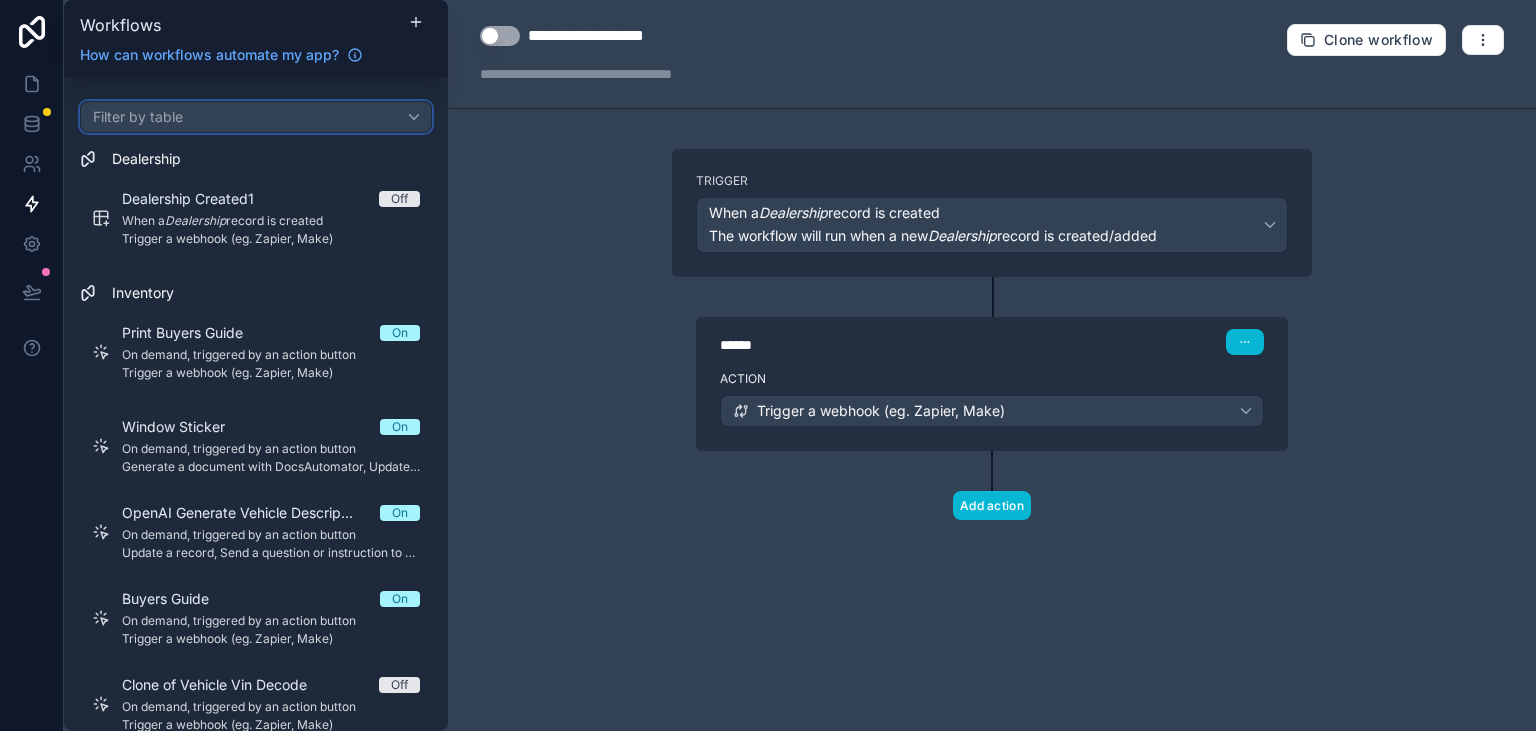 click on "Filter by table" at bounding box center [256, 117] 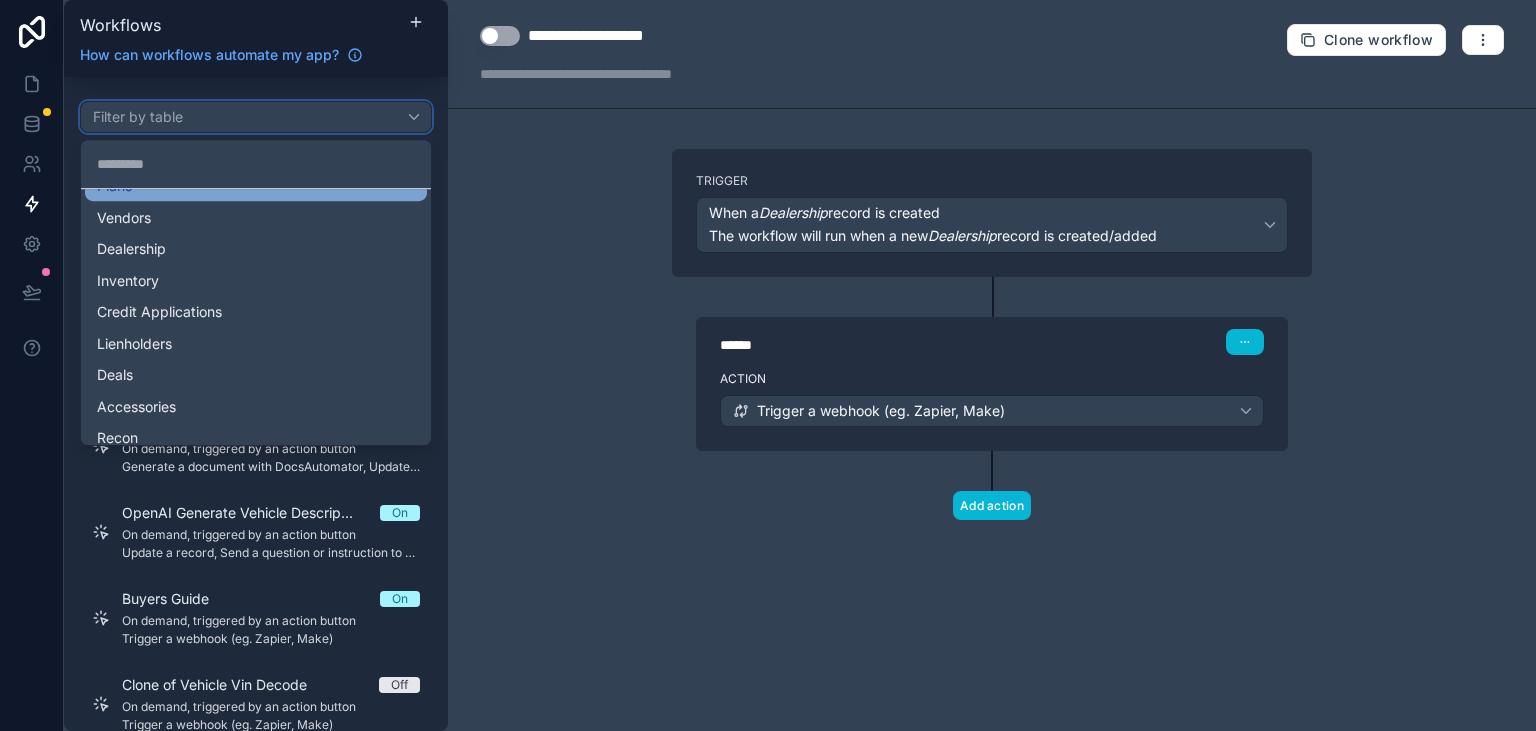 scroll, scrollTop: 128, scrollLeft: 0, axis: vertical 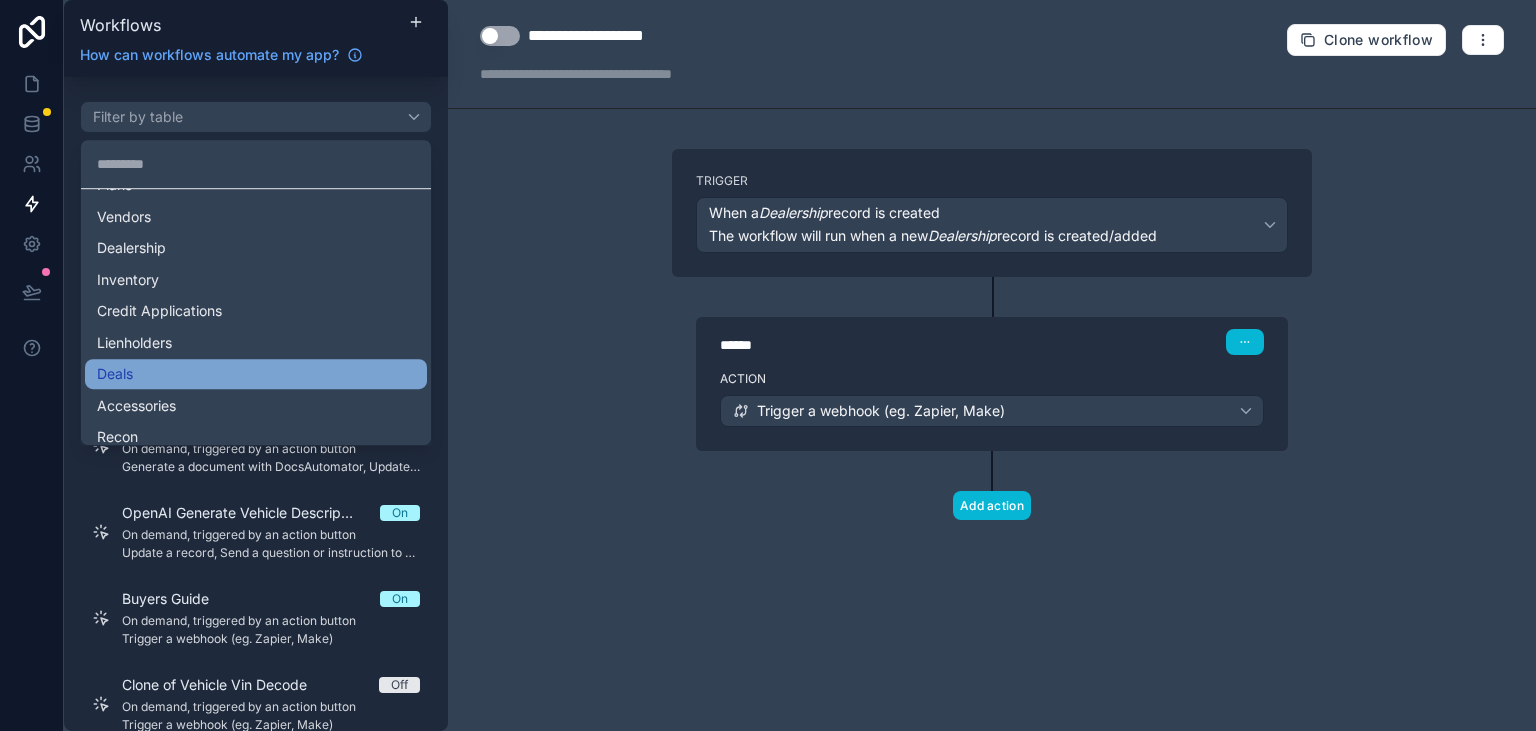 click on "Deals" at bounding box center (256, 374) 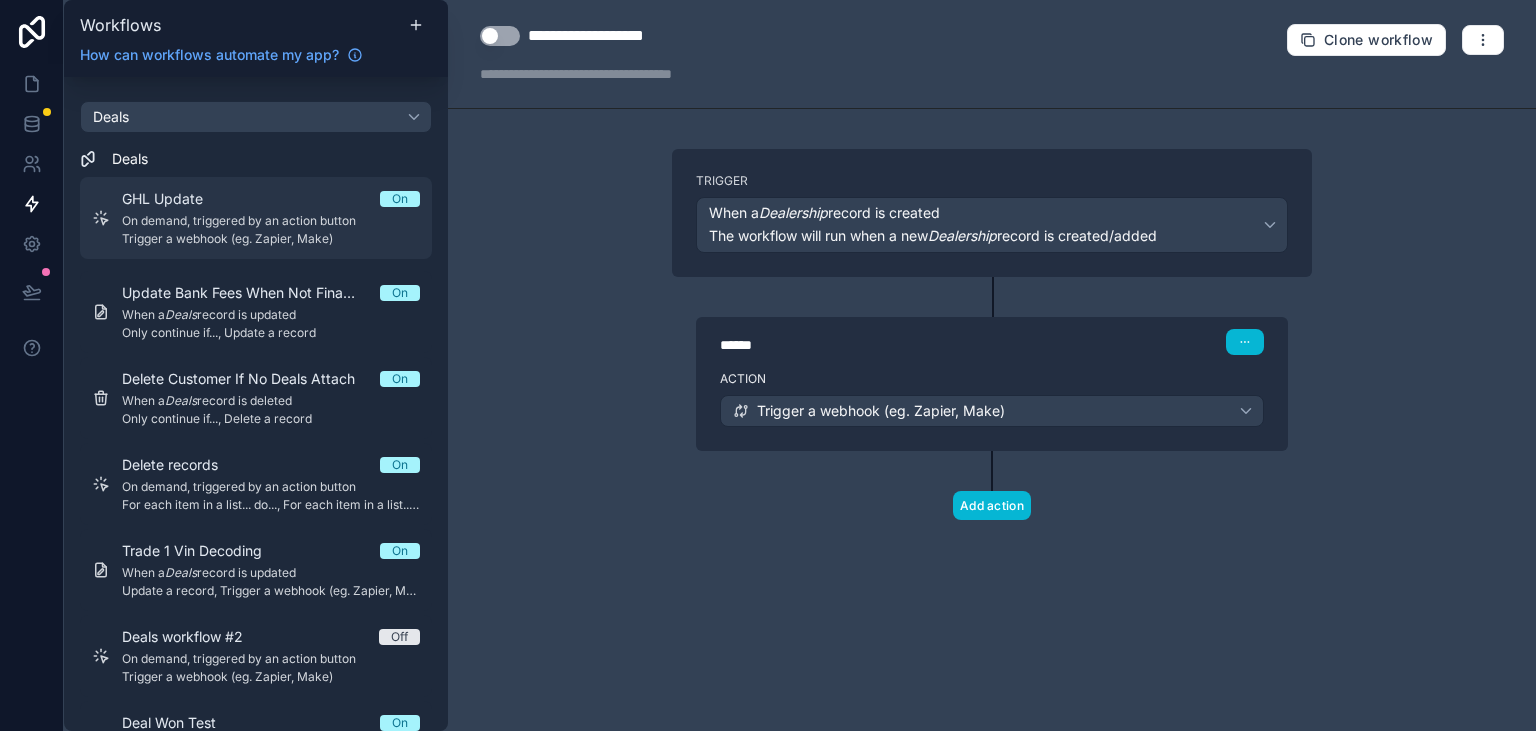 click on "Trigger a webhook (eg. Zapier, Make)" at bounding box center (271, 239) 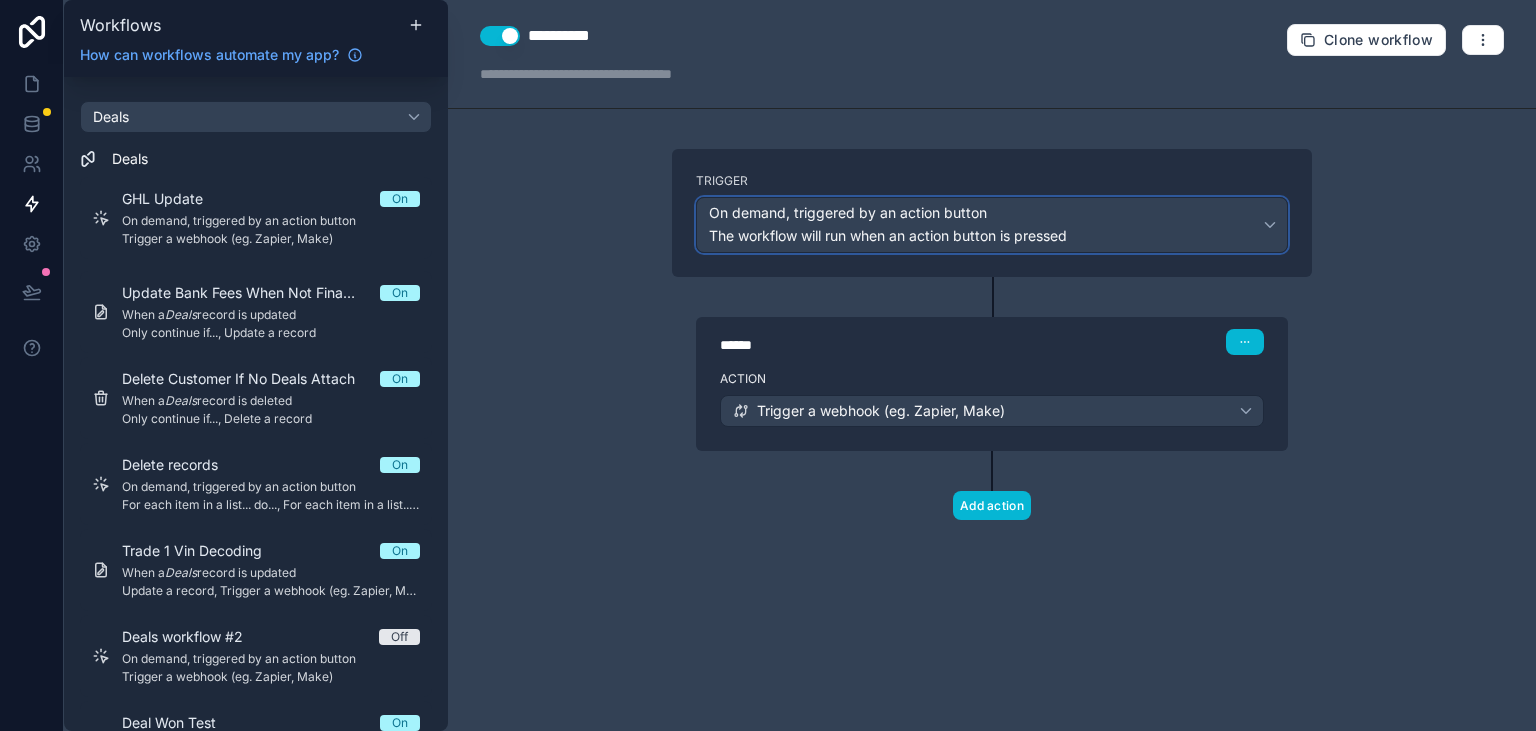 click on "The workflow will run when an action button is pressed" at bounding box center (888, 235) 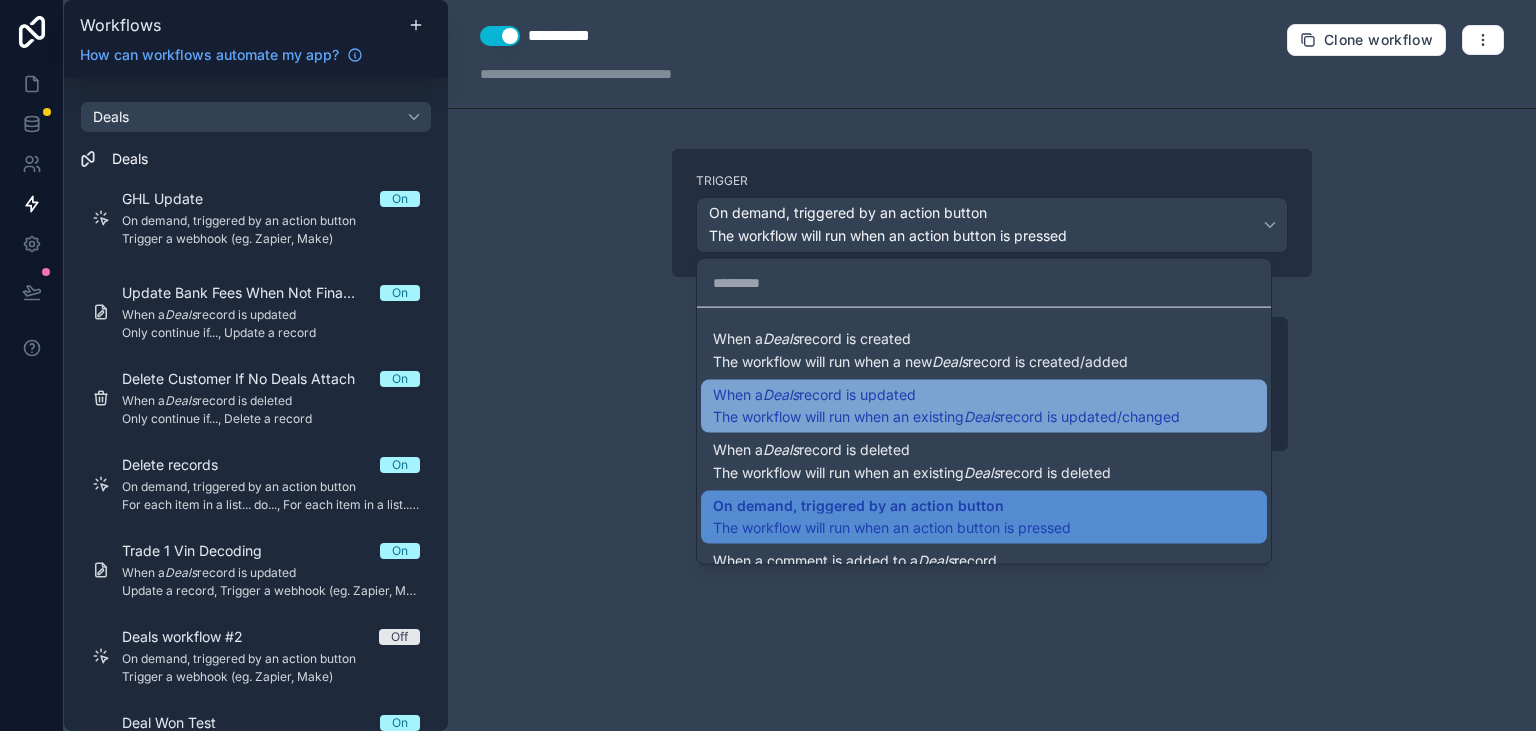click on "When a  Deals  record is updated" at bounding box center [814, 394] 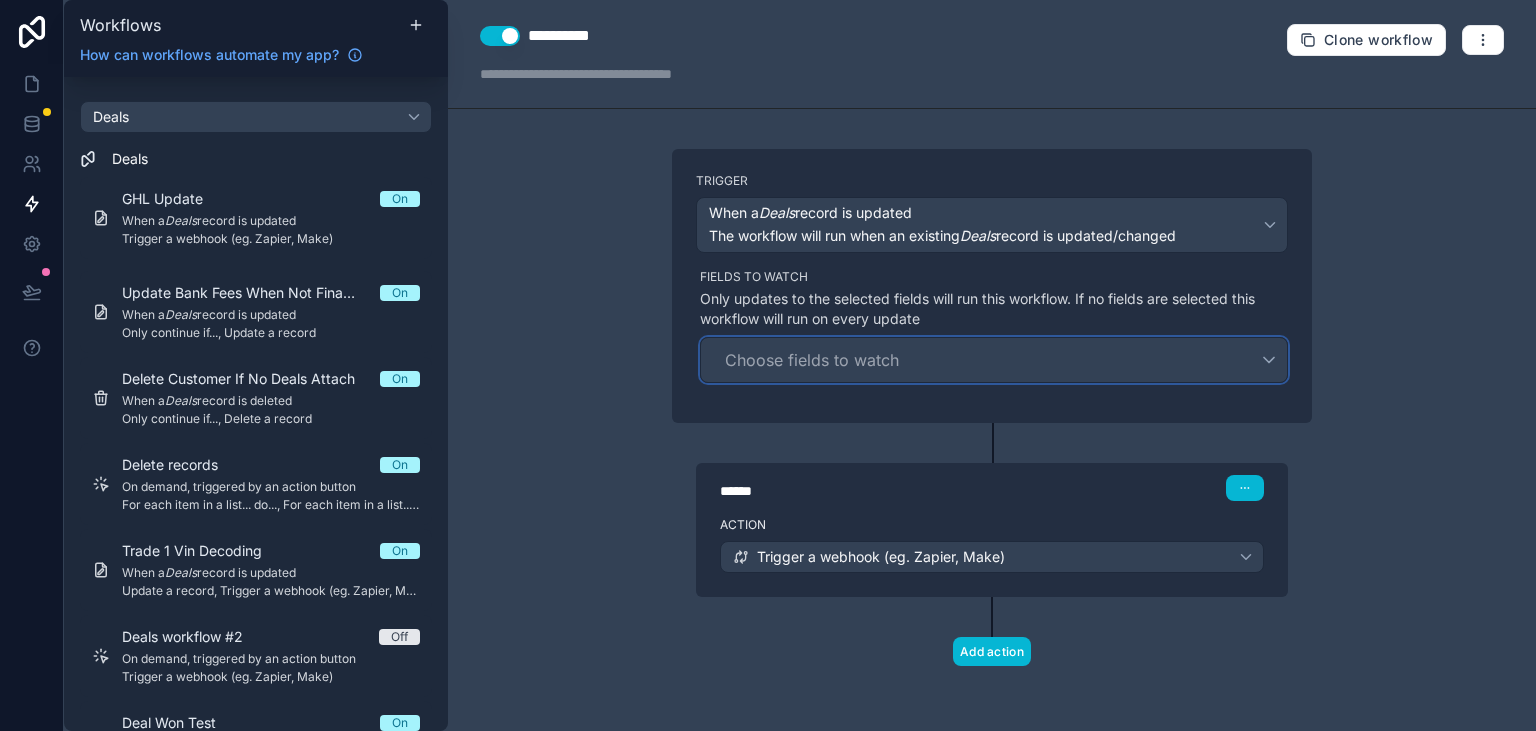 click on "Choose fields to watch" at bounding box center (812, 360) 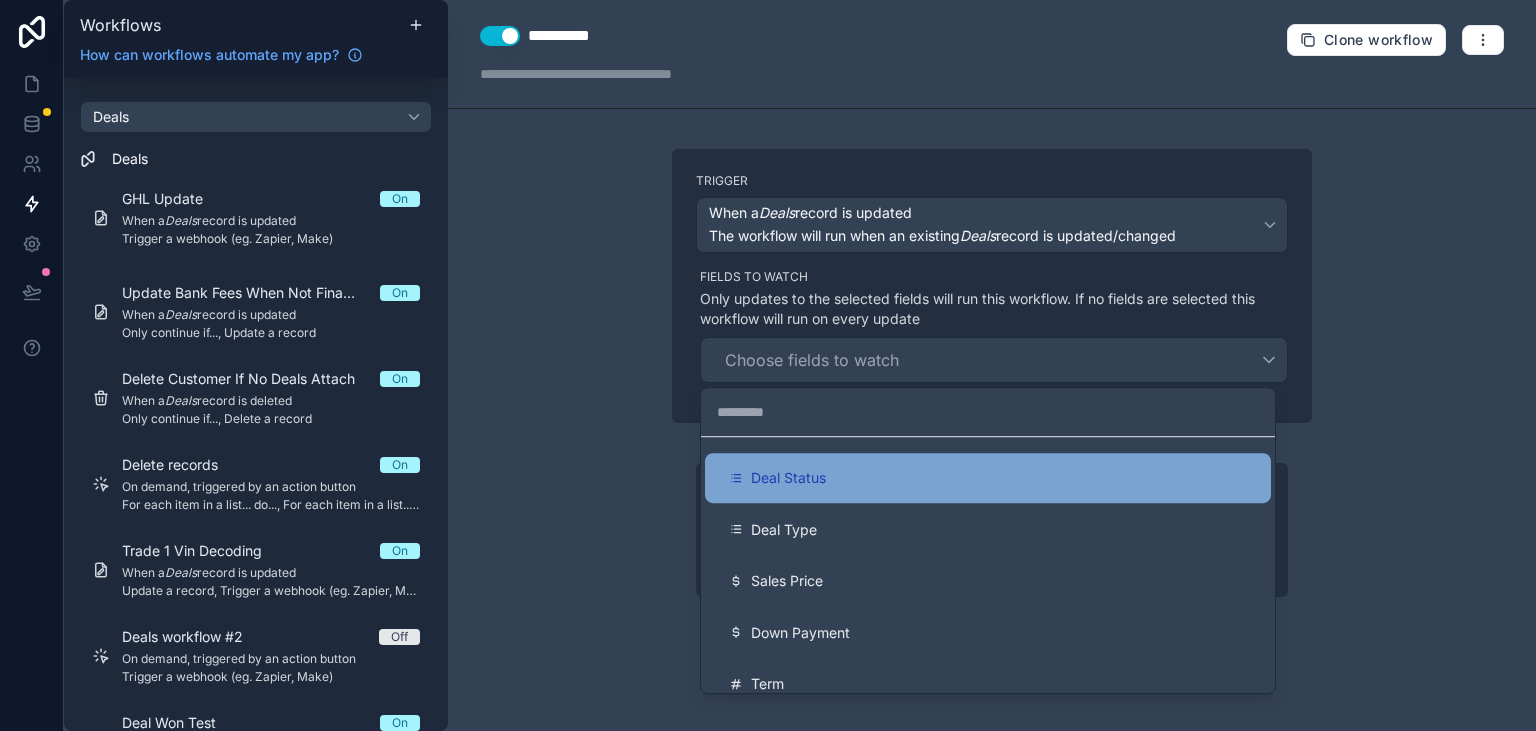 click on "Deal Status" at bounding box center [988, 478] 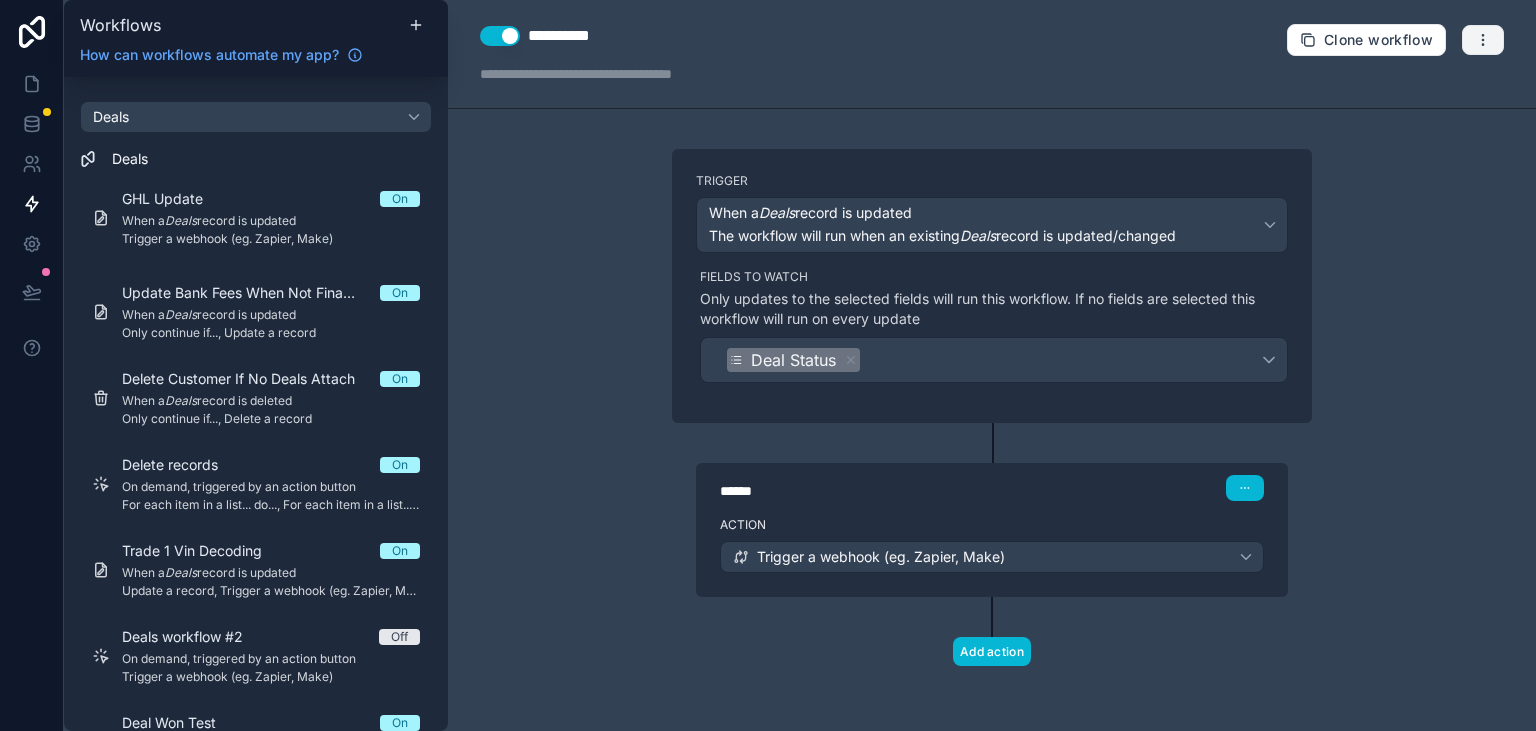 click at bounding box center (1483, 40) 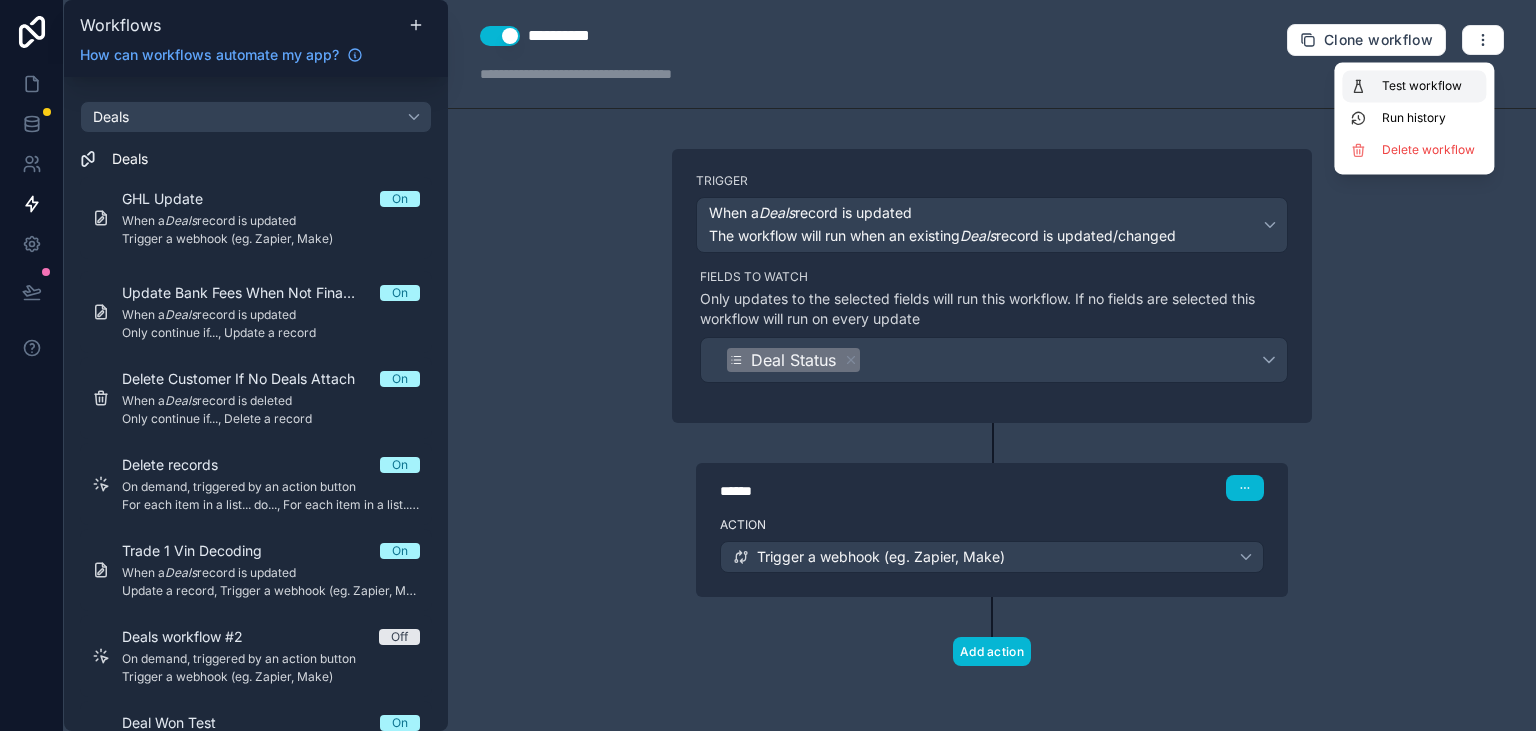 click on "Test workflow" at bounding box center [1430, 86] 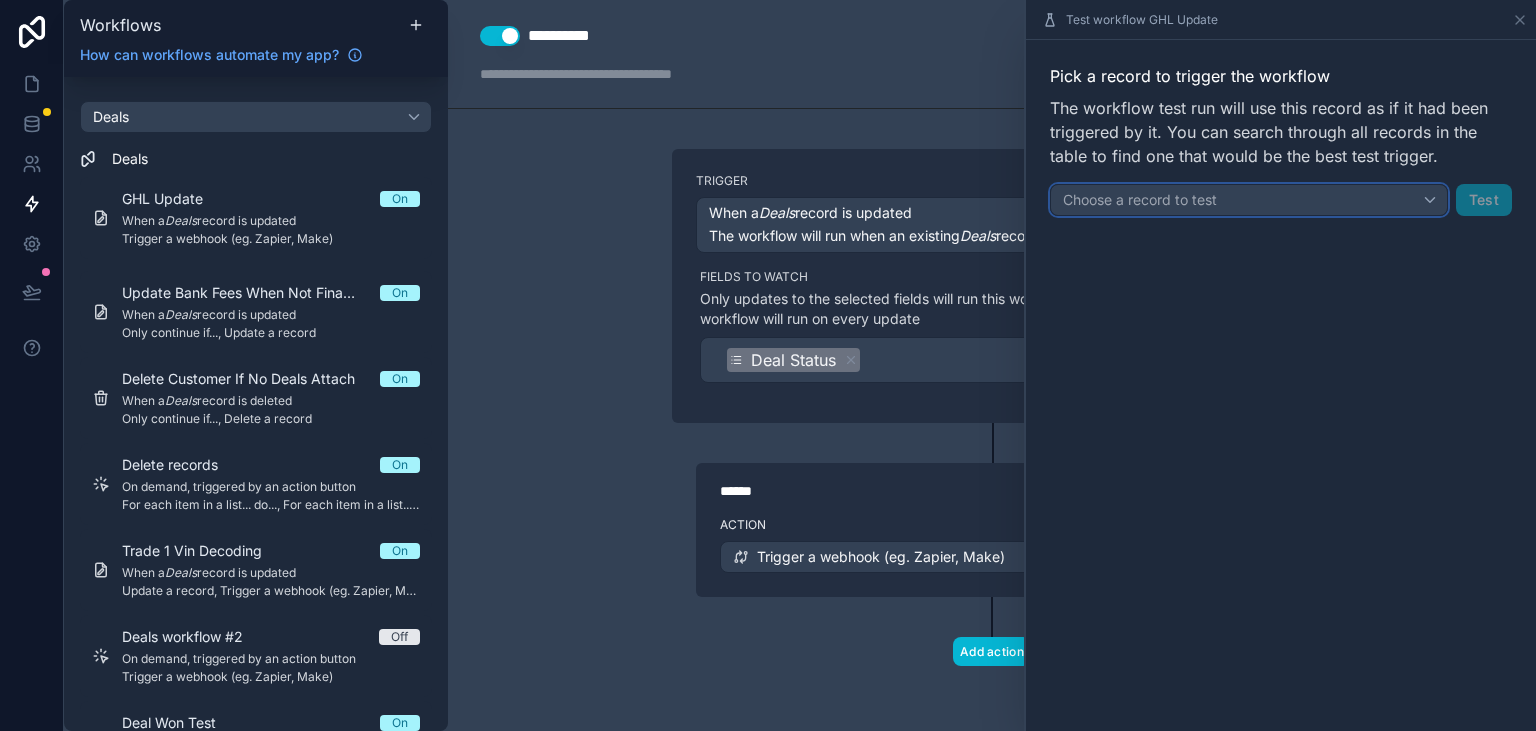 click on "Choose a record to test" at bounding box center (1249, 200) 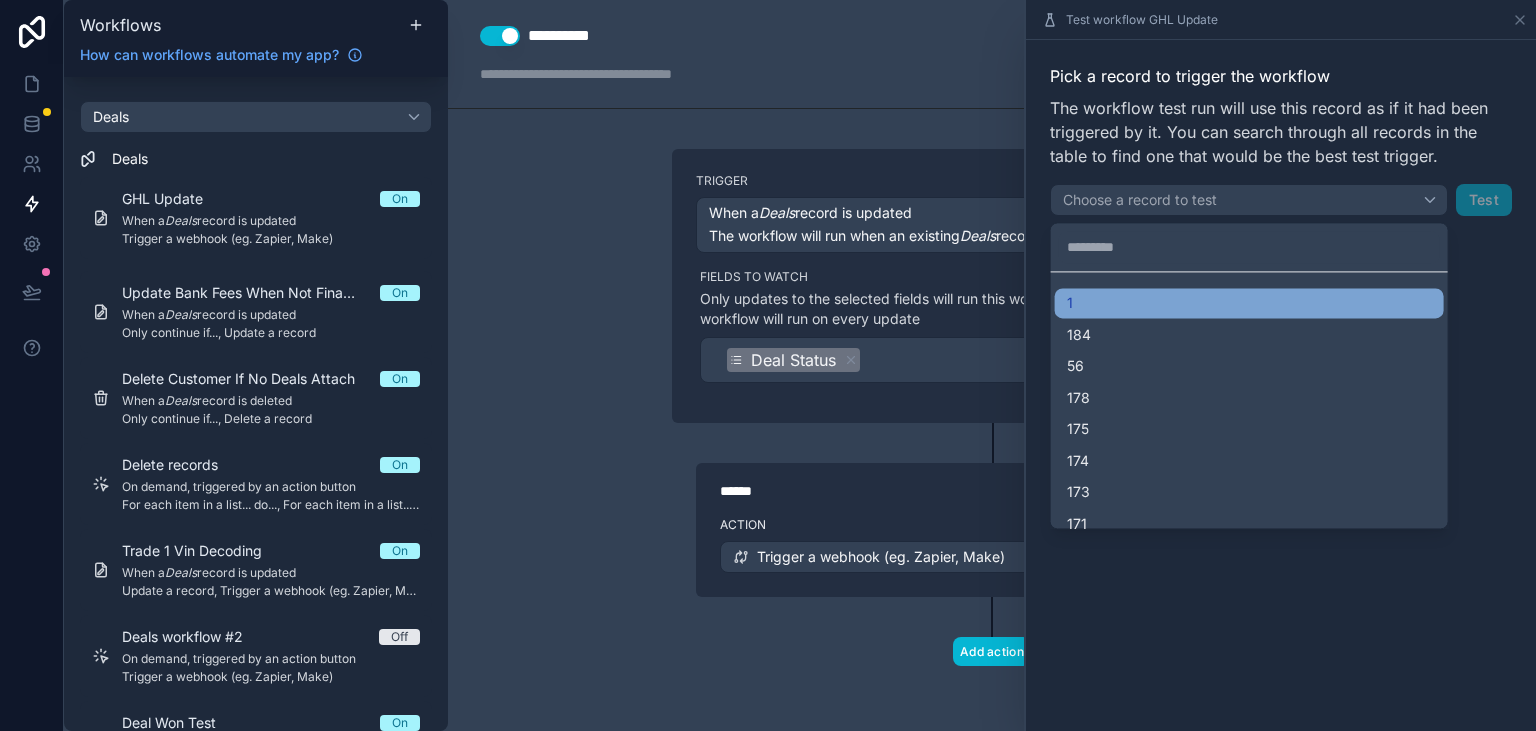 click on "1" at bounding box center [1249, 303] 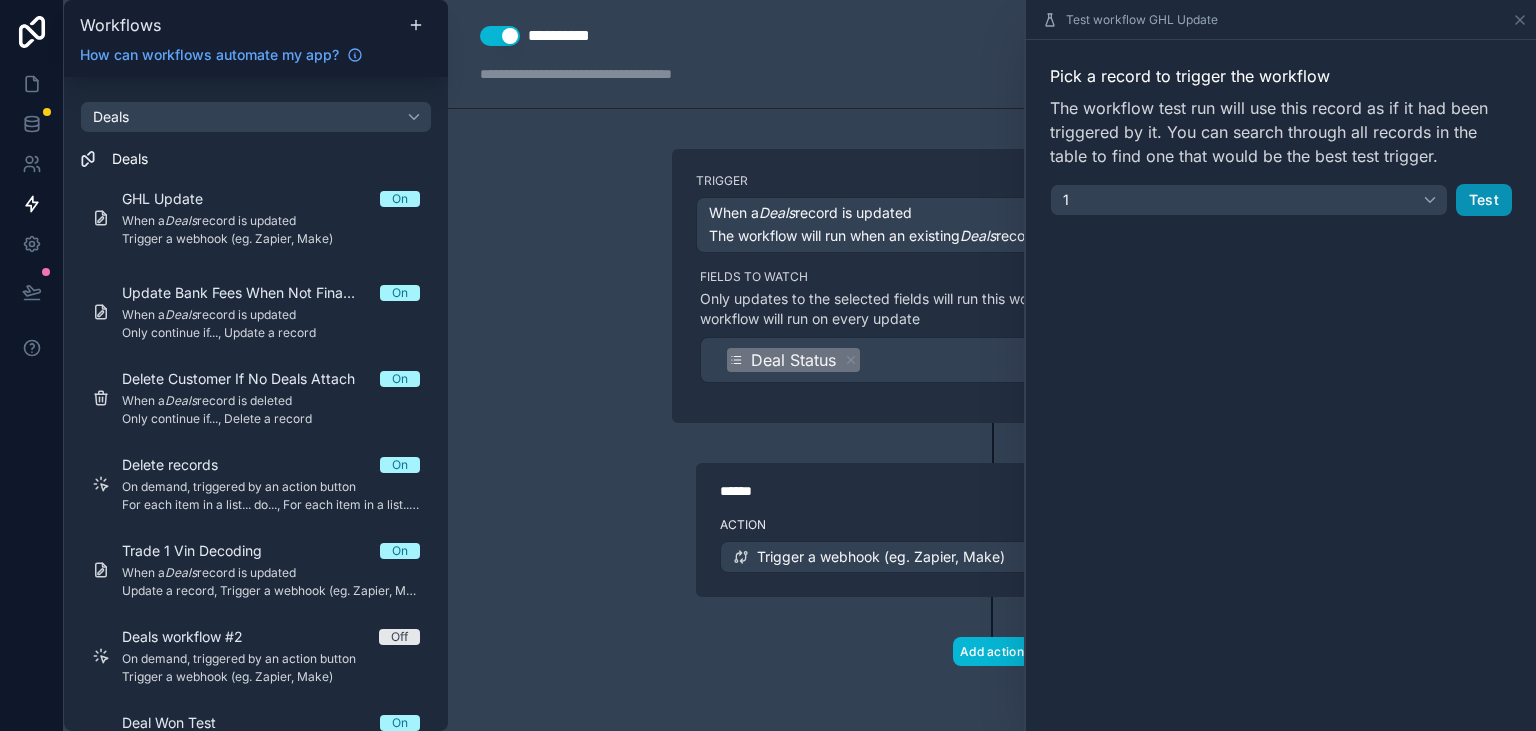 click on "Test" at bounding box center (1484, 200) 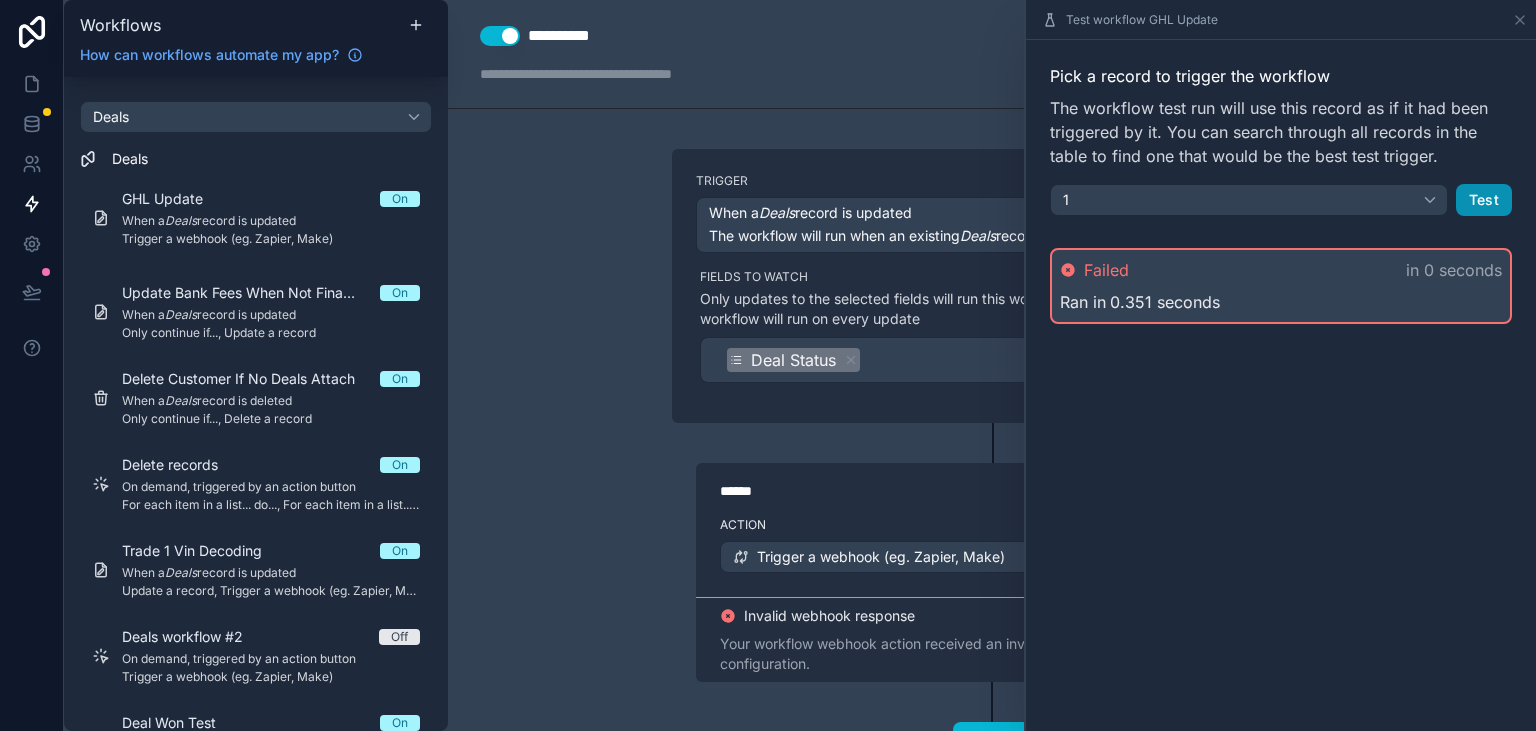 click on "Test" at bounding box center (1484, 200) 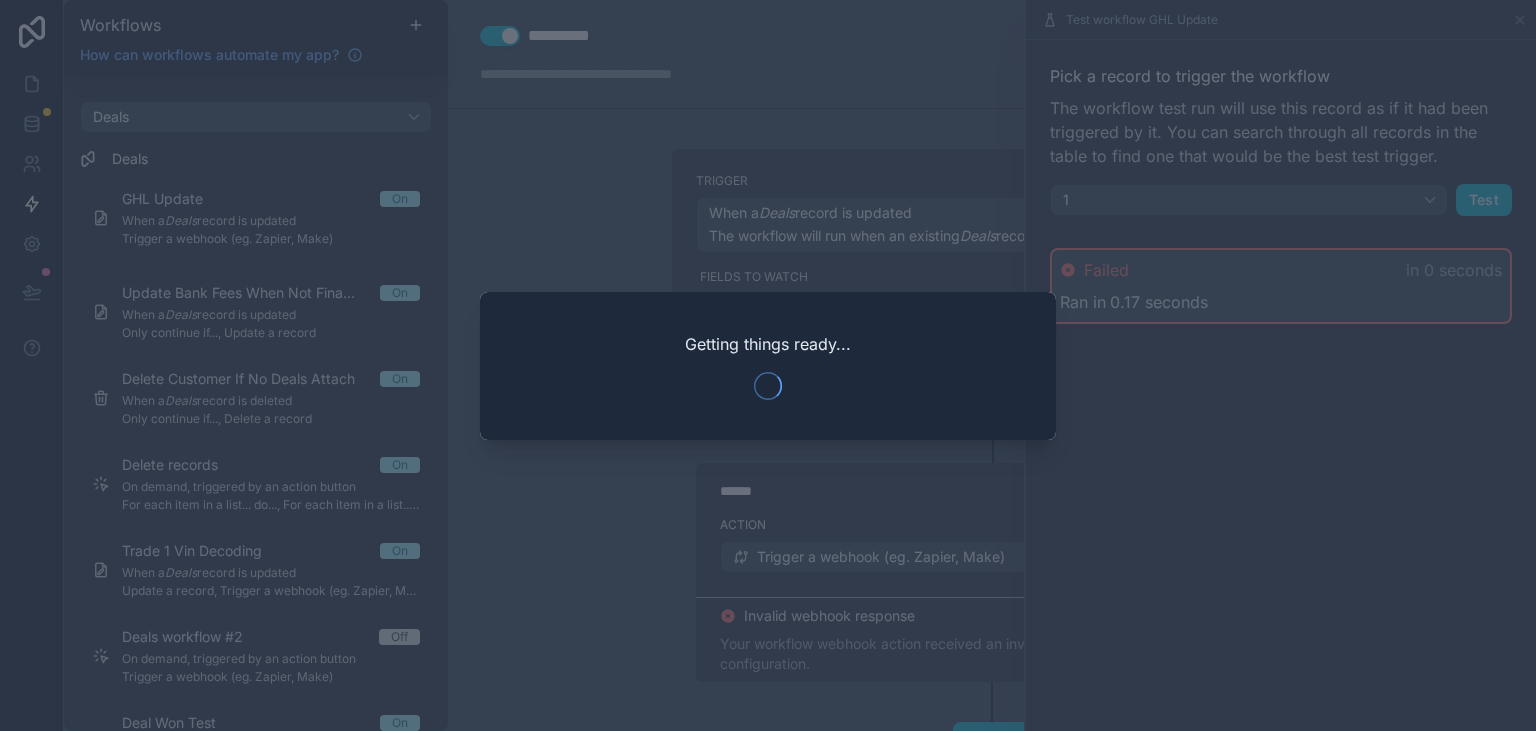 click at bounding box center (768, 365) 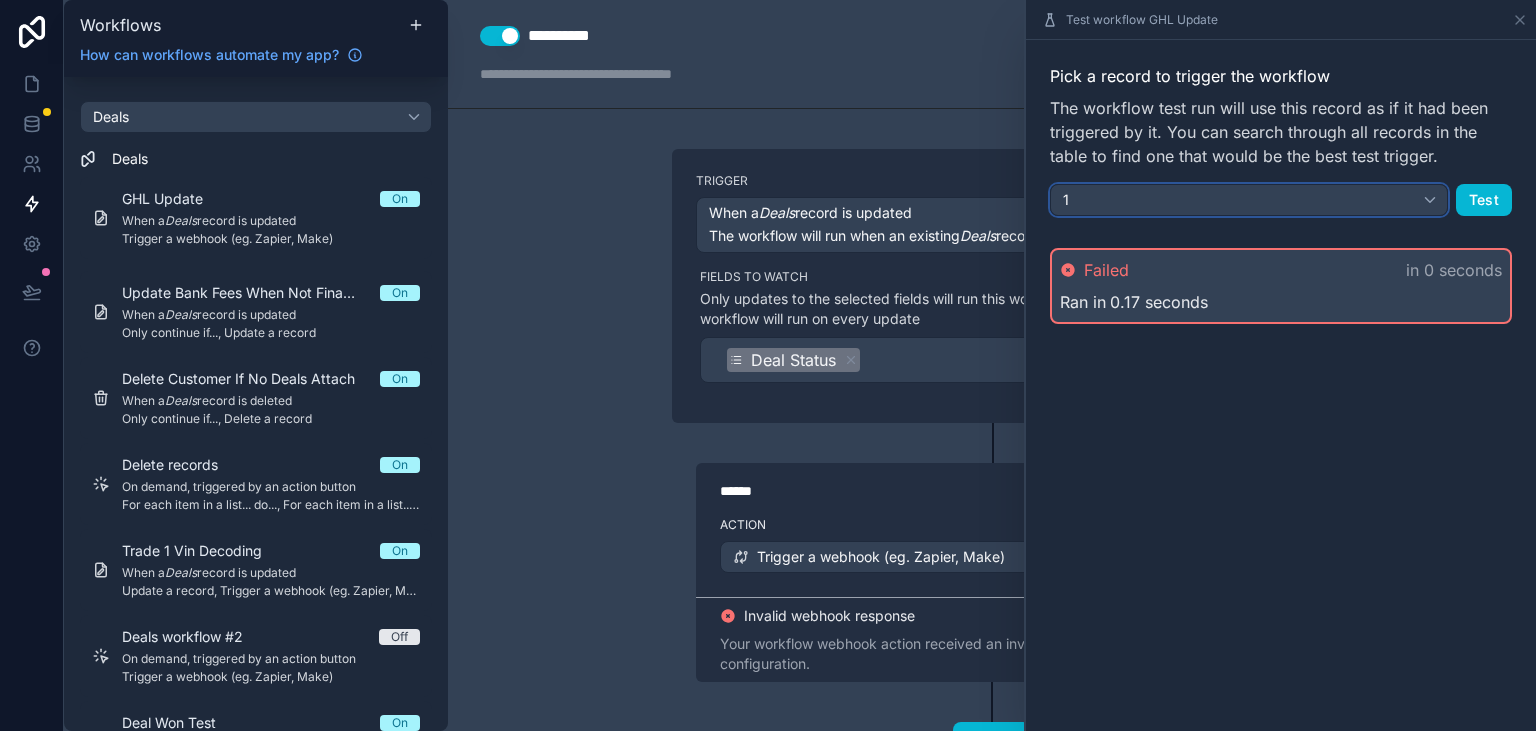 click on "1" at bounding box center (1249, 200) 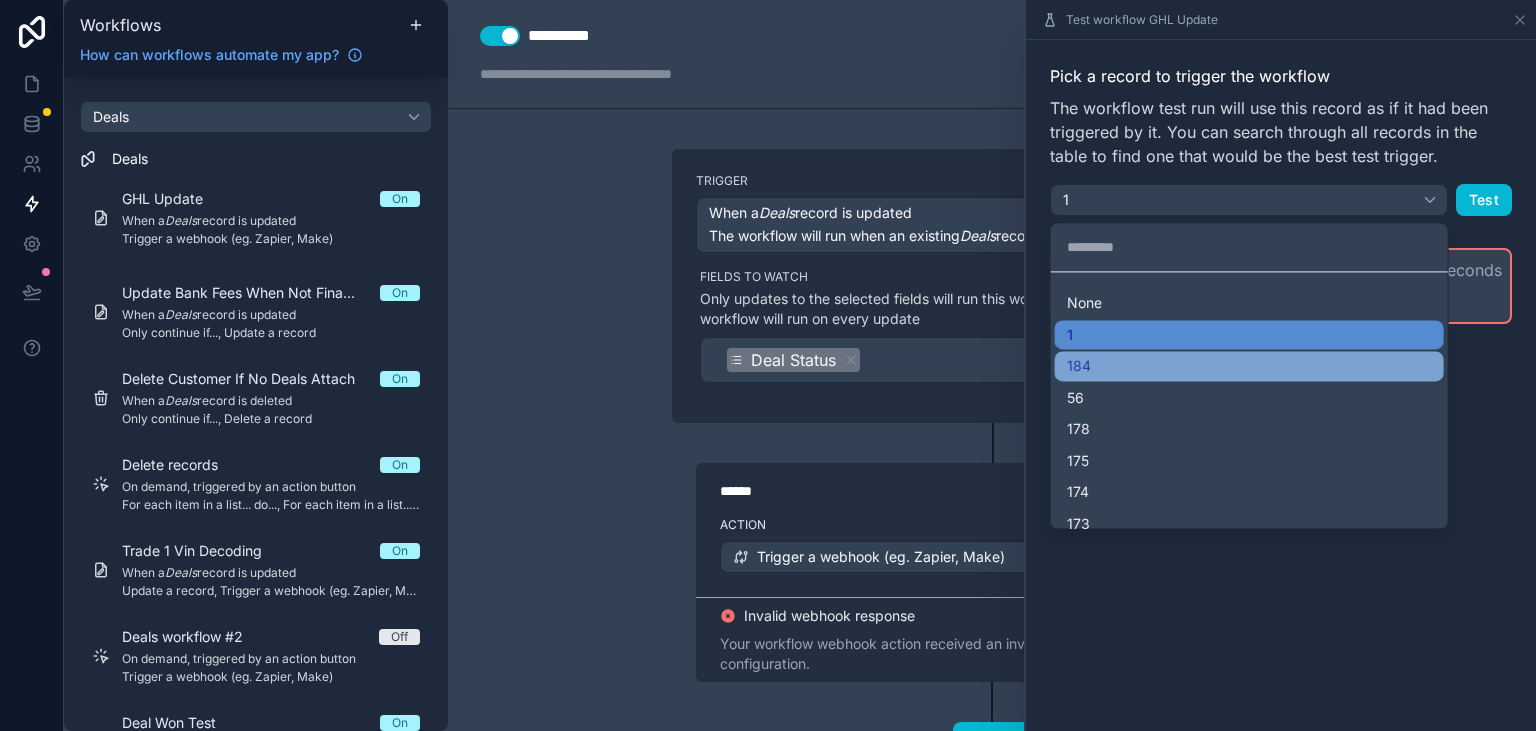 click on "184" at bounding box center (1249, 366) 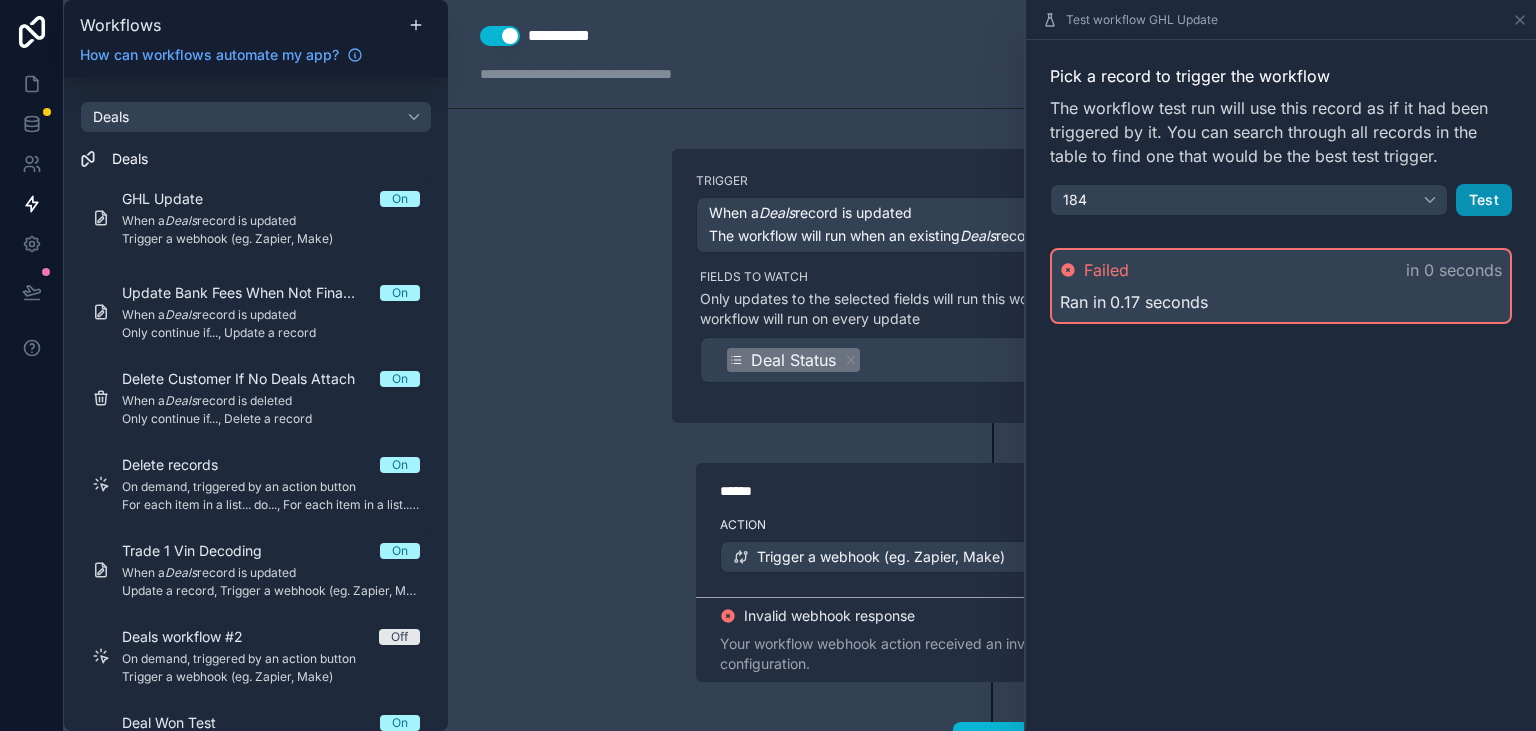 click on "Test" at bounding box center (1484, 200) 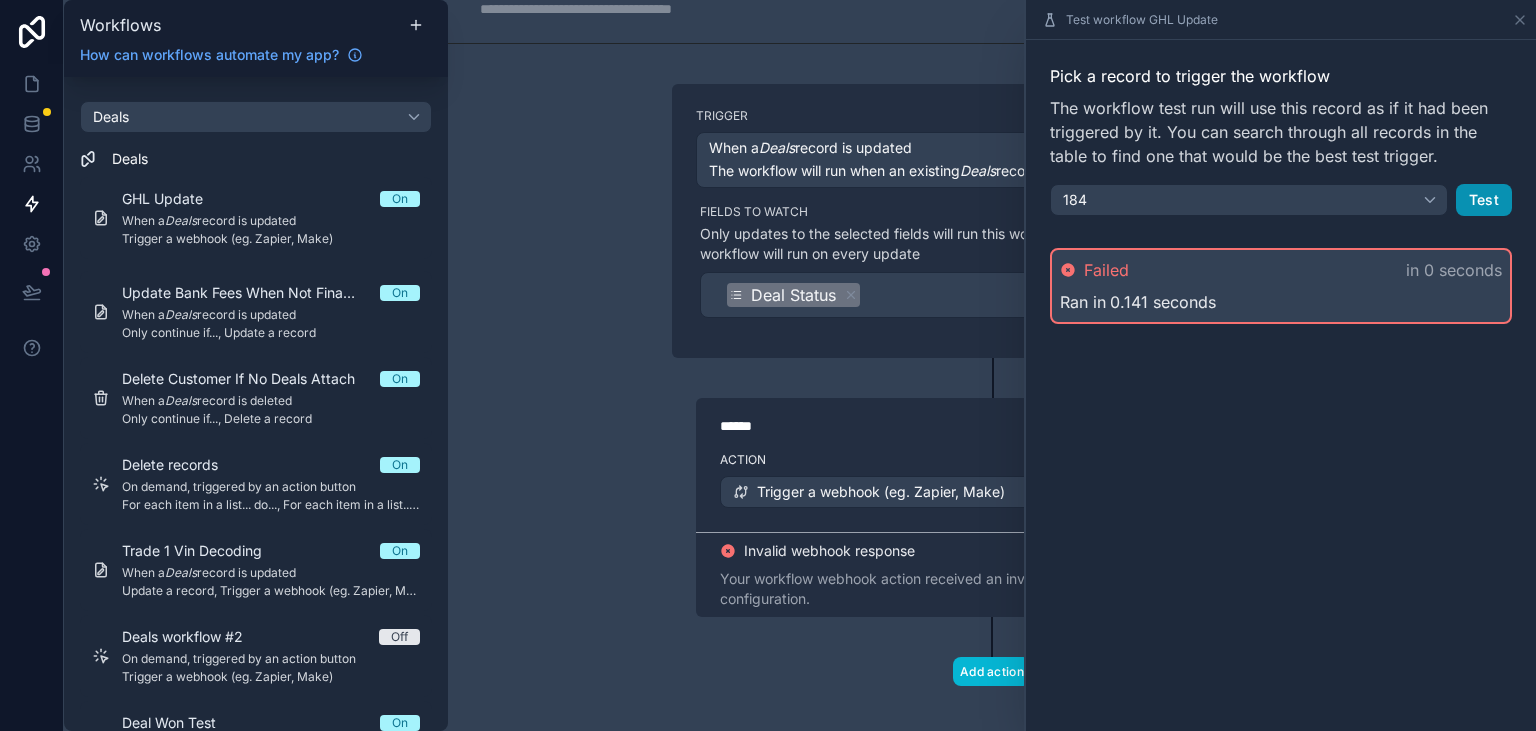 scroll, scrollTop: 82, scrollLeft: 0, axis: vertical 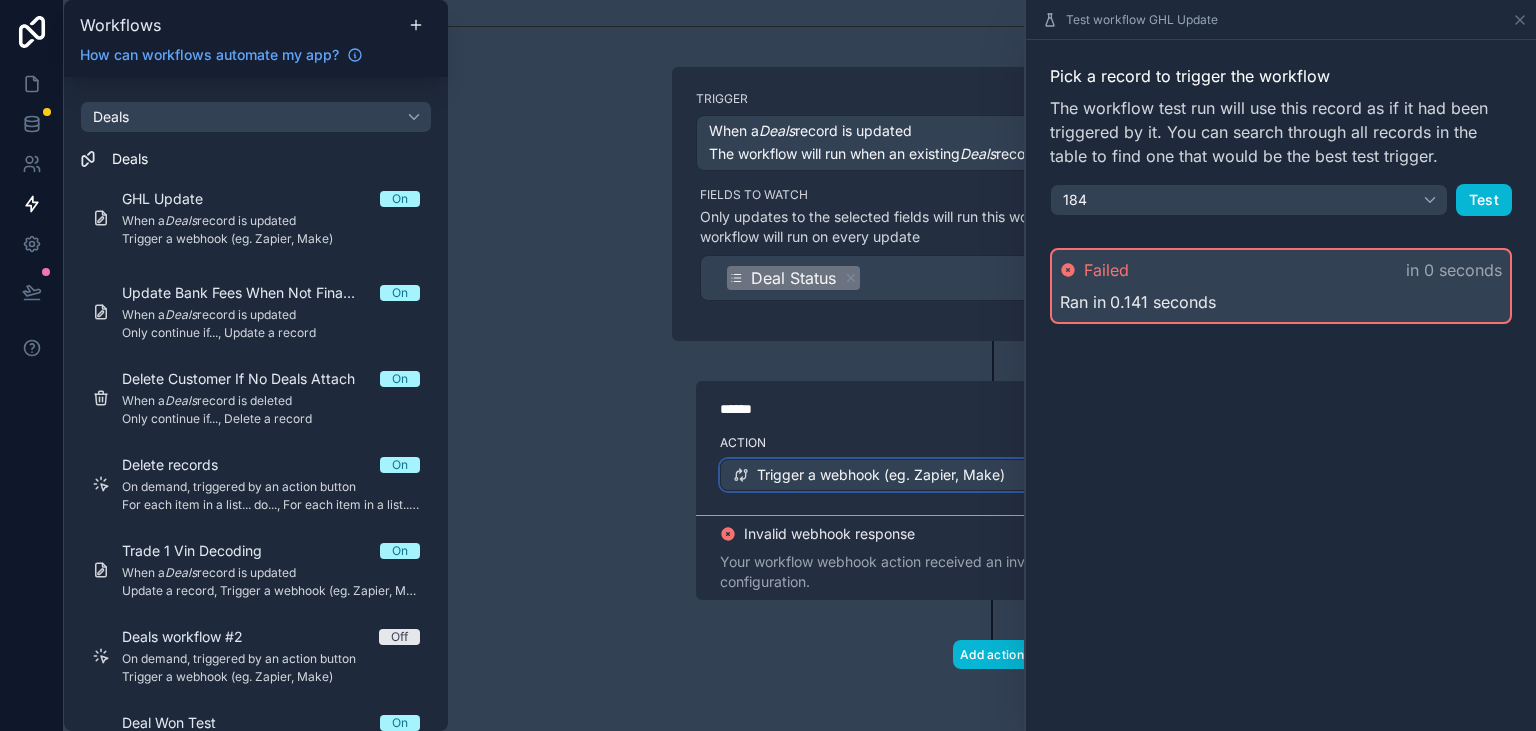 click on "Trigger a webhook (eg. Zapier, Make)" at bounding box center [992, 475] 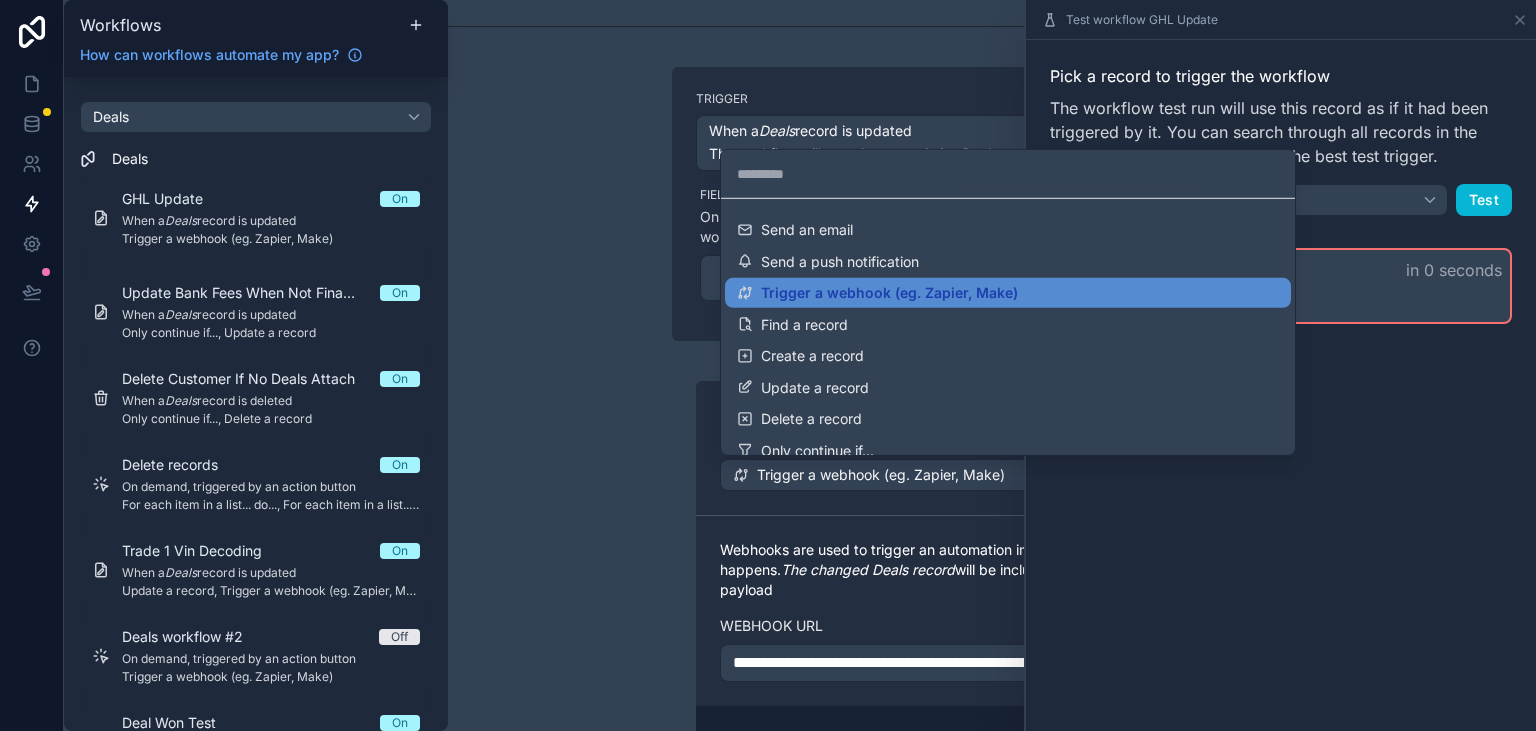 click at bounding box center [768, 365] 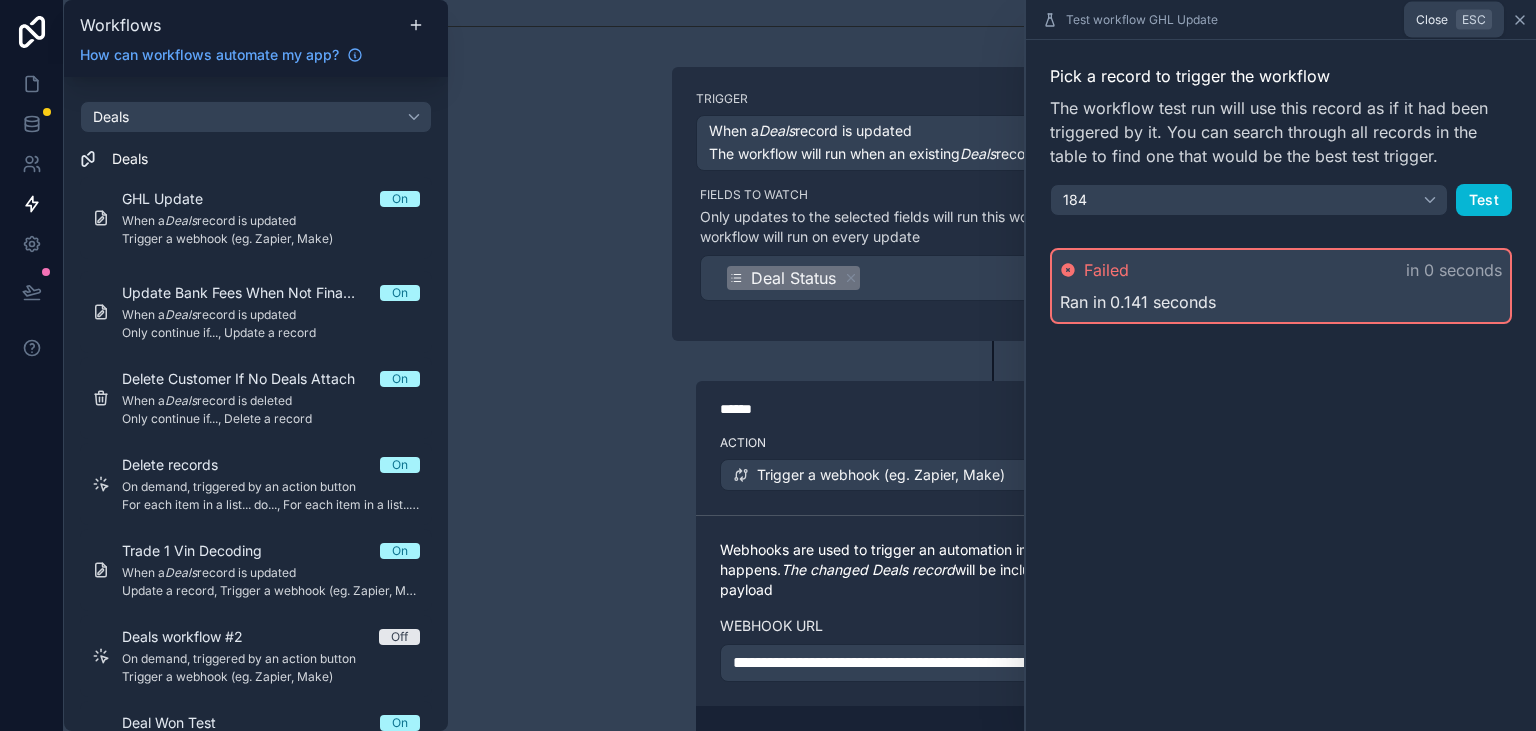 click 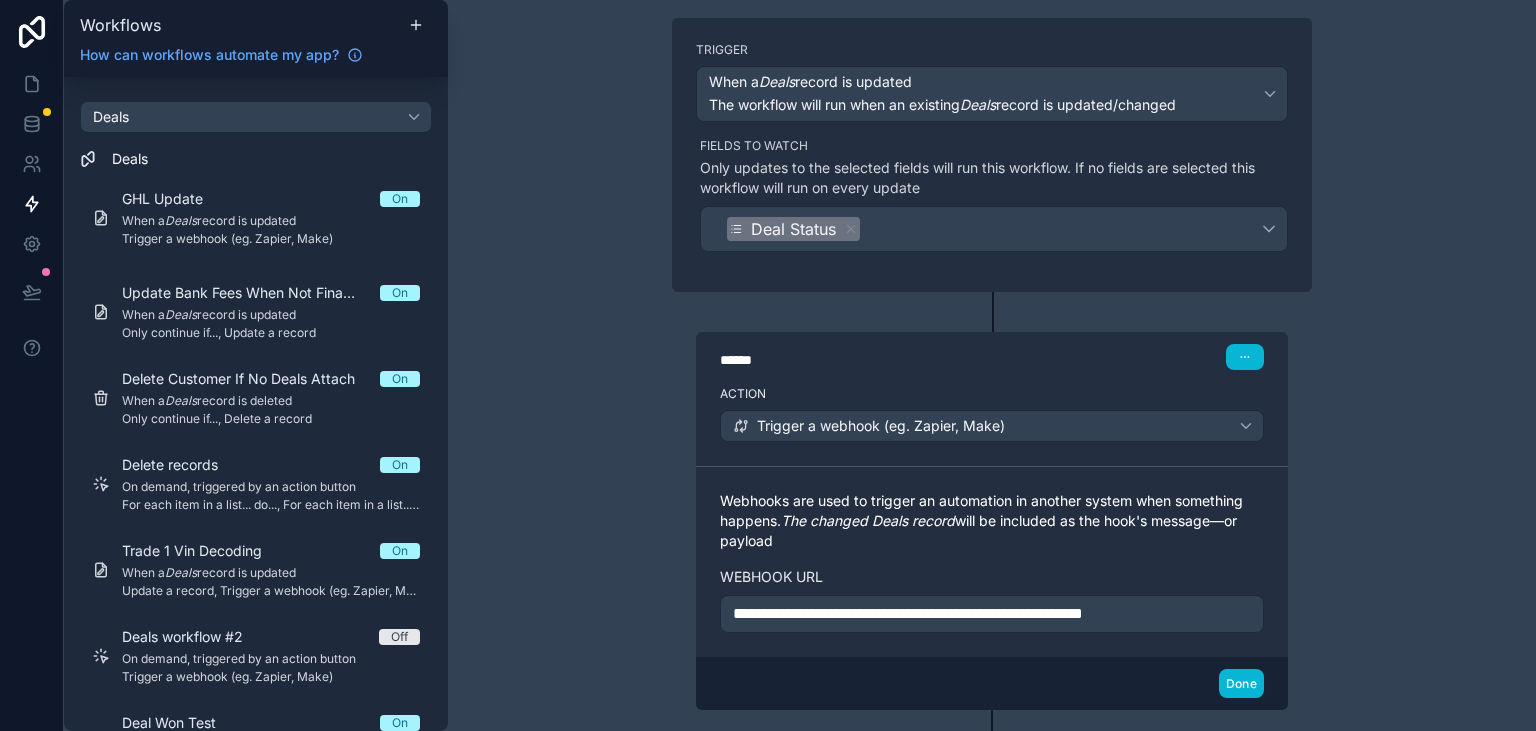 scroll, scrollTop: 144, scrollLeft: 0, axis: vertical 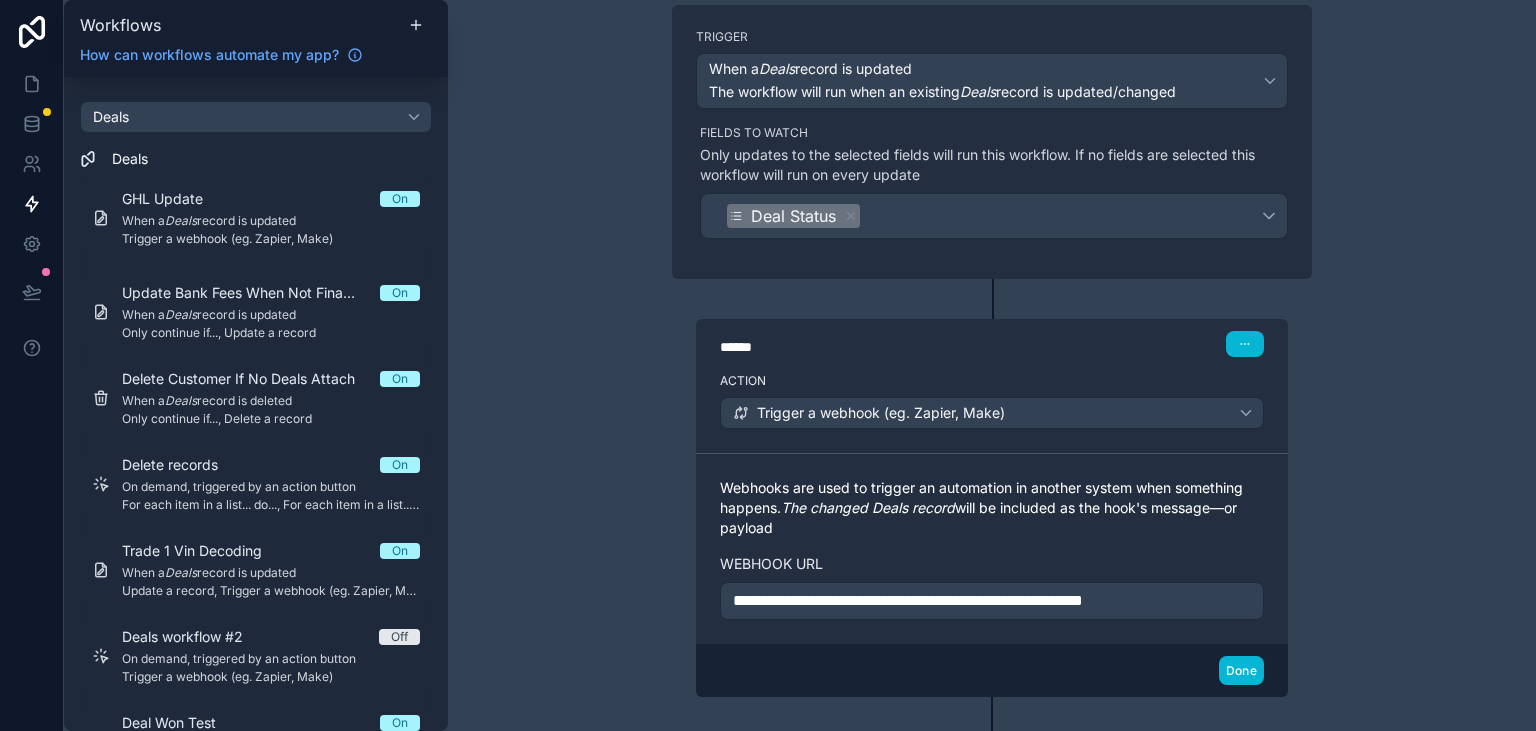 click on "**********" at bounding box center [908, 600] 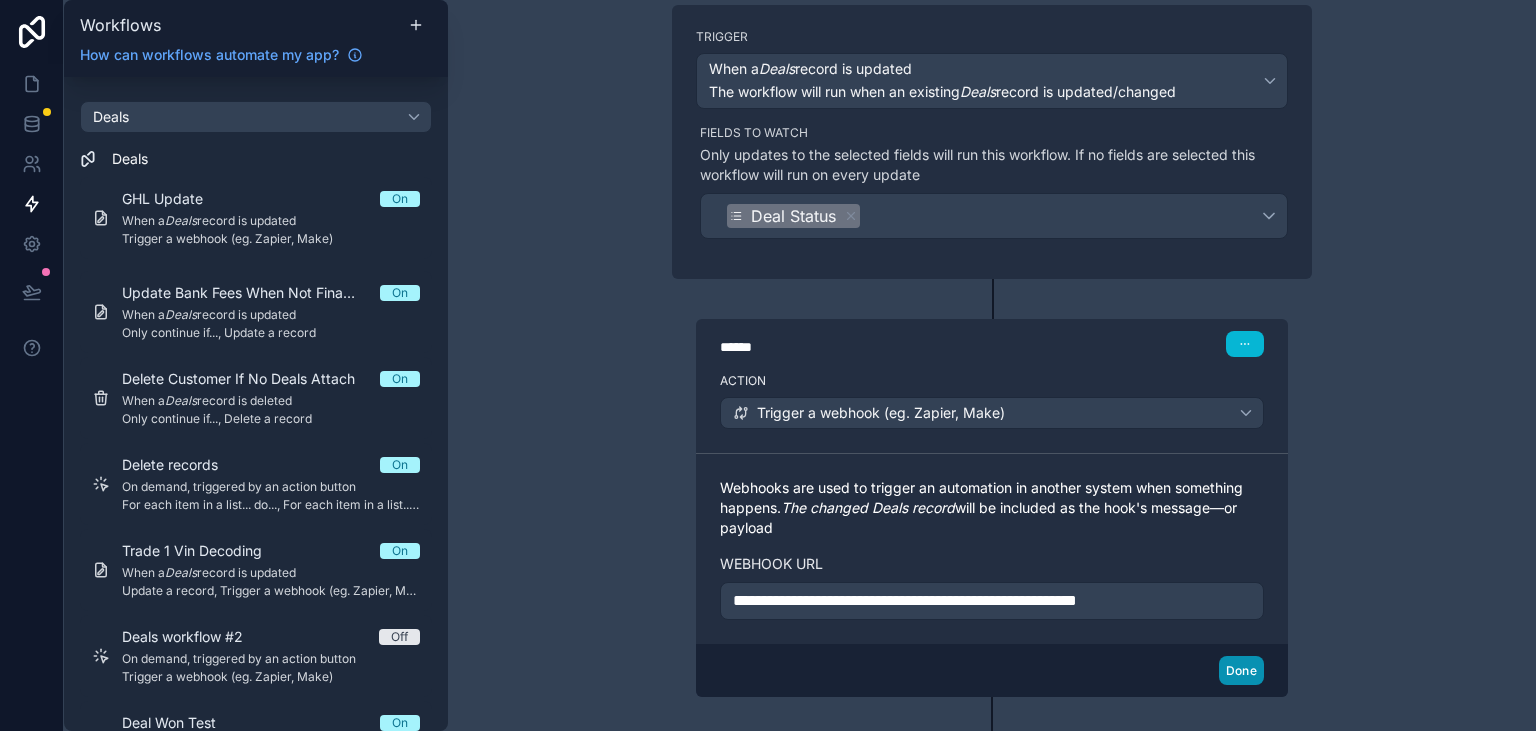 click on "Done" at bounding box center (1241, 670) 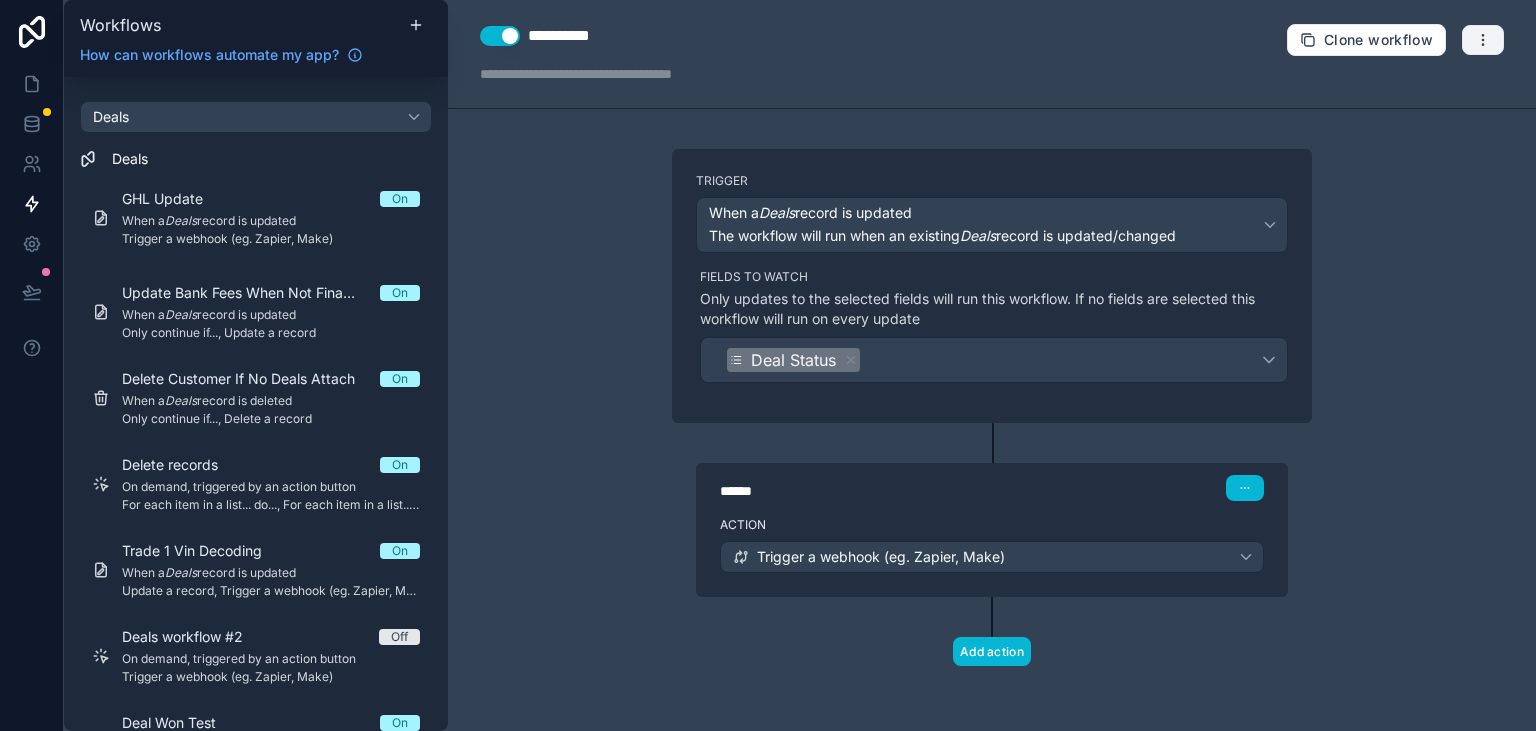 click at bounding box center (1483, 40) 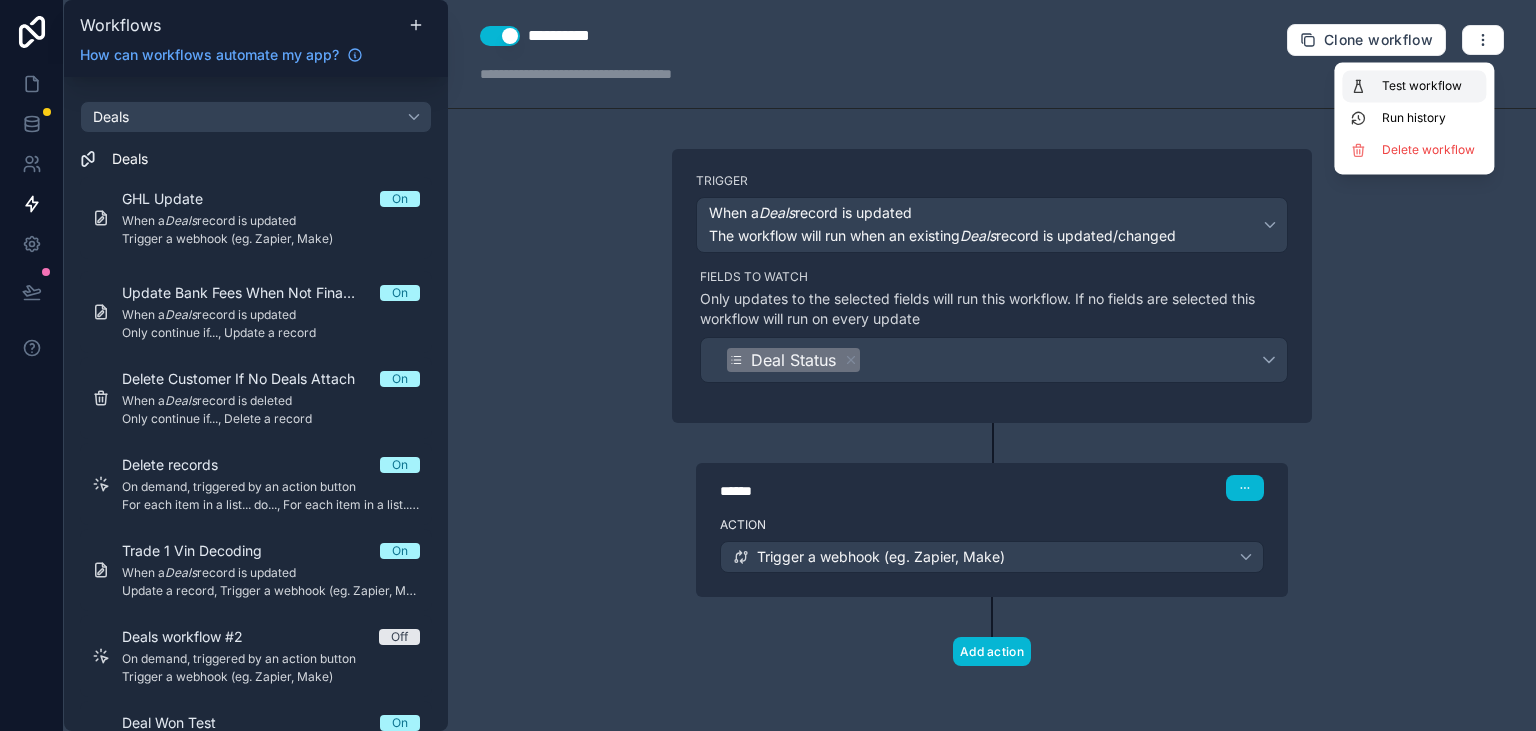click on "Test workflow" at bounding box center [1430, 86] 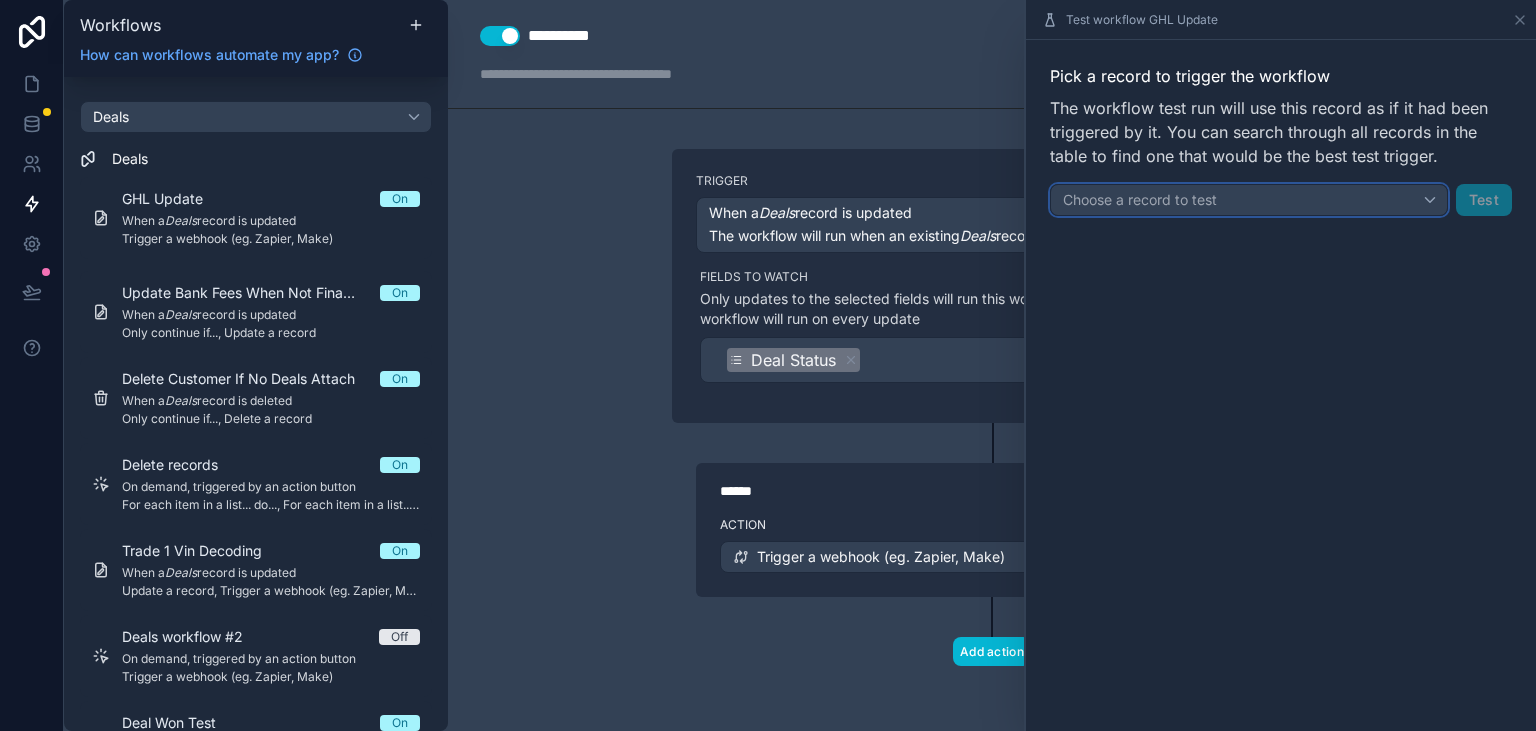 click on "Choose a record to test" at bounding box center (1249, 200) 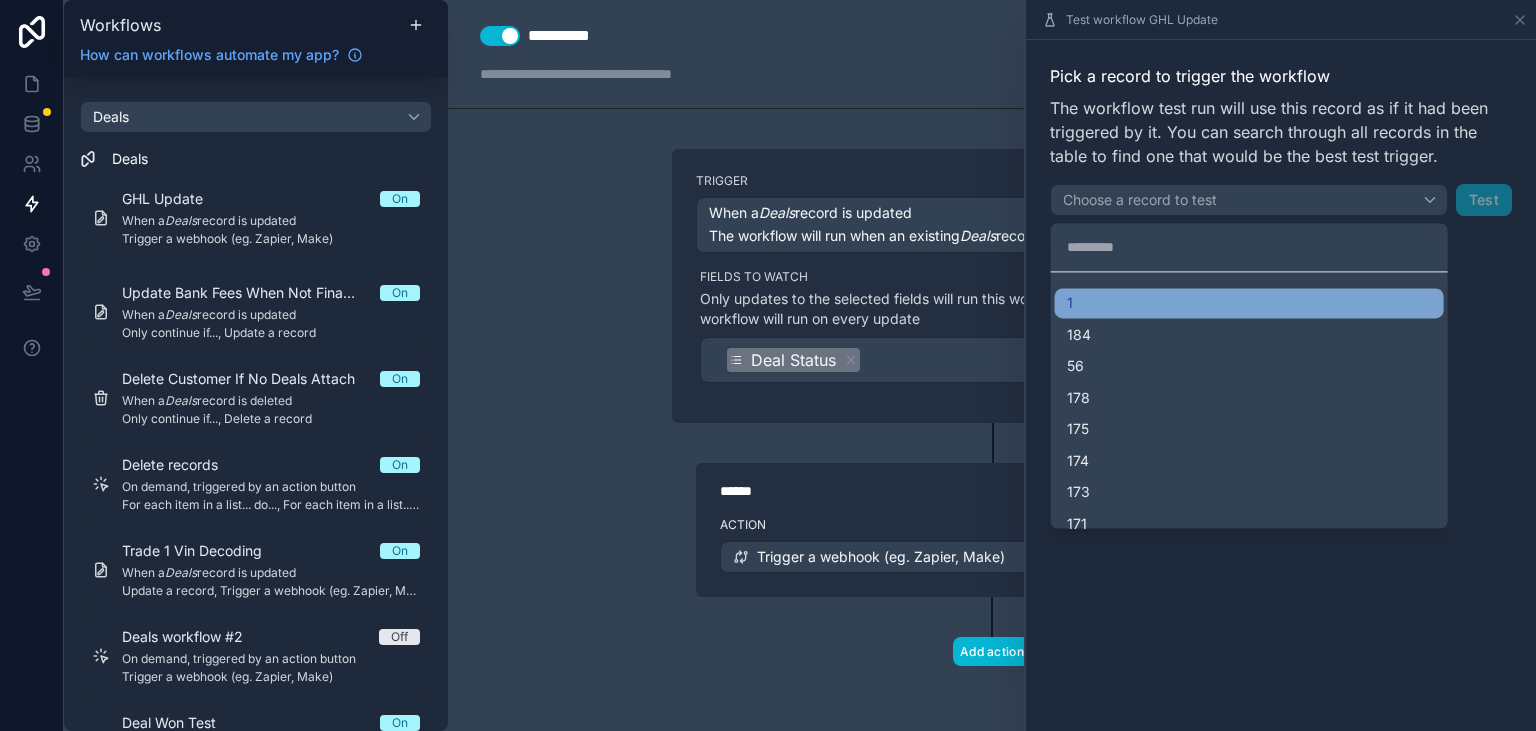 click on "1" at bounding box center (1249, 303) 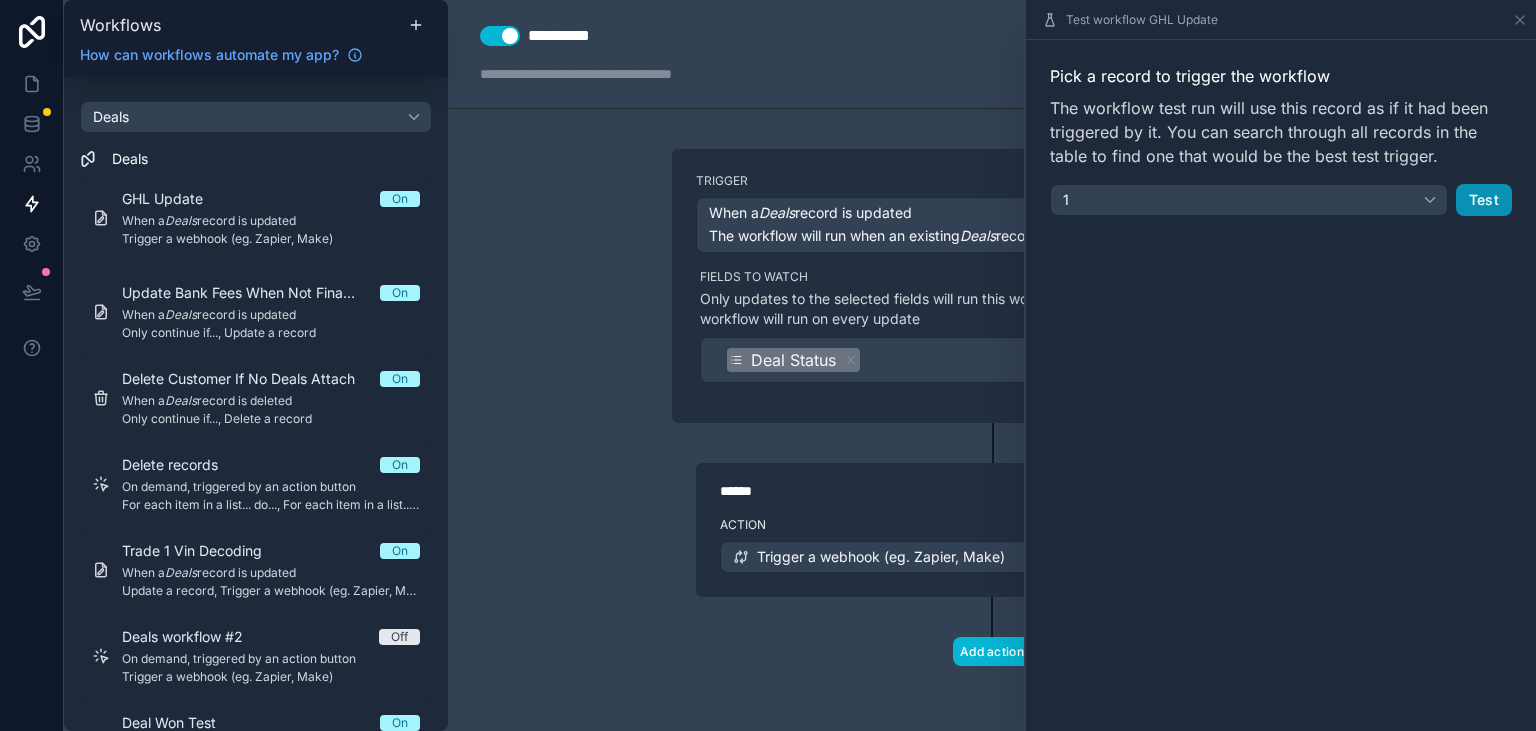 click on "Test" at bounding box center [1484, 200] 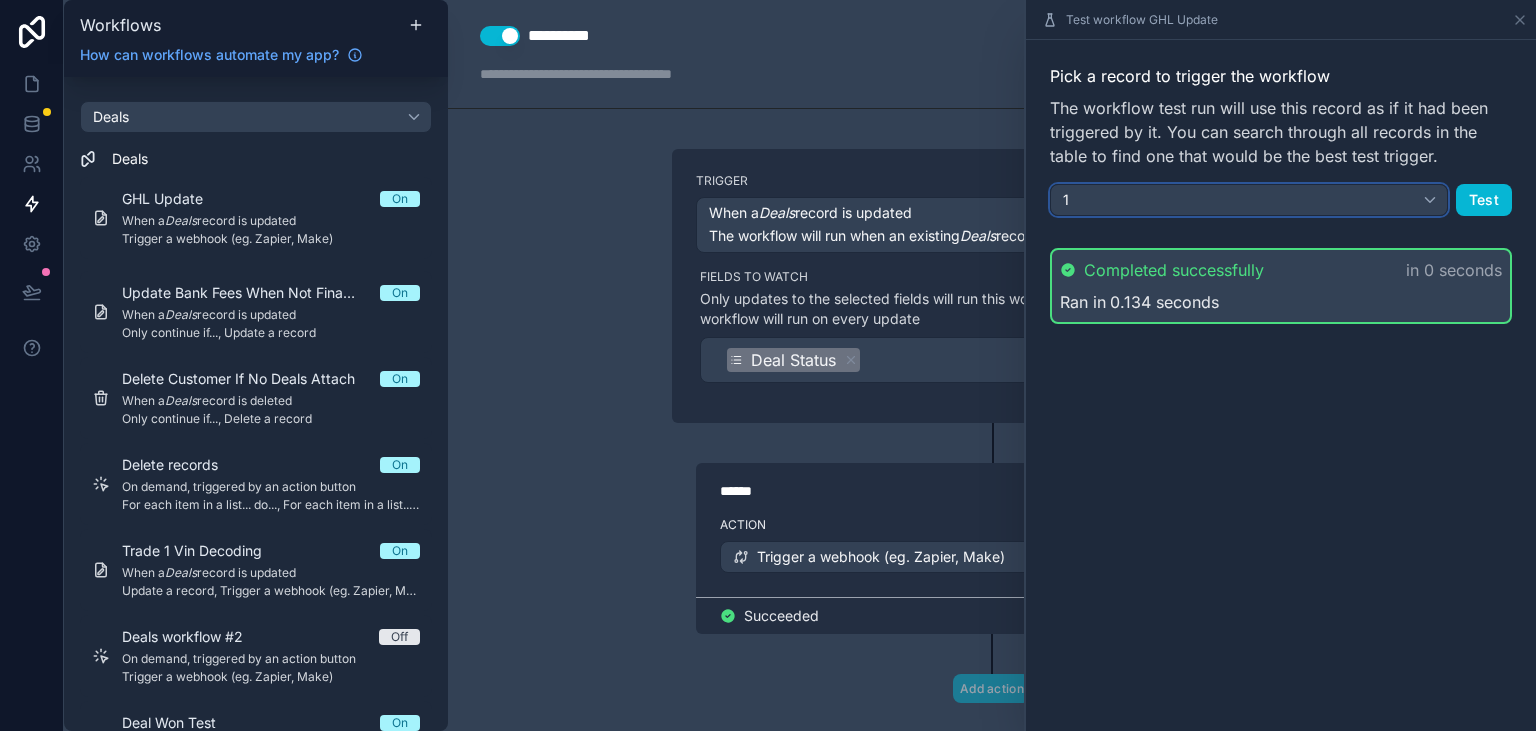 click on "1" at bounding box center (1249, 200) 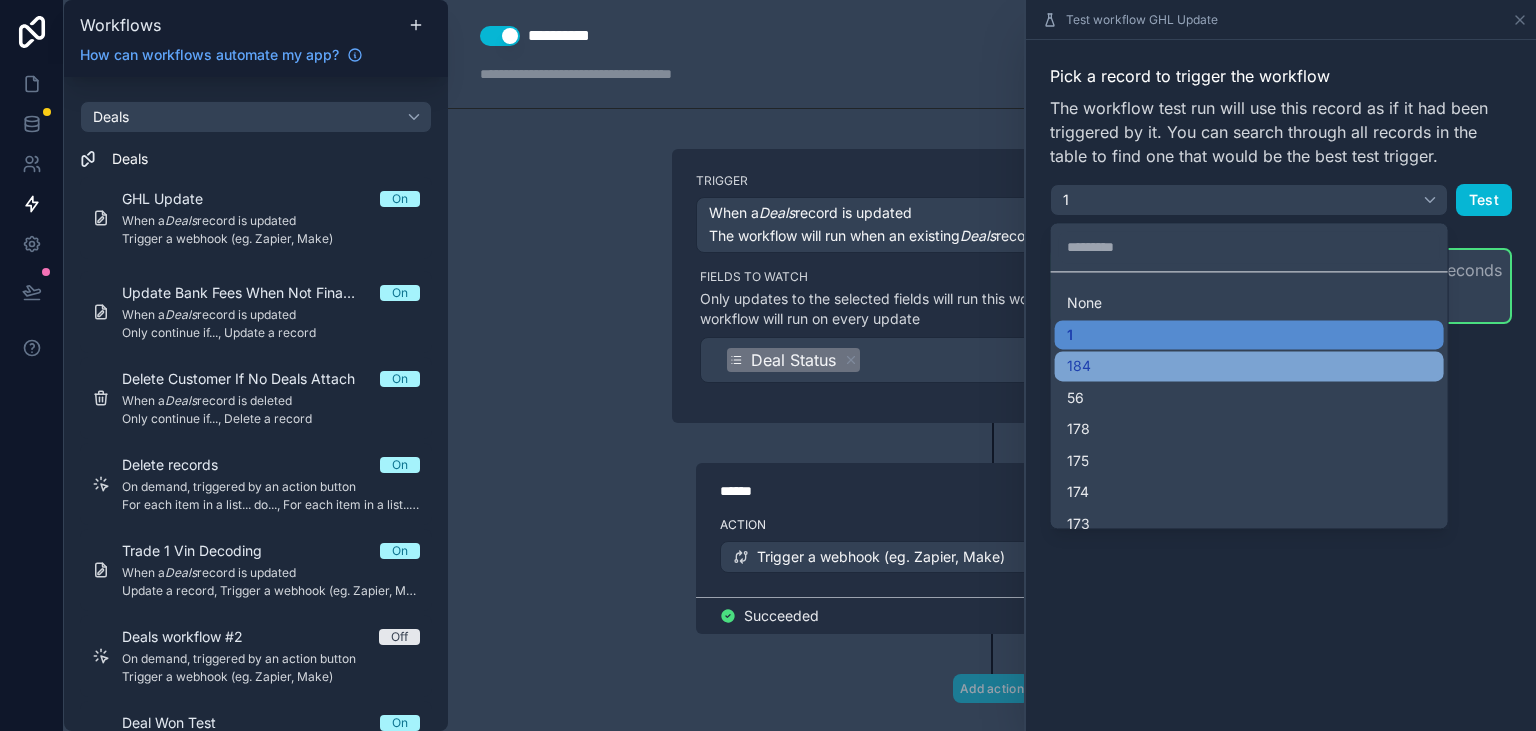 click on "184" at bounding box center (1079, 366) 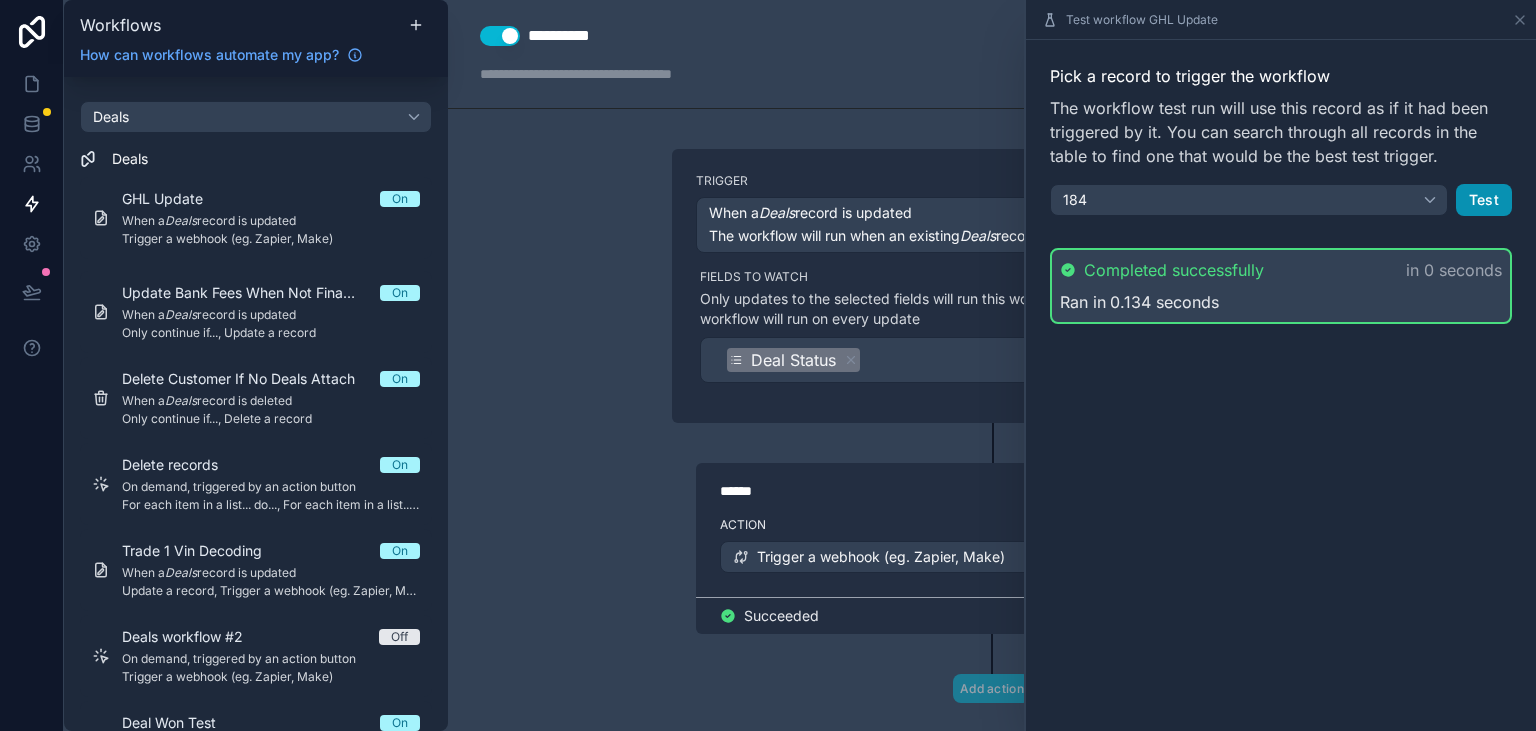 click on "Test" at bounding box center (1484, 200) 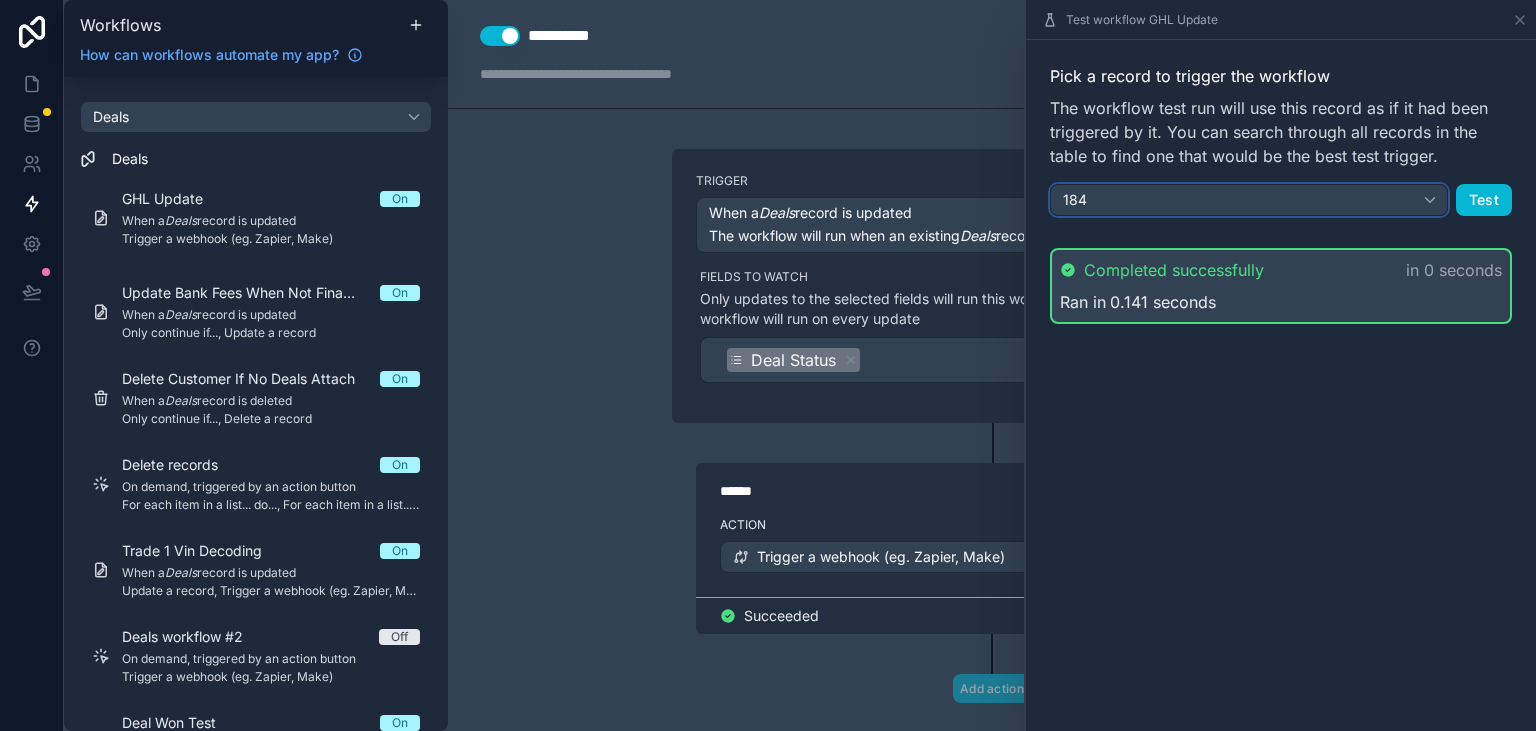 click on "184" at bounding box center (1249, 200) 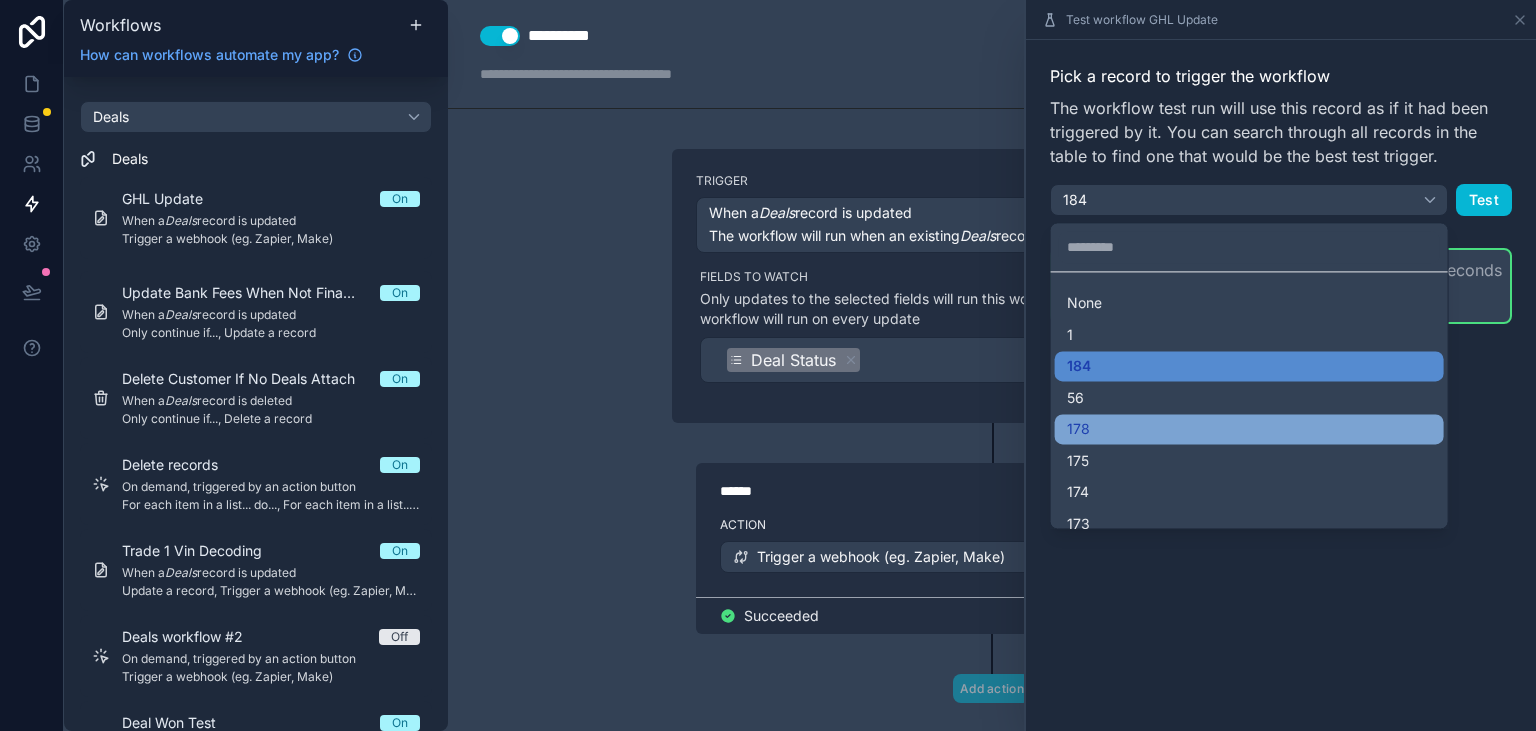 click on "178" at bounding box center (1249, 429) 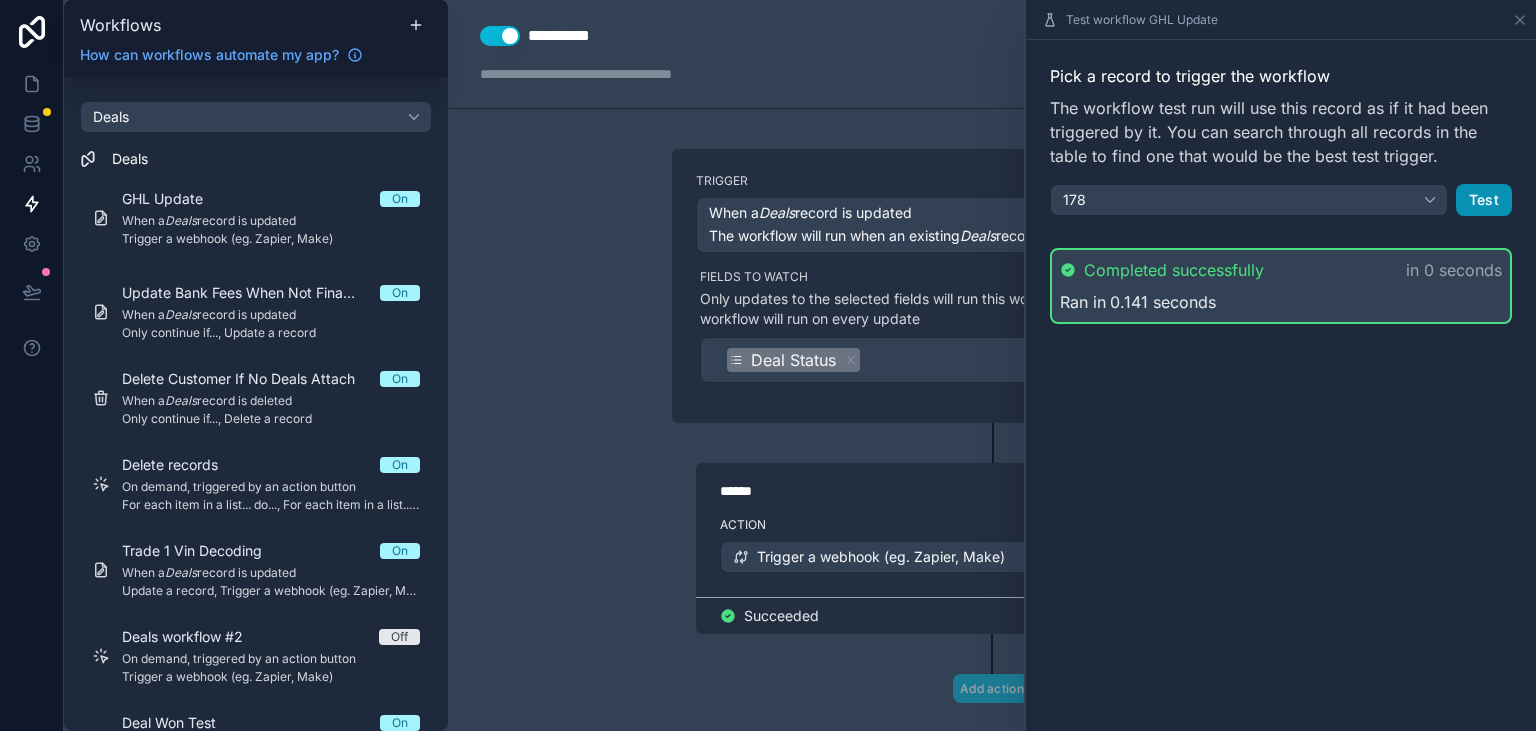 click on "Test" at bounding box center [1484, 200] 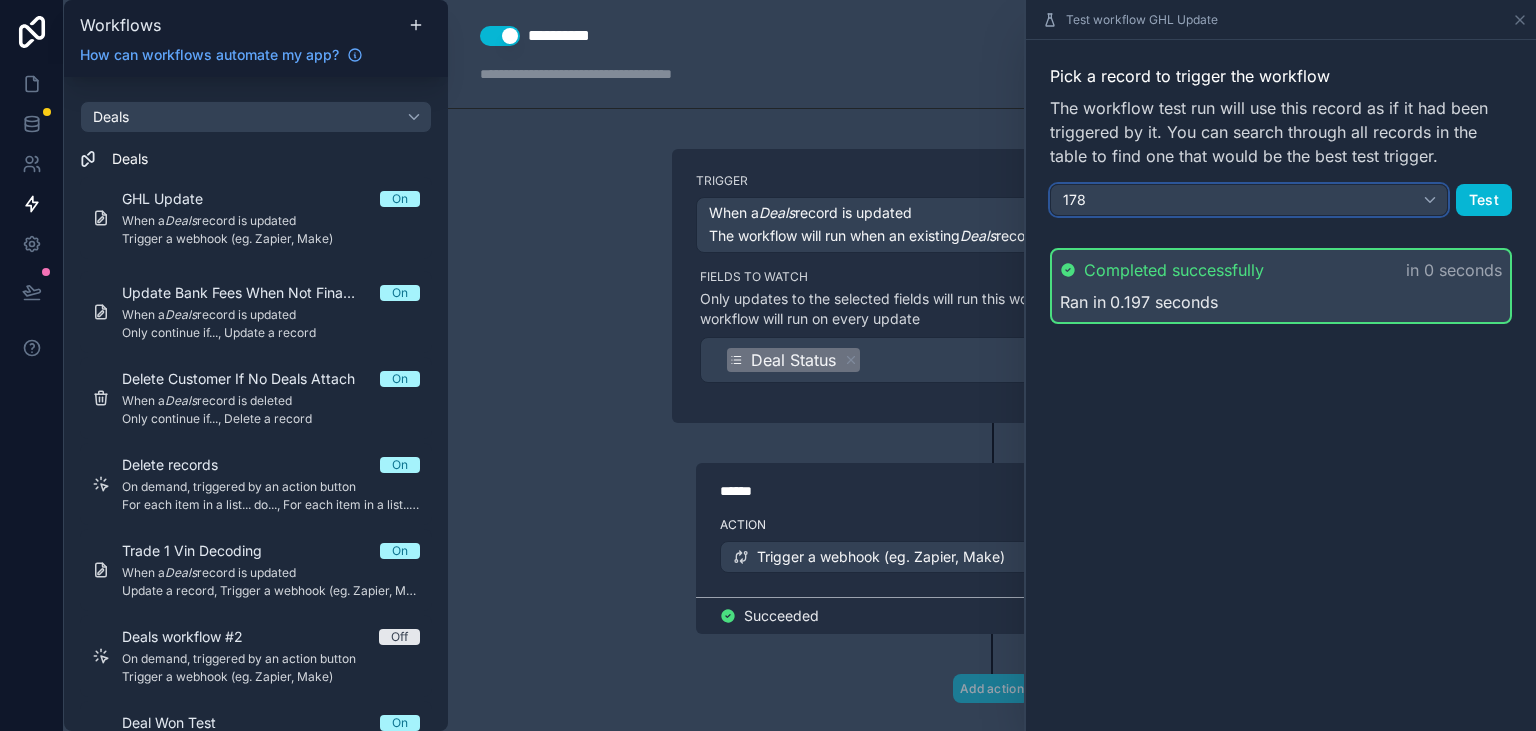 click on "178" at bounding box center [1249, 200] 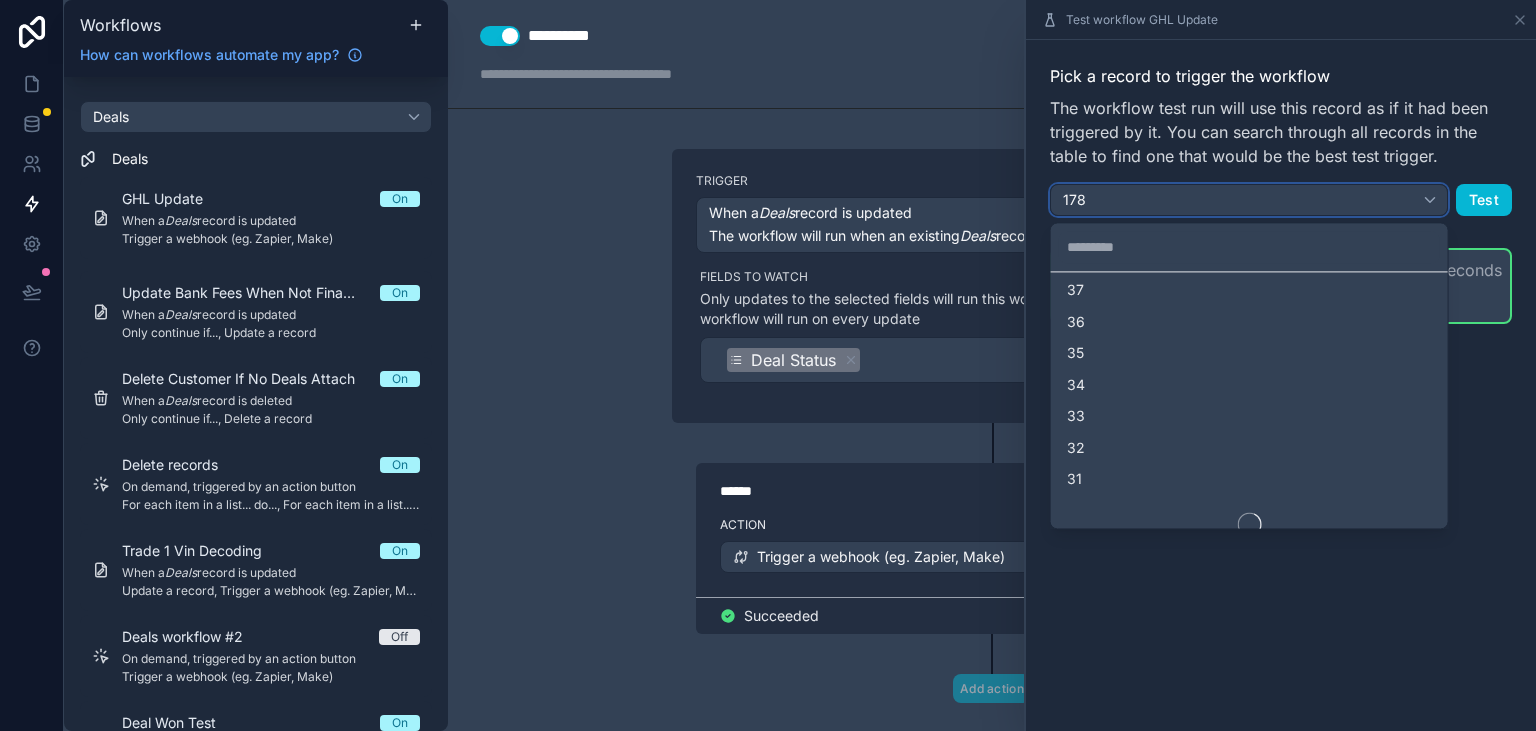 scroll, scrollTop: 1426, scrollLeft: 0, axis: vertical 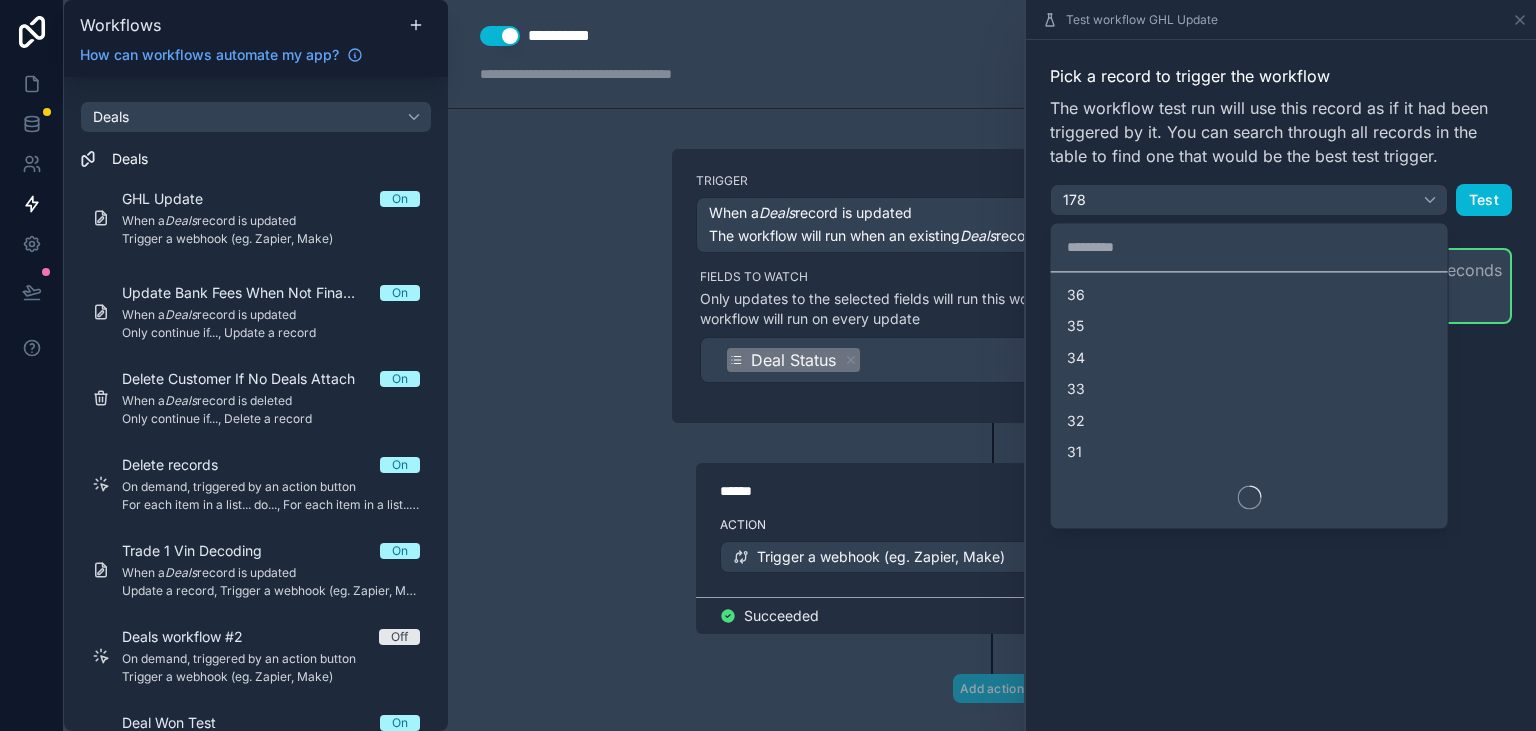 click at bounding box center [1281, 365] 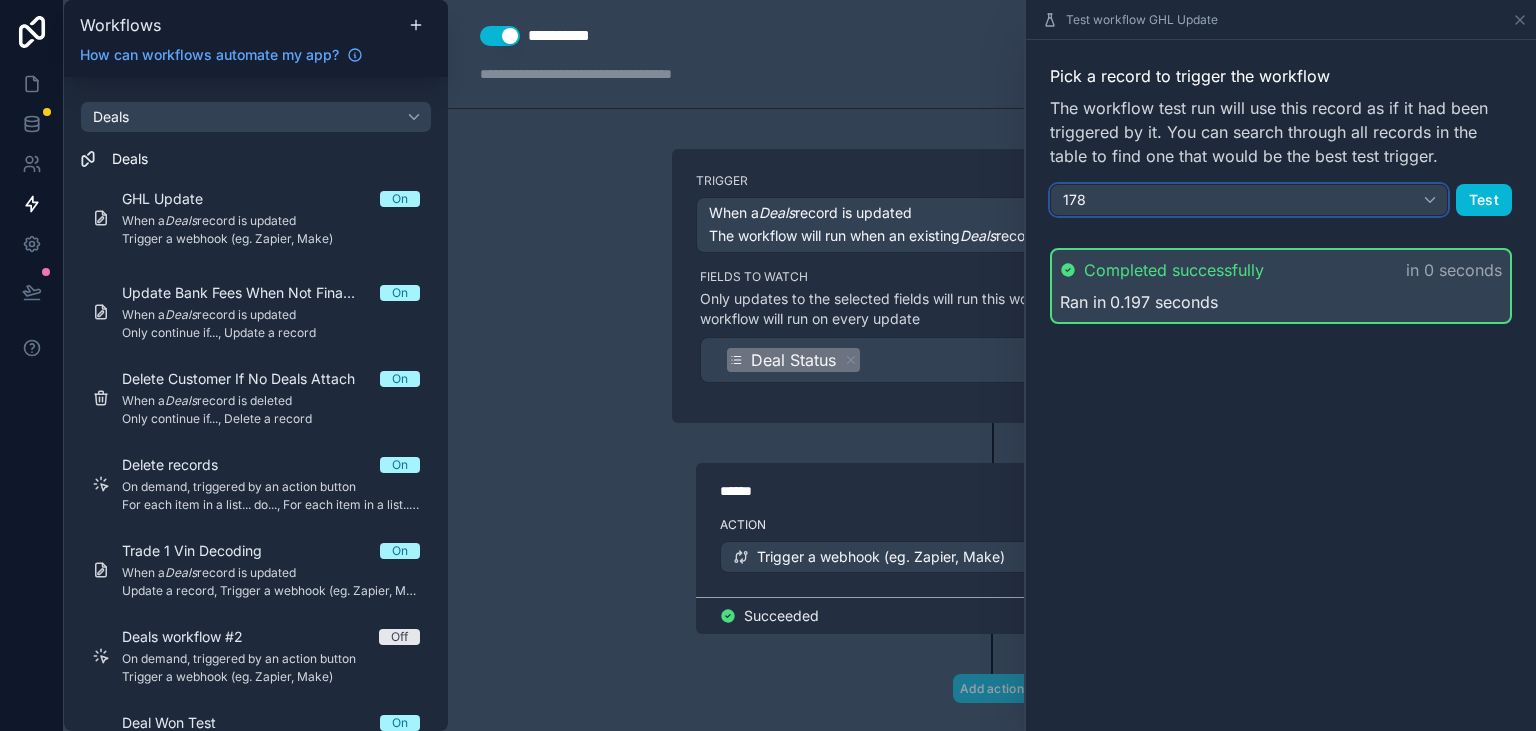 click on "178" at bounding box center (1249, 200) 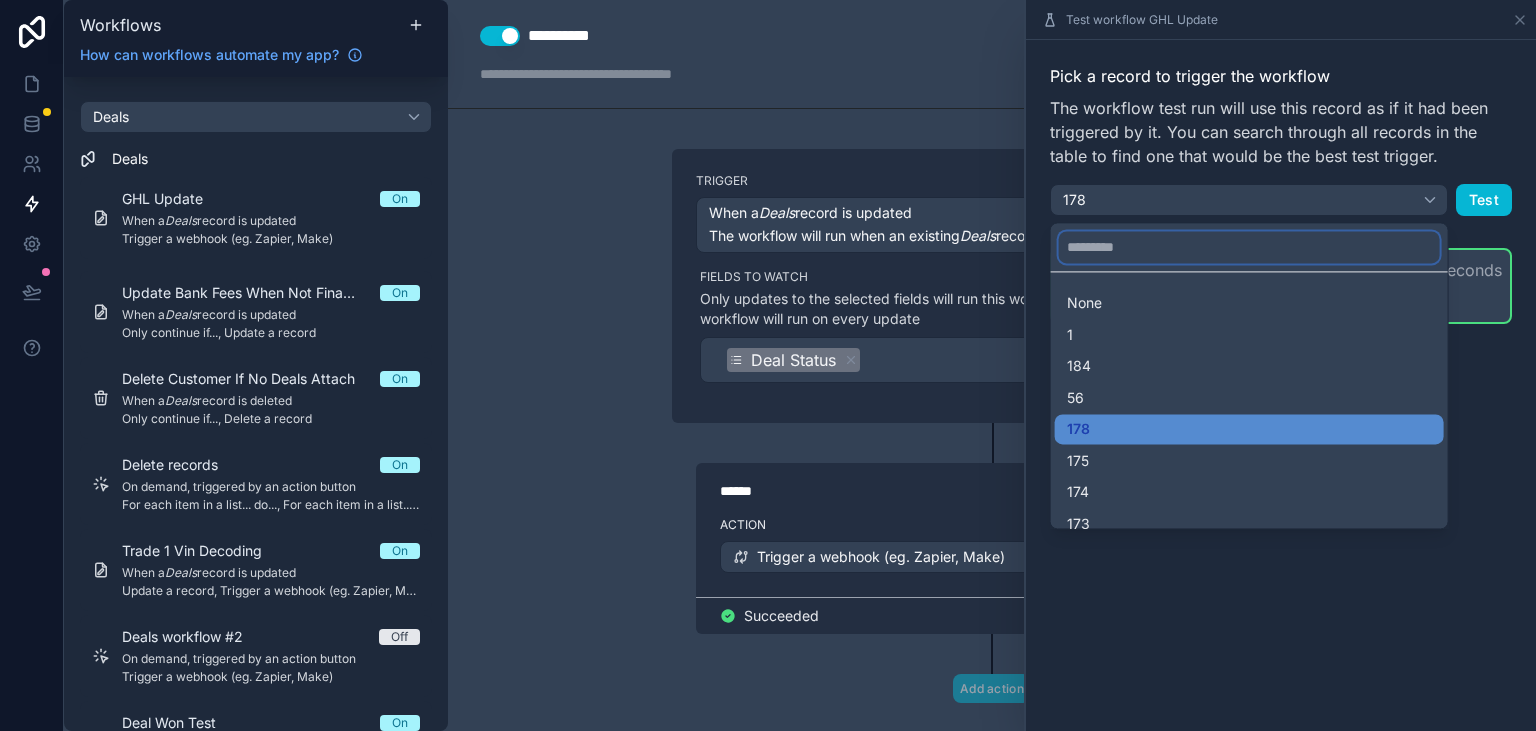click at bounding box center [1249, 247] 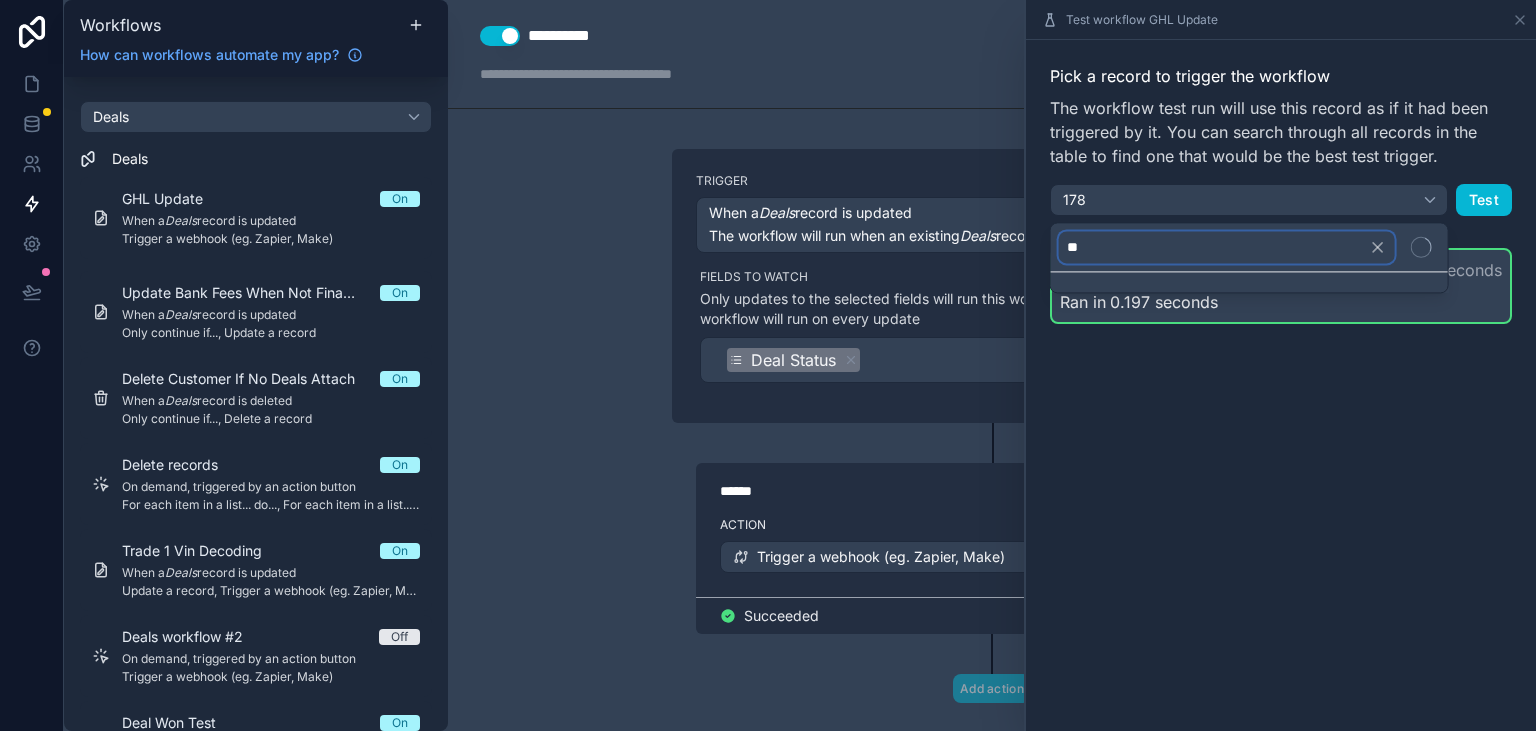 type on "*" 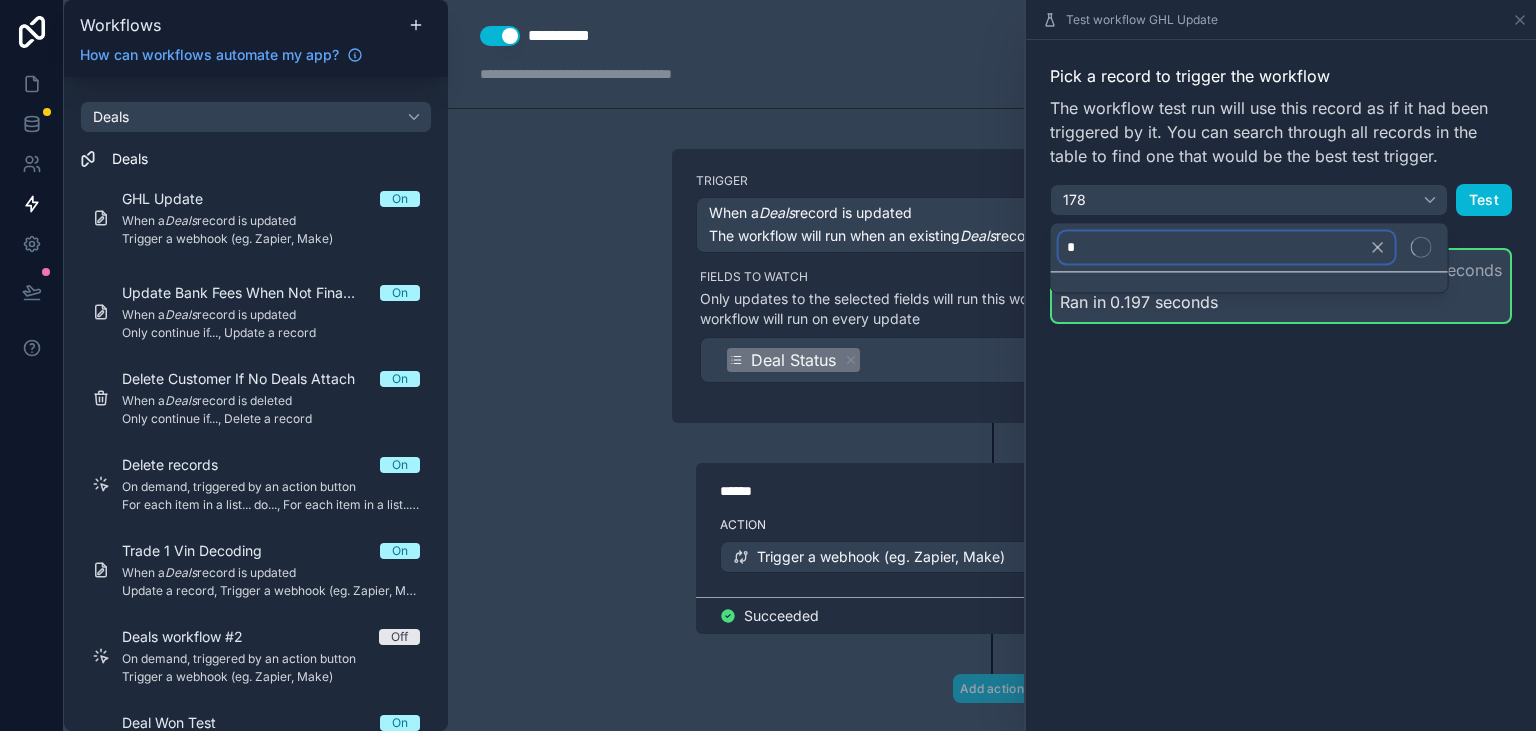 type 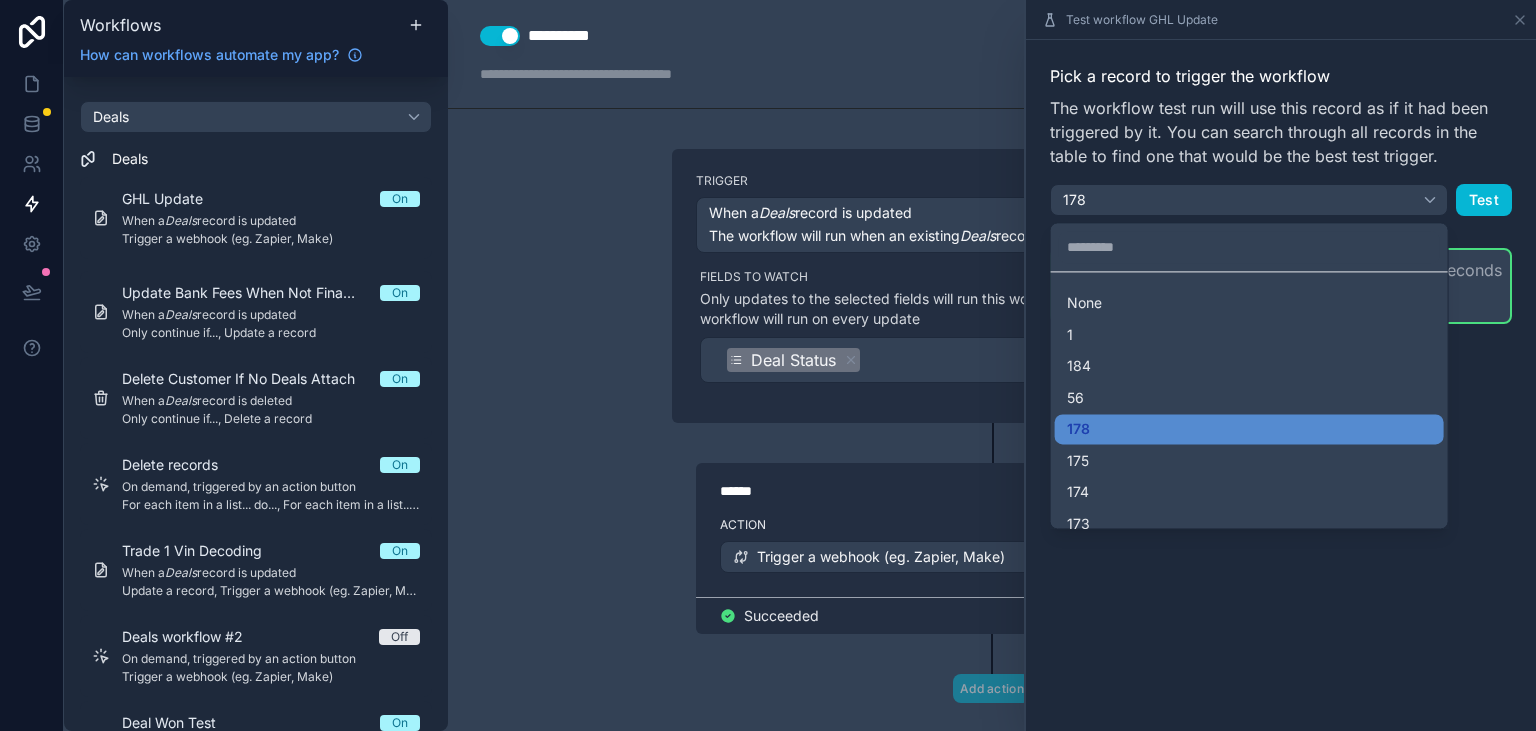 click on "**********" at bounding box center [992, 365] 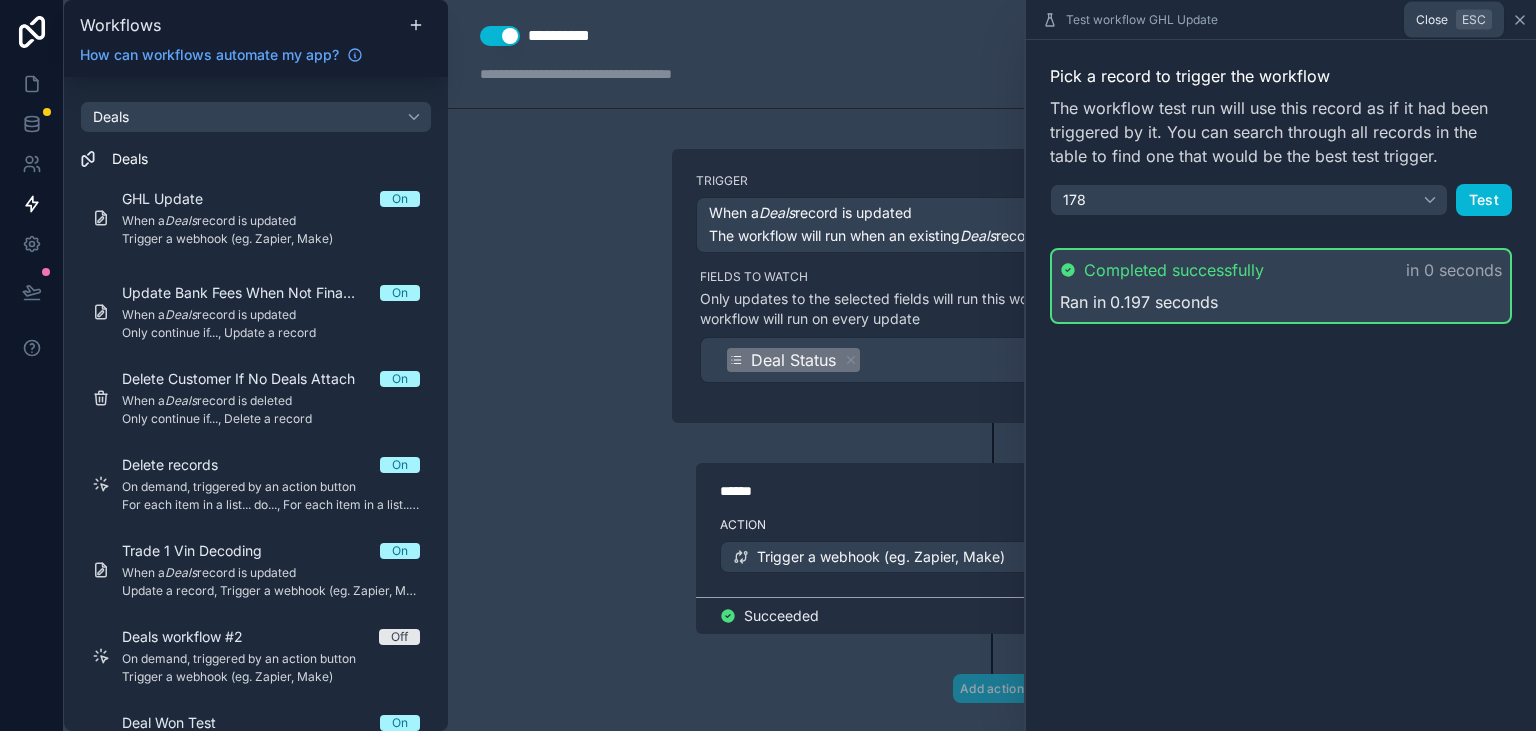 click 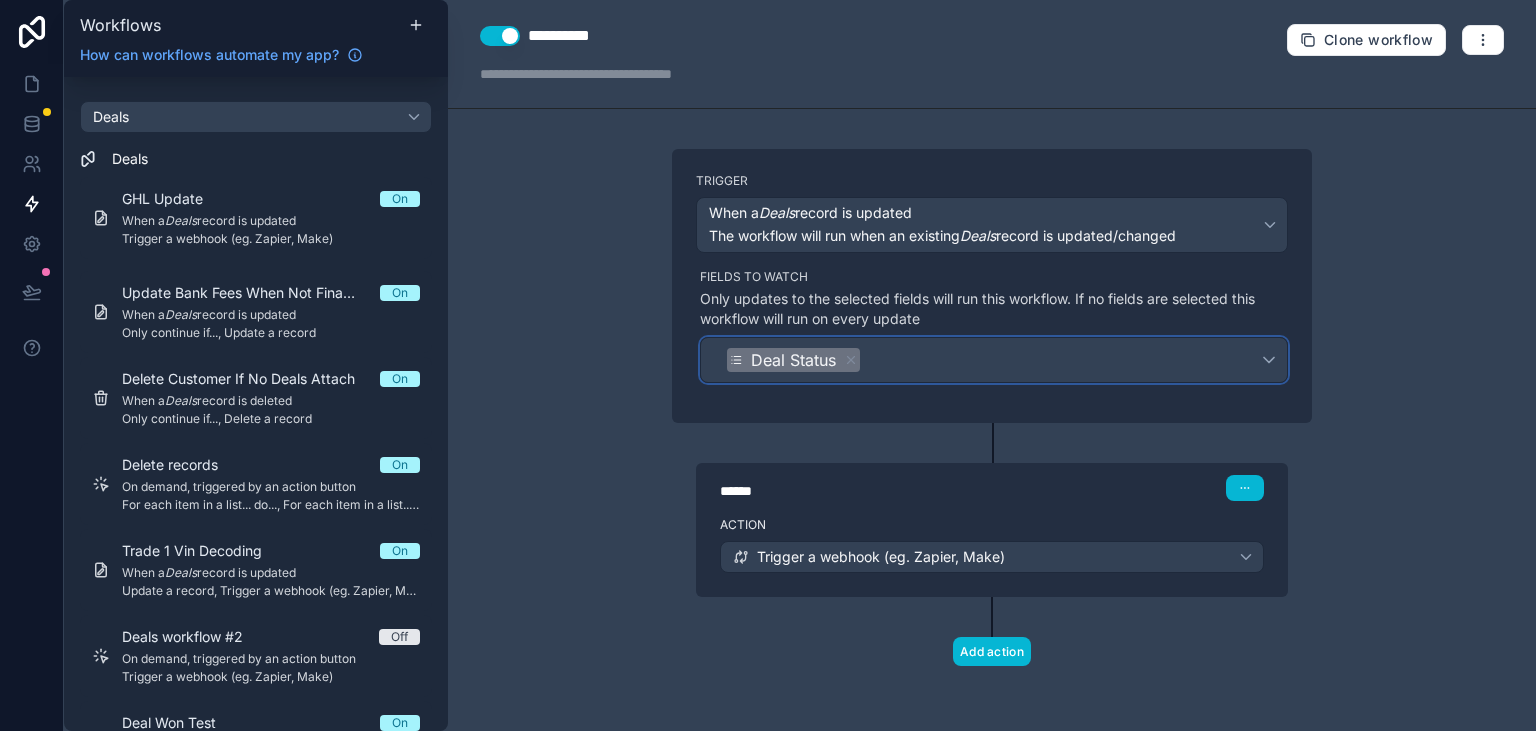 click on "Deal Status" at bounding box center (994, 360) 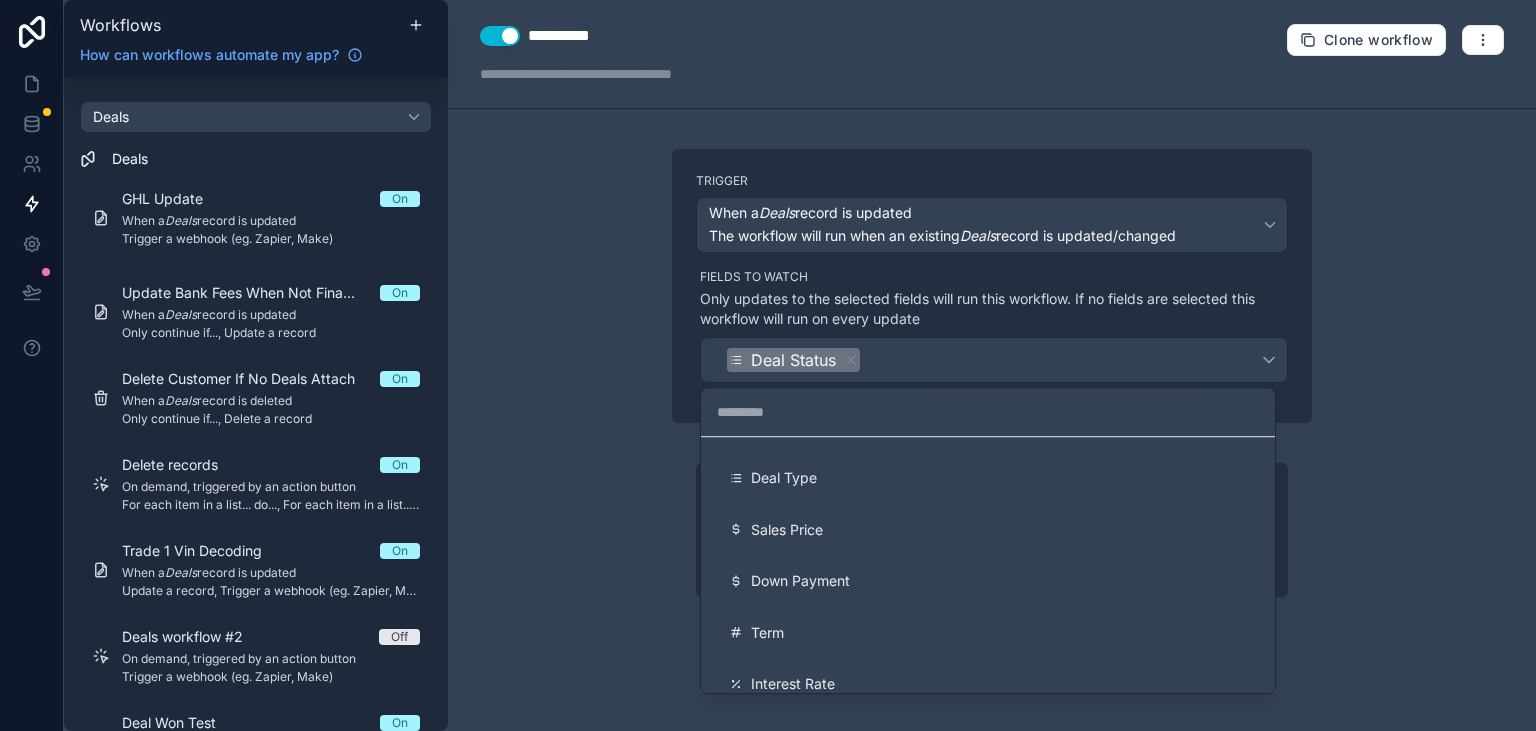 click at bounding box center [768, 365] 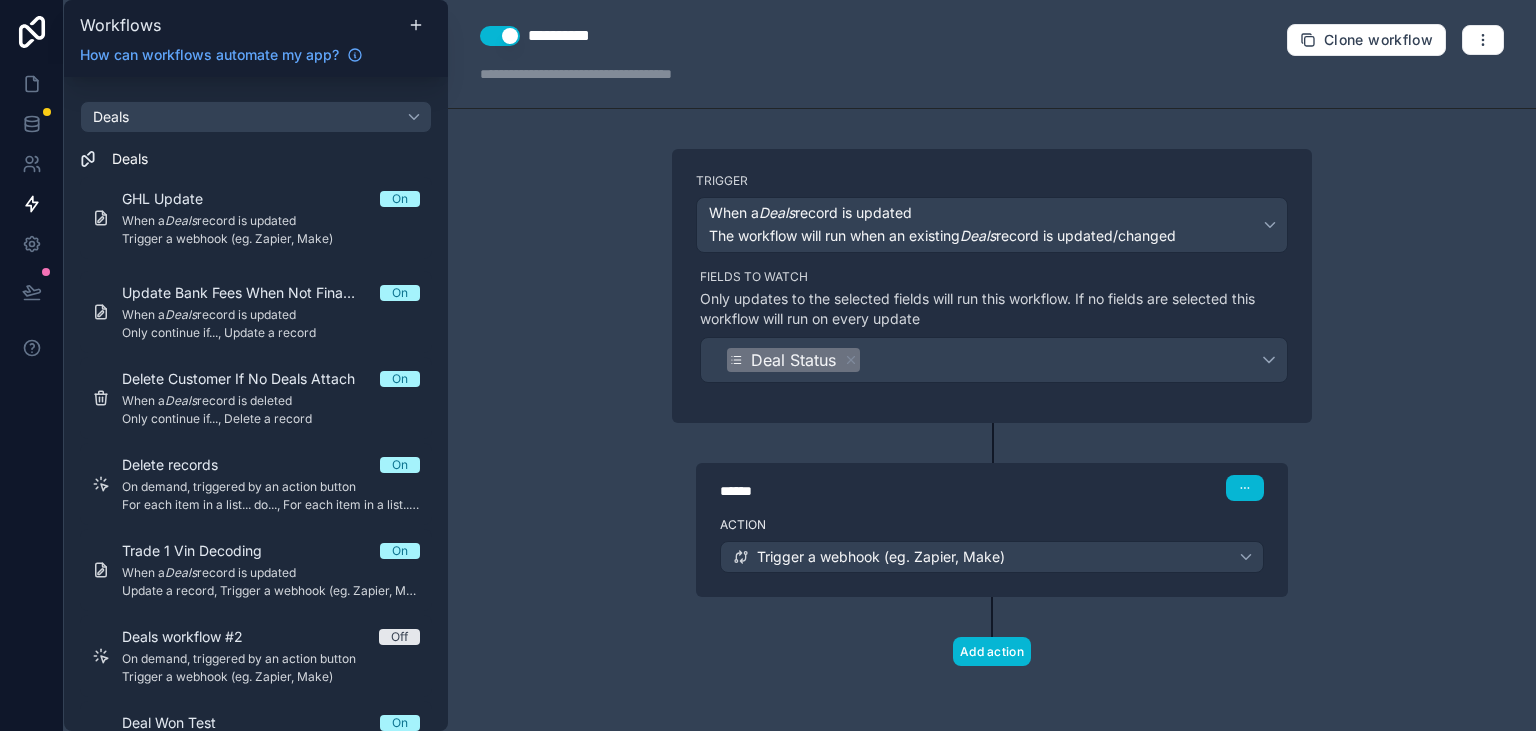 click 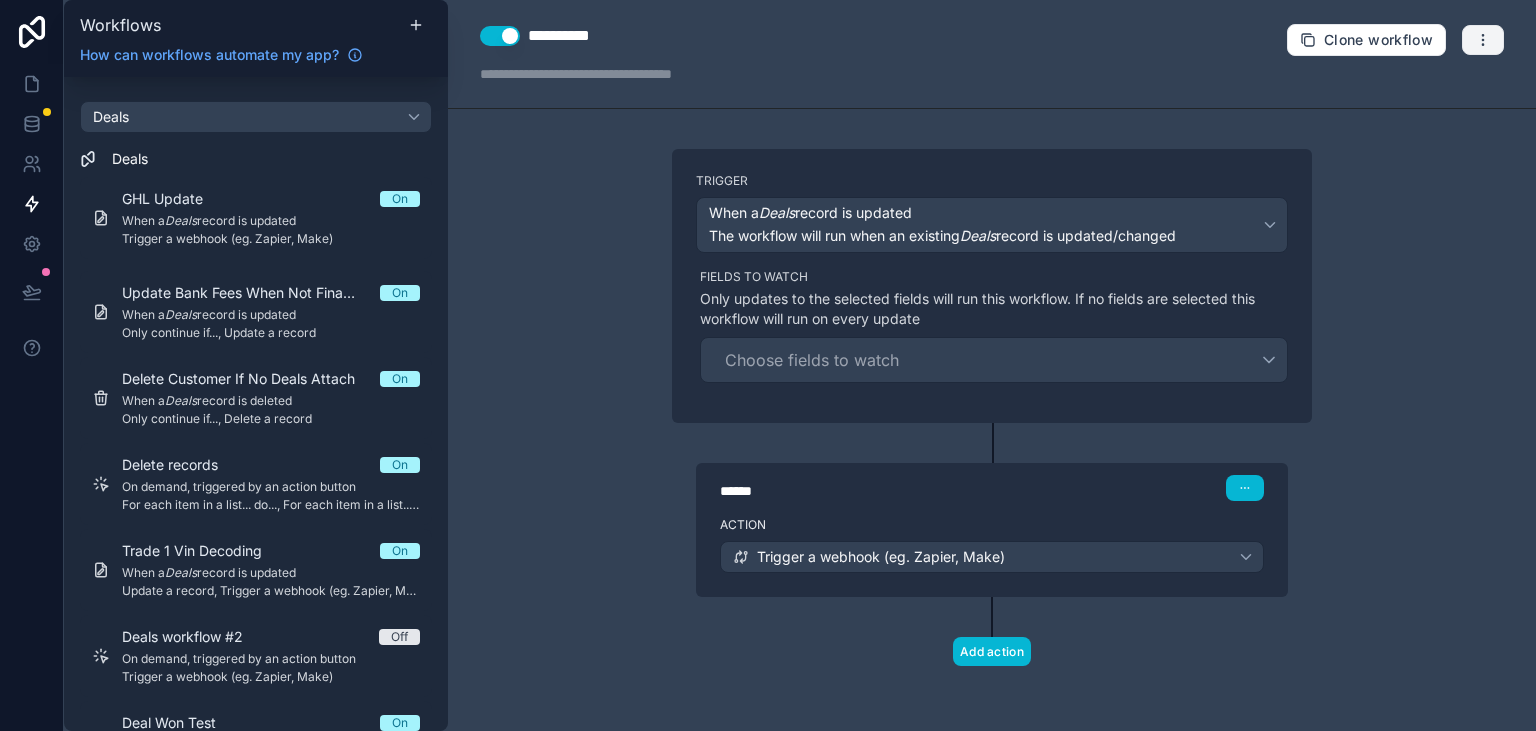 click at bounding box center [1483, 40] 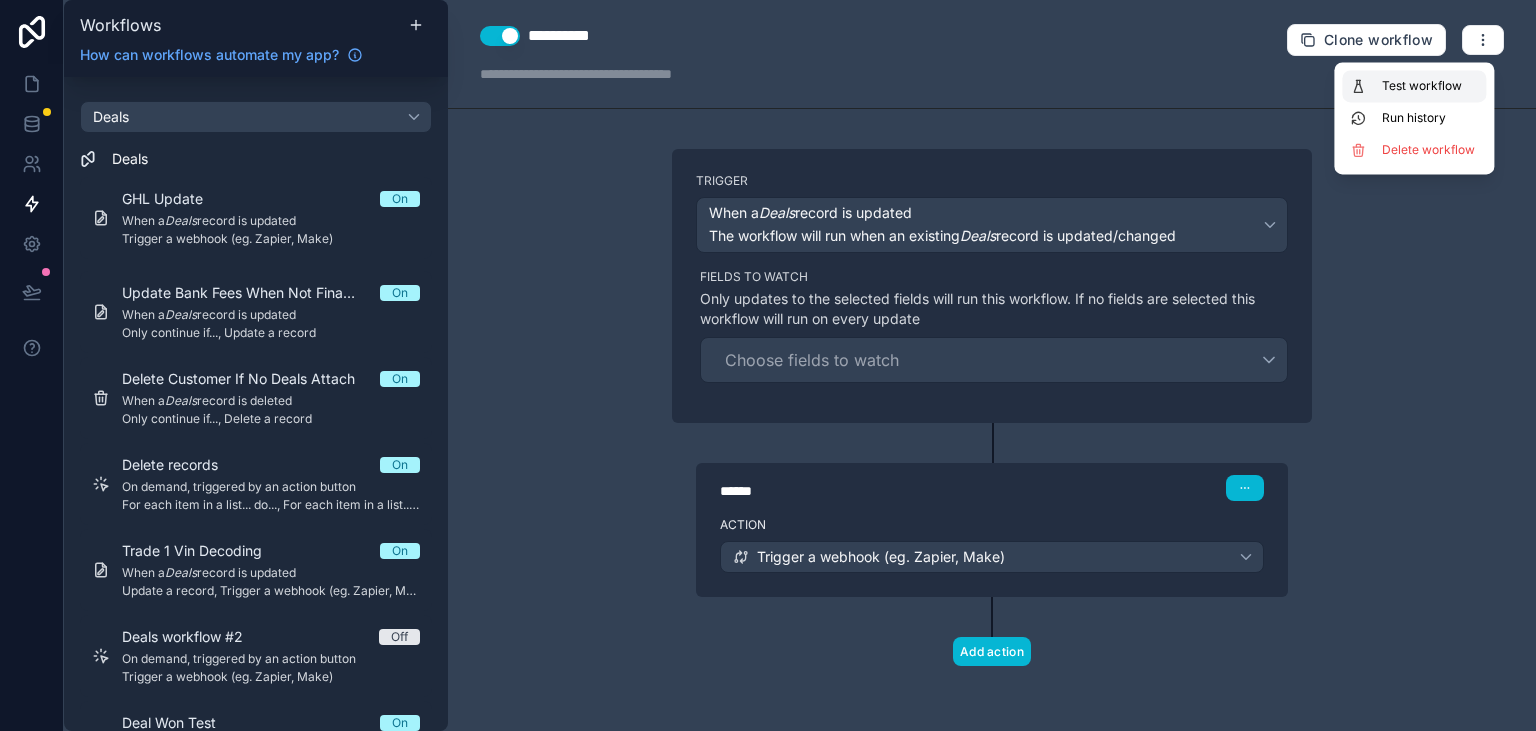 click on "Test workflow" at bounding box center [1430, 86] 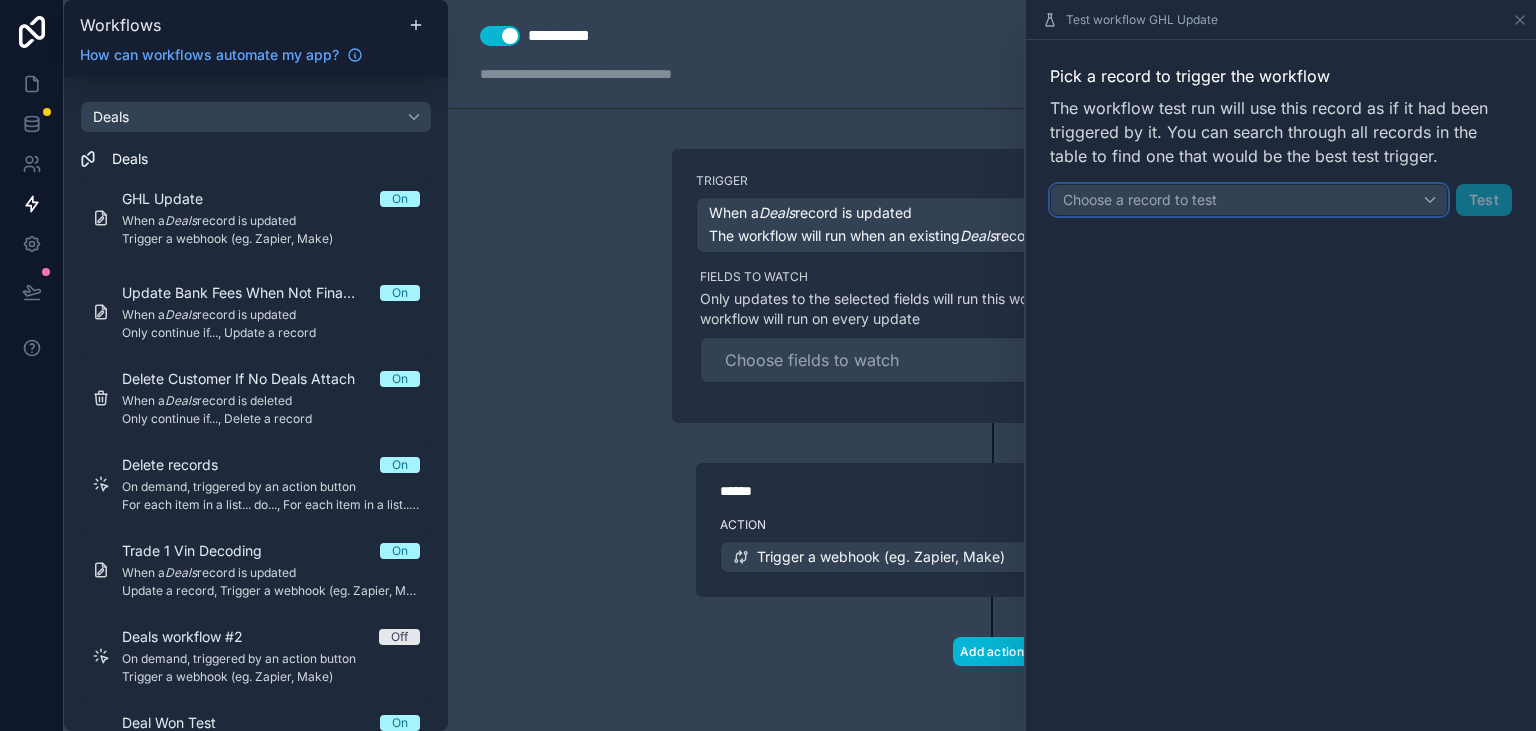 click on "Choose a record to test" at bounding box center (1249, 200) 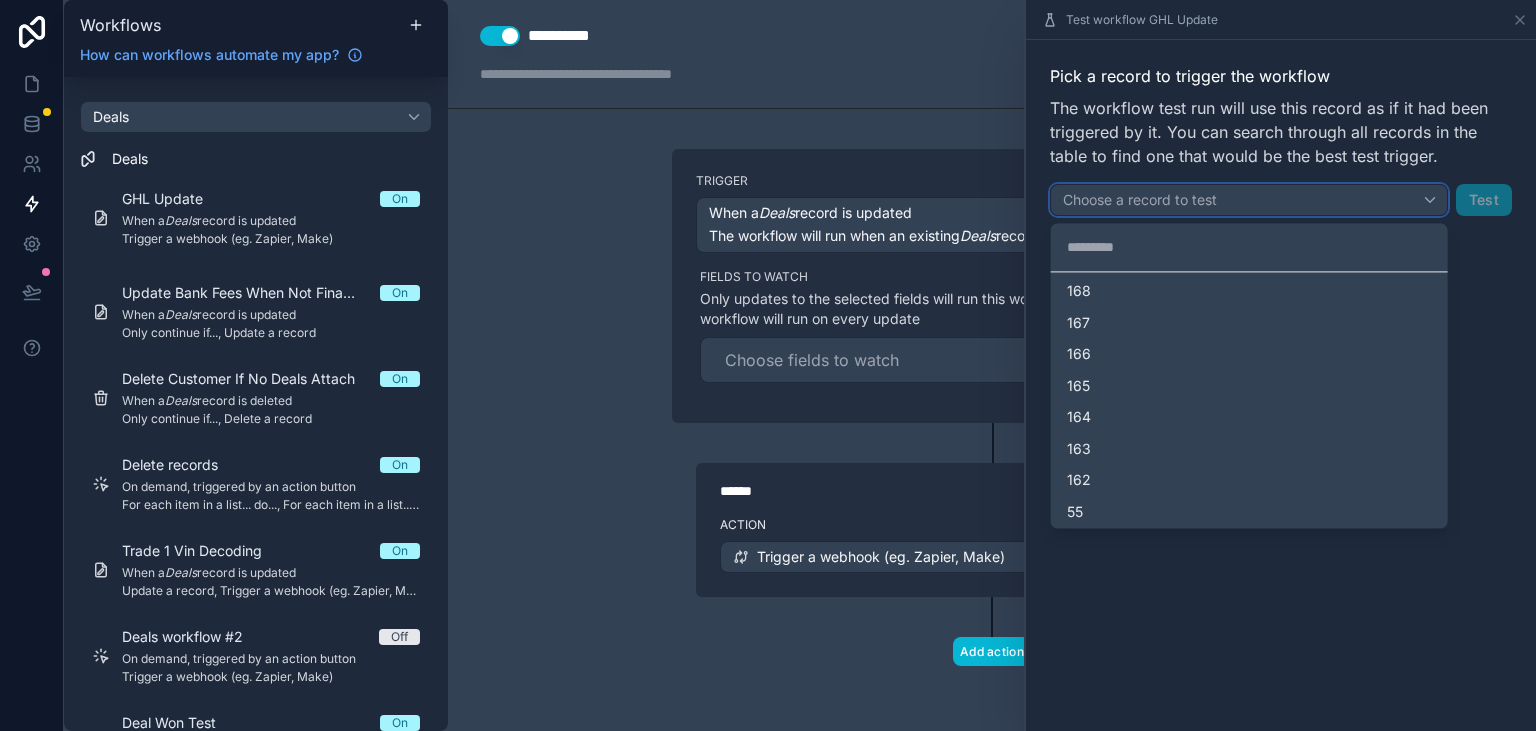 scroll, scrollTop: 0, scrollLeft: 0, axis: both 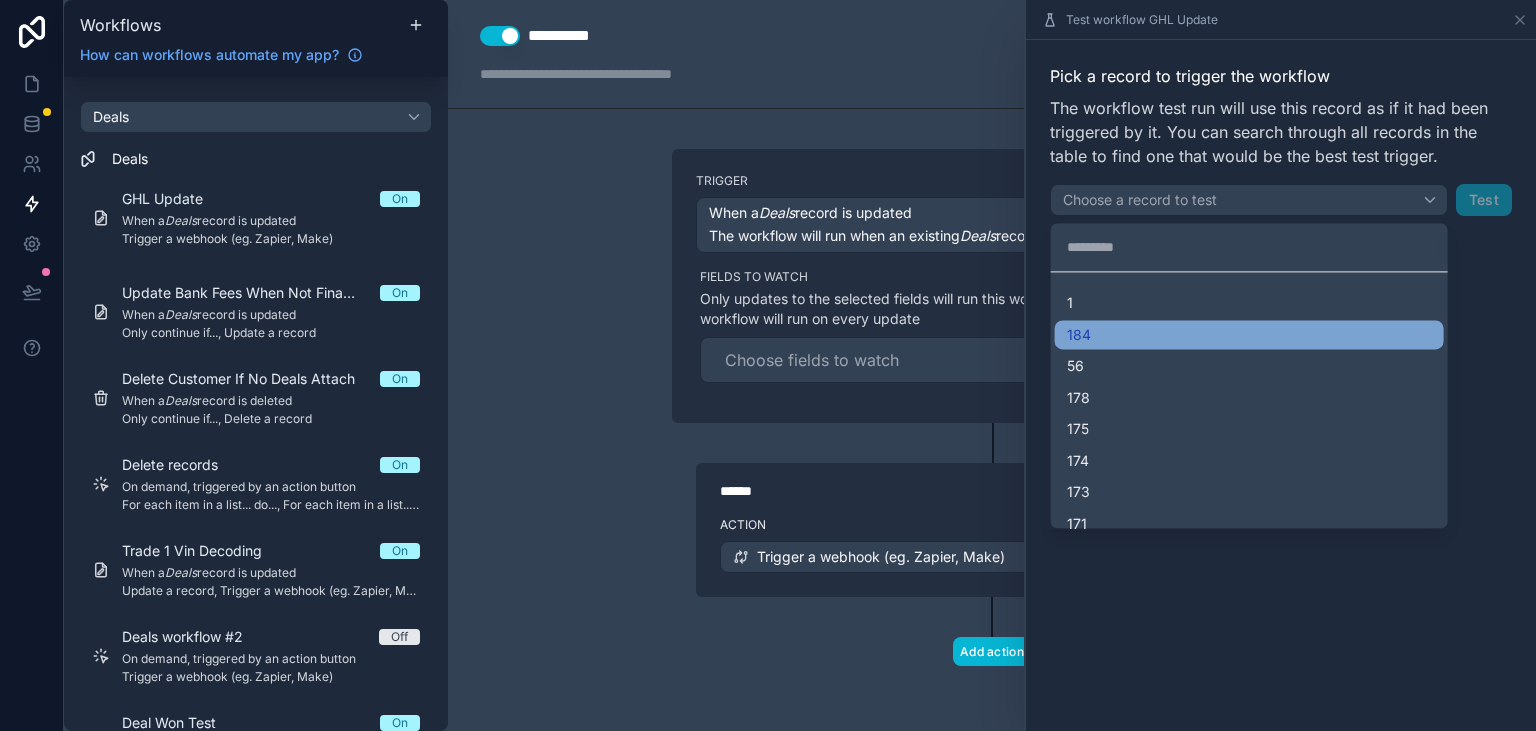 click on "184" at bounding box center (1079, 335) 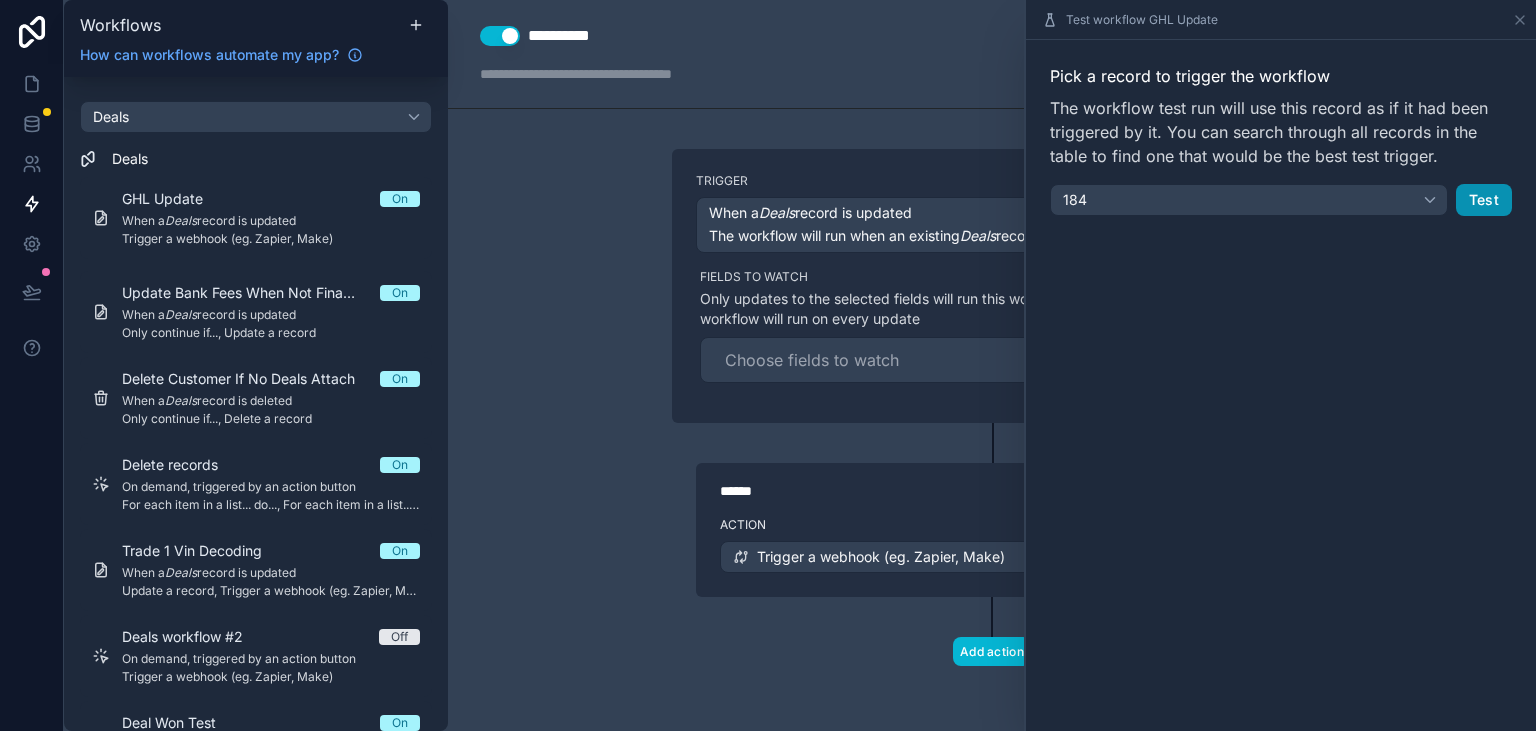 click on "Test" at bounding box center (1484, 200) 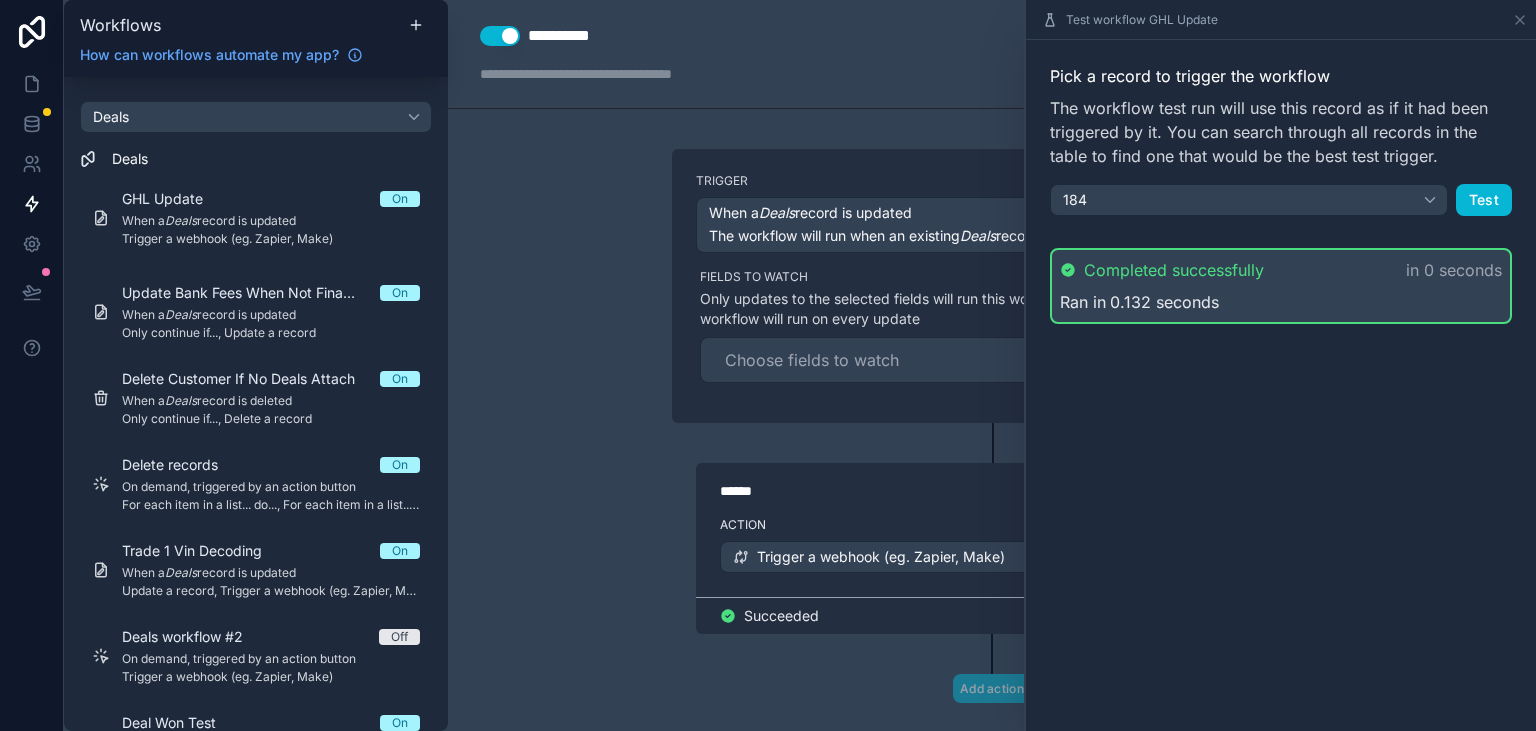 click on "**********" at bounding box center [992, 365] 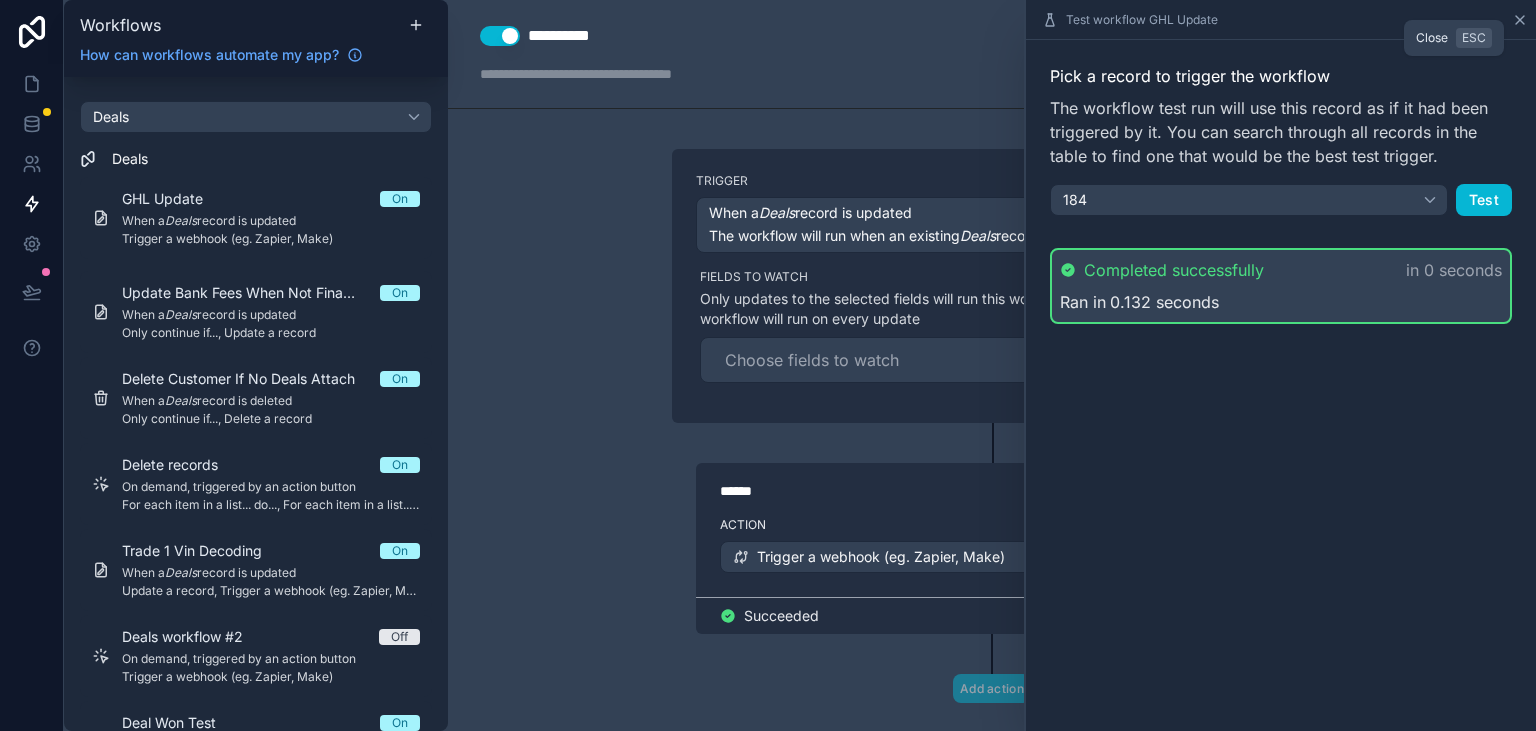 click 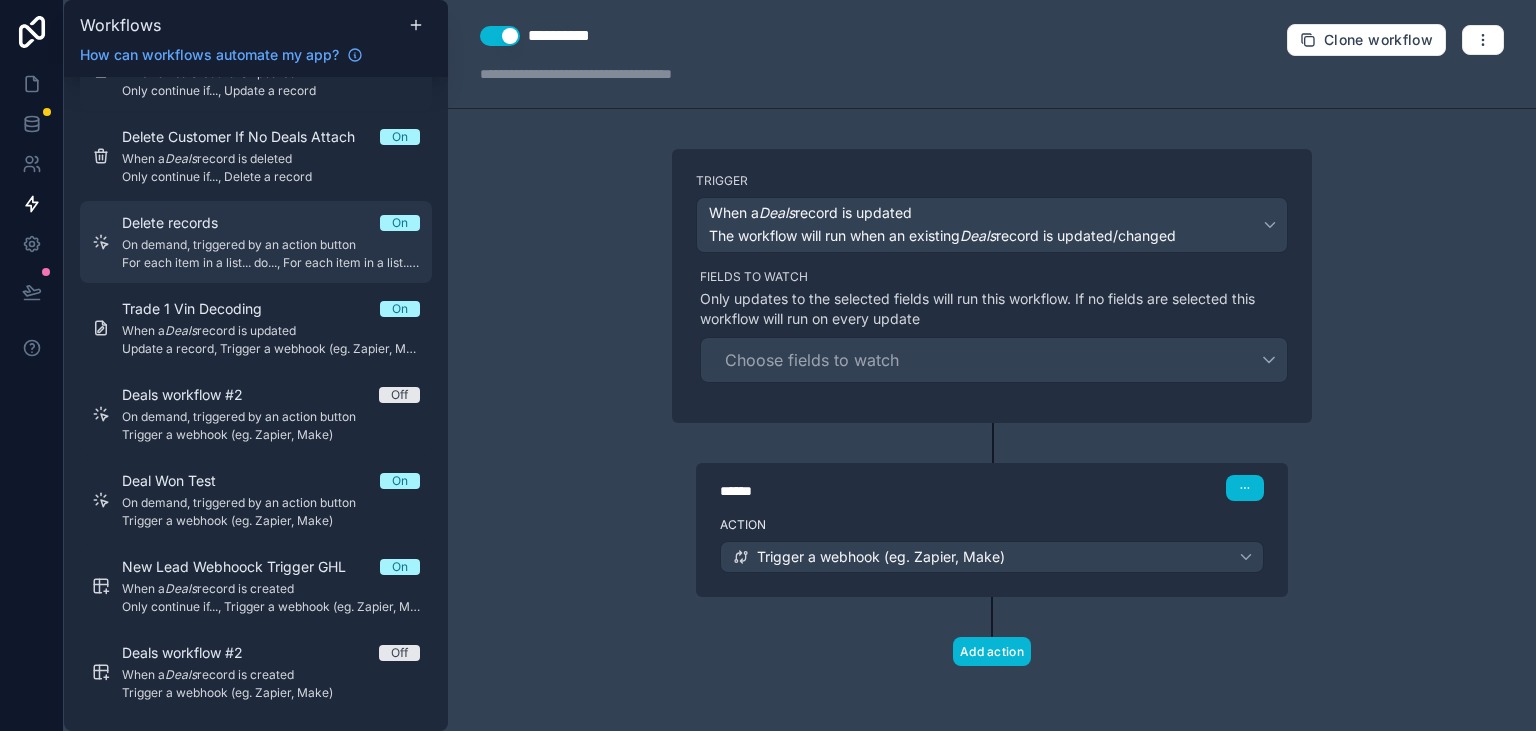 scroll, scrollTop: 248, scrollLeft: 0, axis: vertical 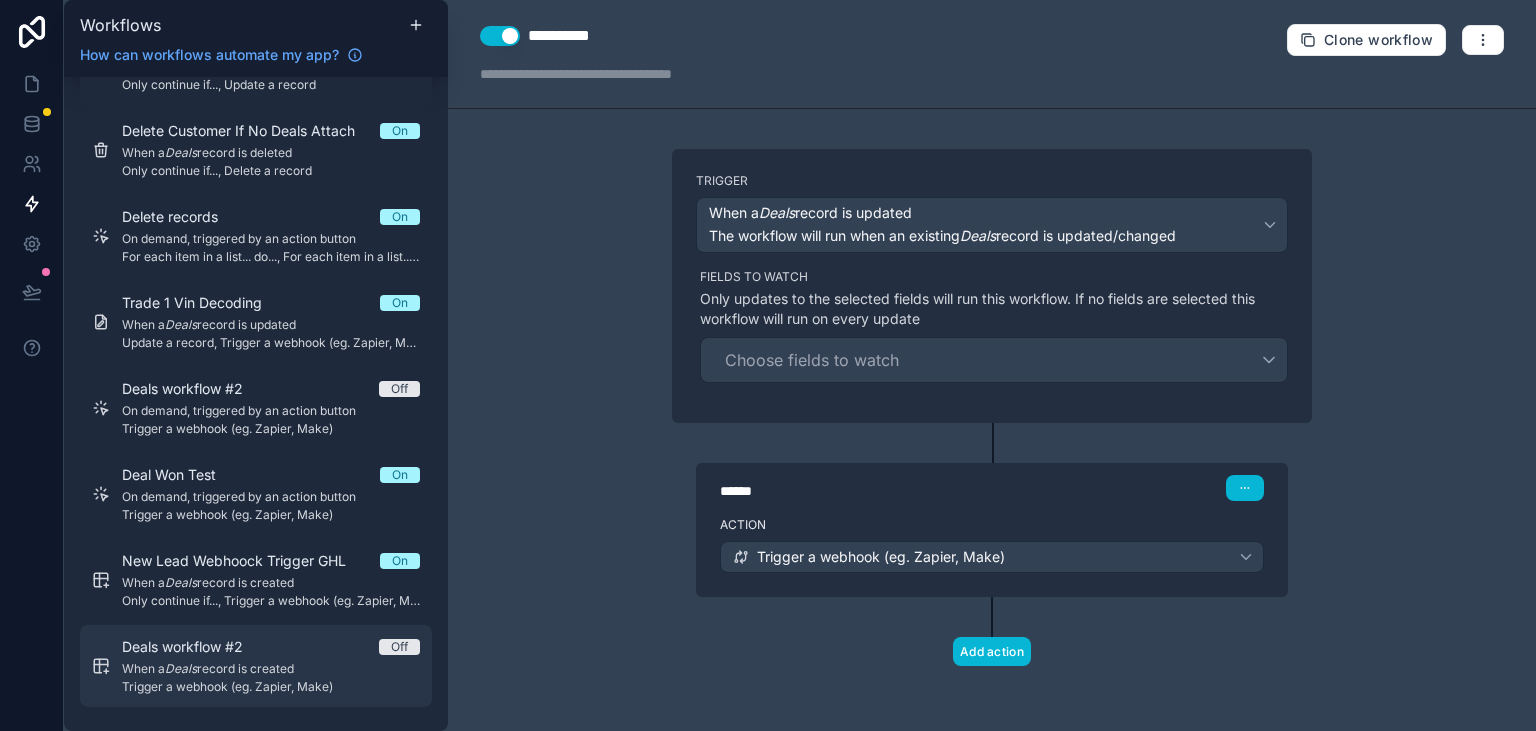 click on "Deals workflow #2 Off When a  Deals  record is created Trigger a webhook (eg. Zapier, Make)" at bounding box center (271, 666) 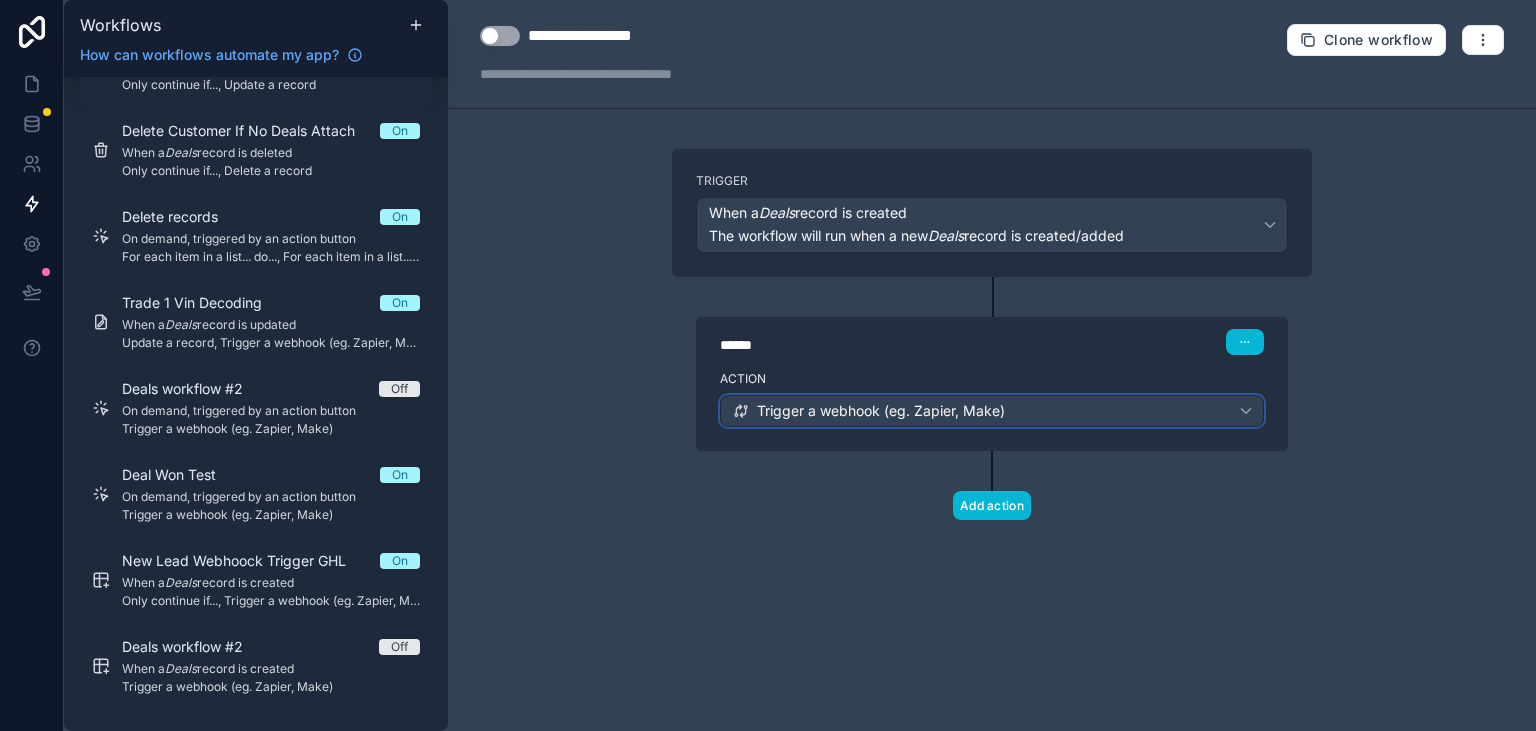 click on "Trigger a webhook (eg. Zapier, Make)" at bounding box center [881, 411] 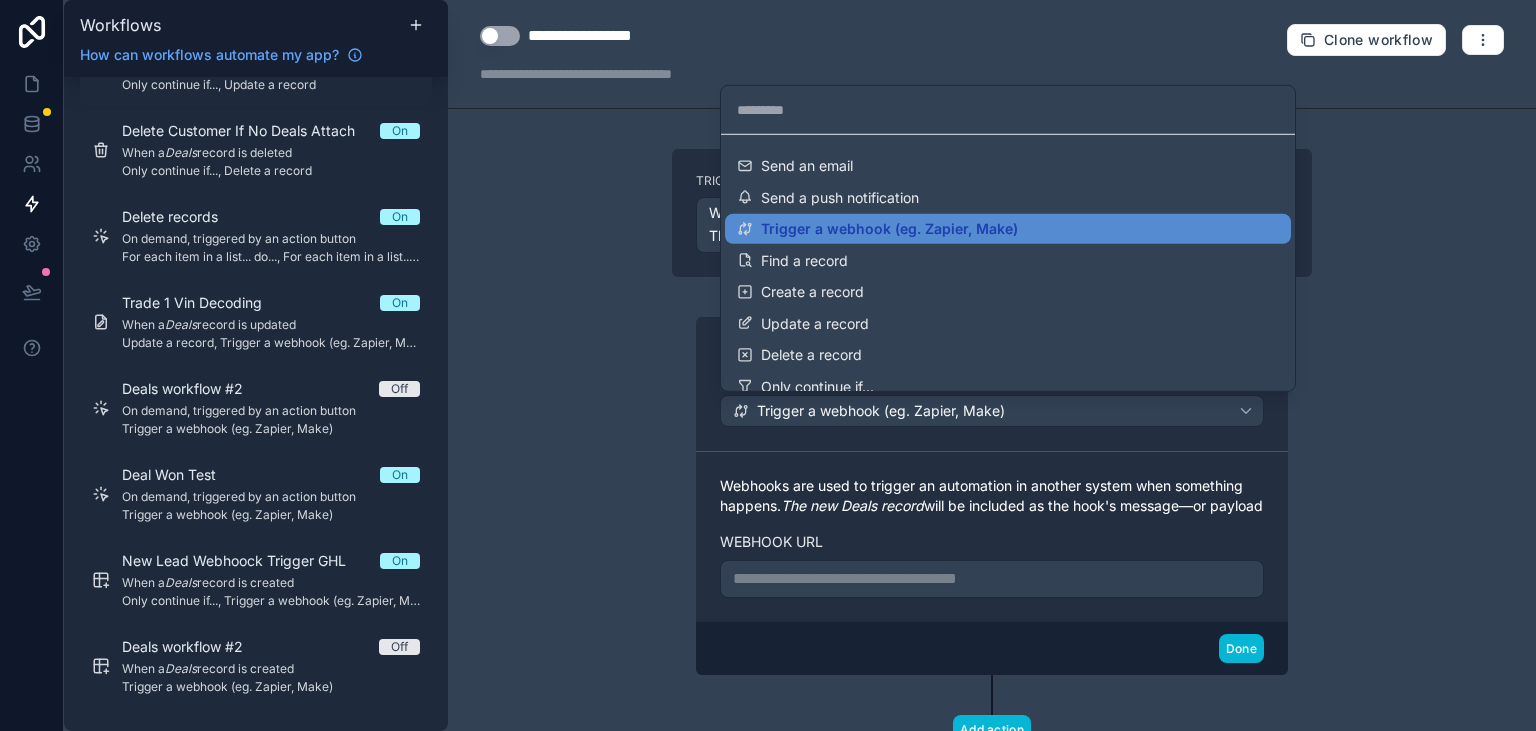 click at bounding box center (768, 365) 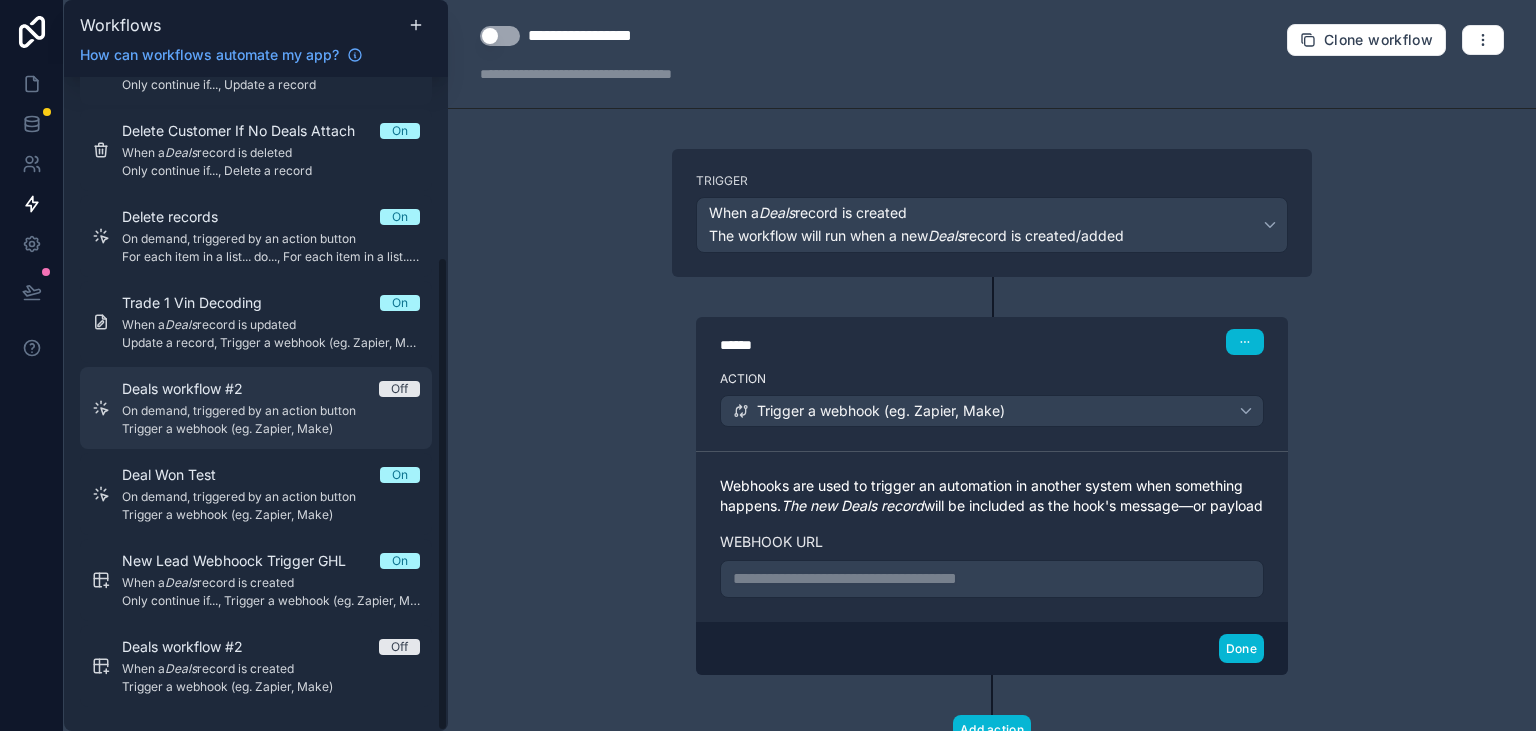 click on "On demand, triggered by an action button" at bounding box center [271, 411] 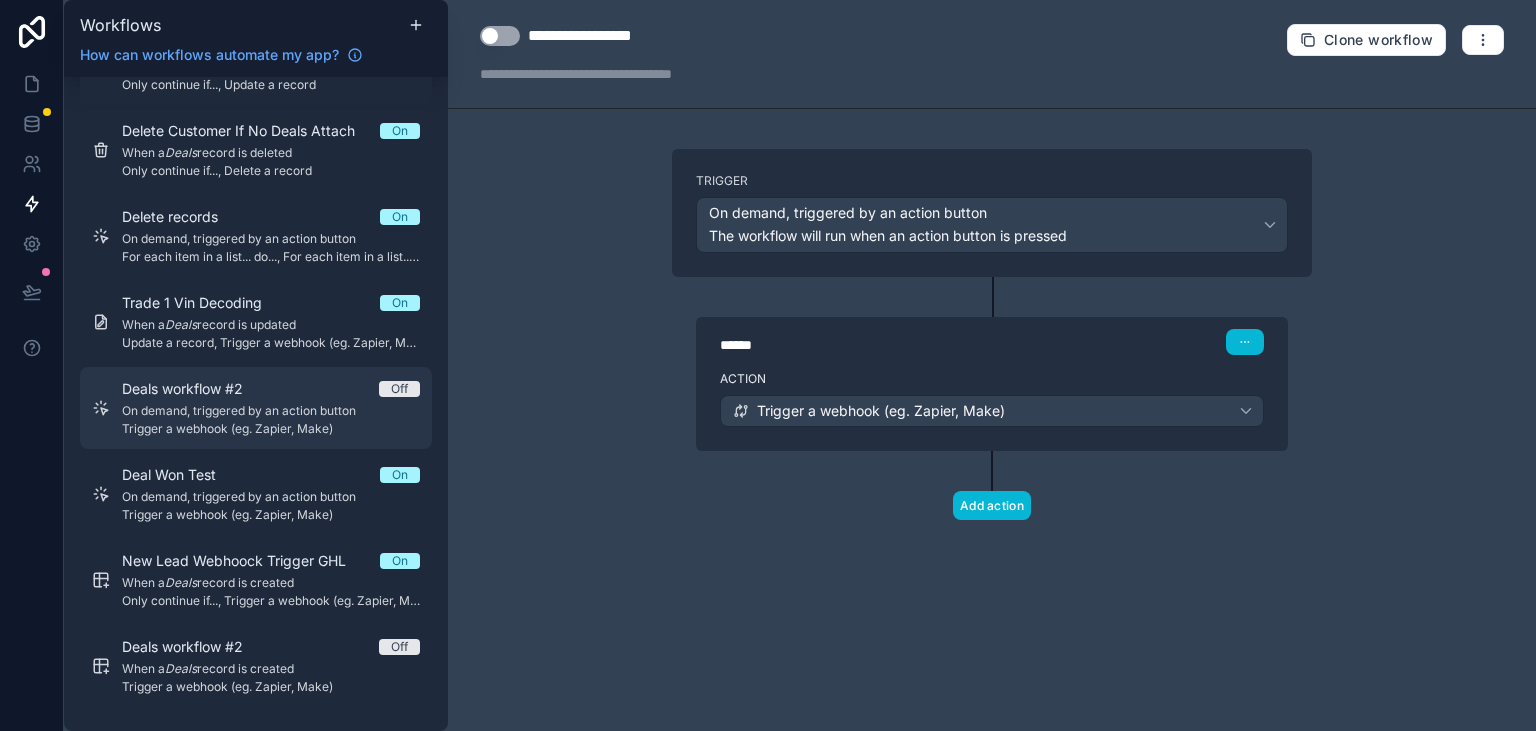click on "On demand, triggered by an action button" at bounding box center [271, 411] 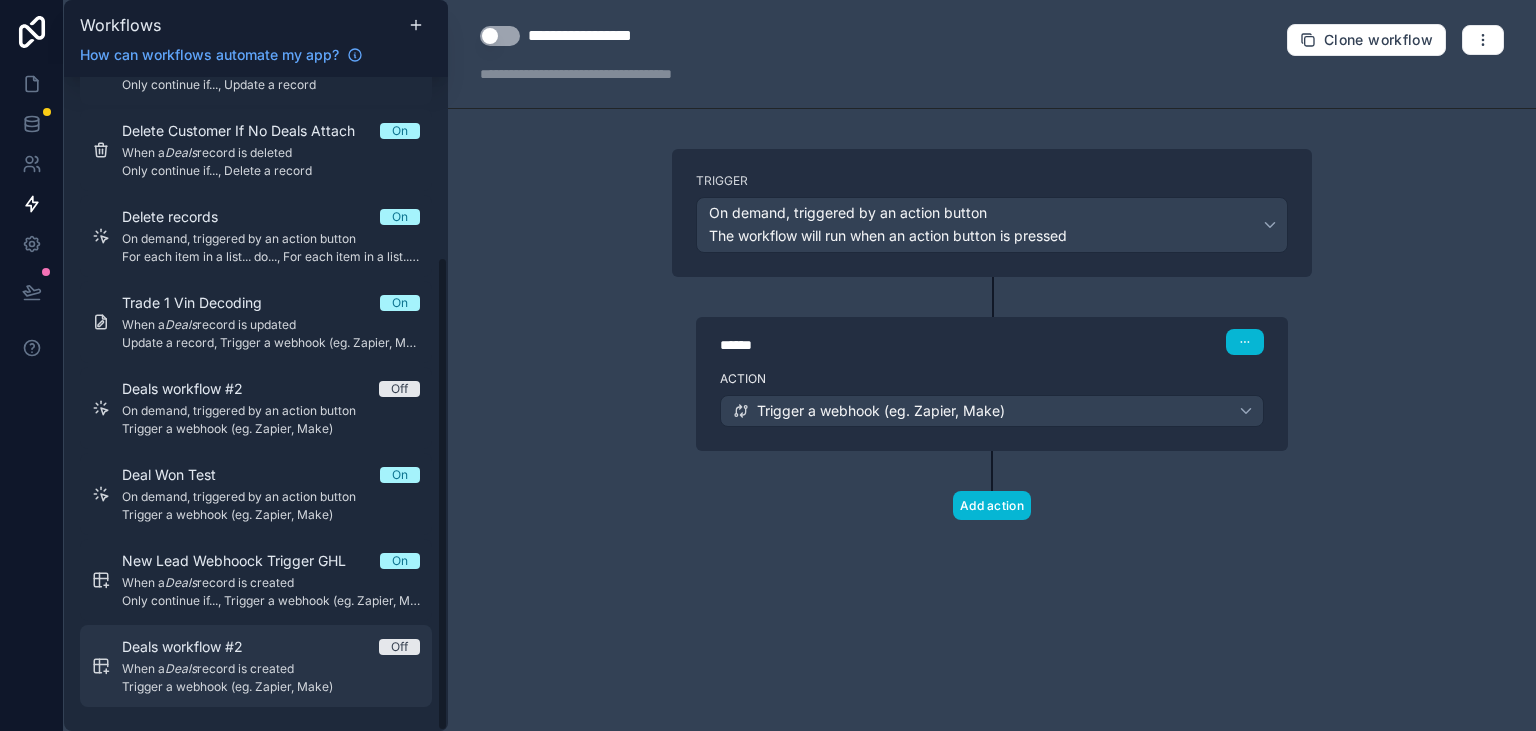 click on "Deals workflow #2" at bounding box center [194, 647] 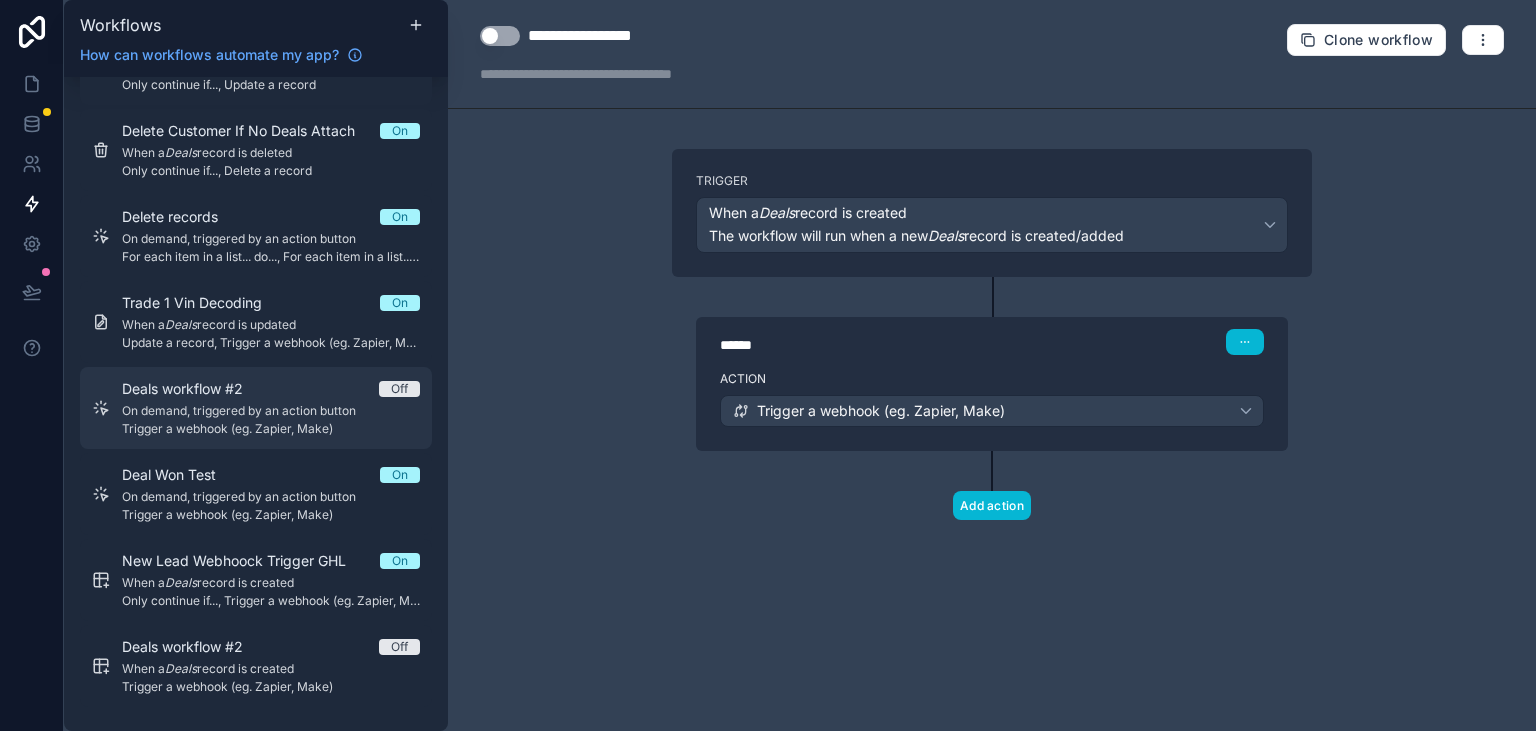 click on "Trigger a webhook (eg. Zapier, Make)" at bounding box center (271, 429) 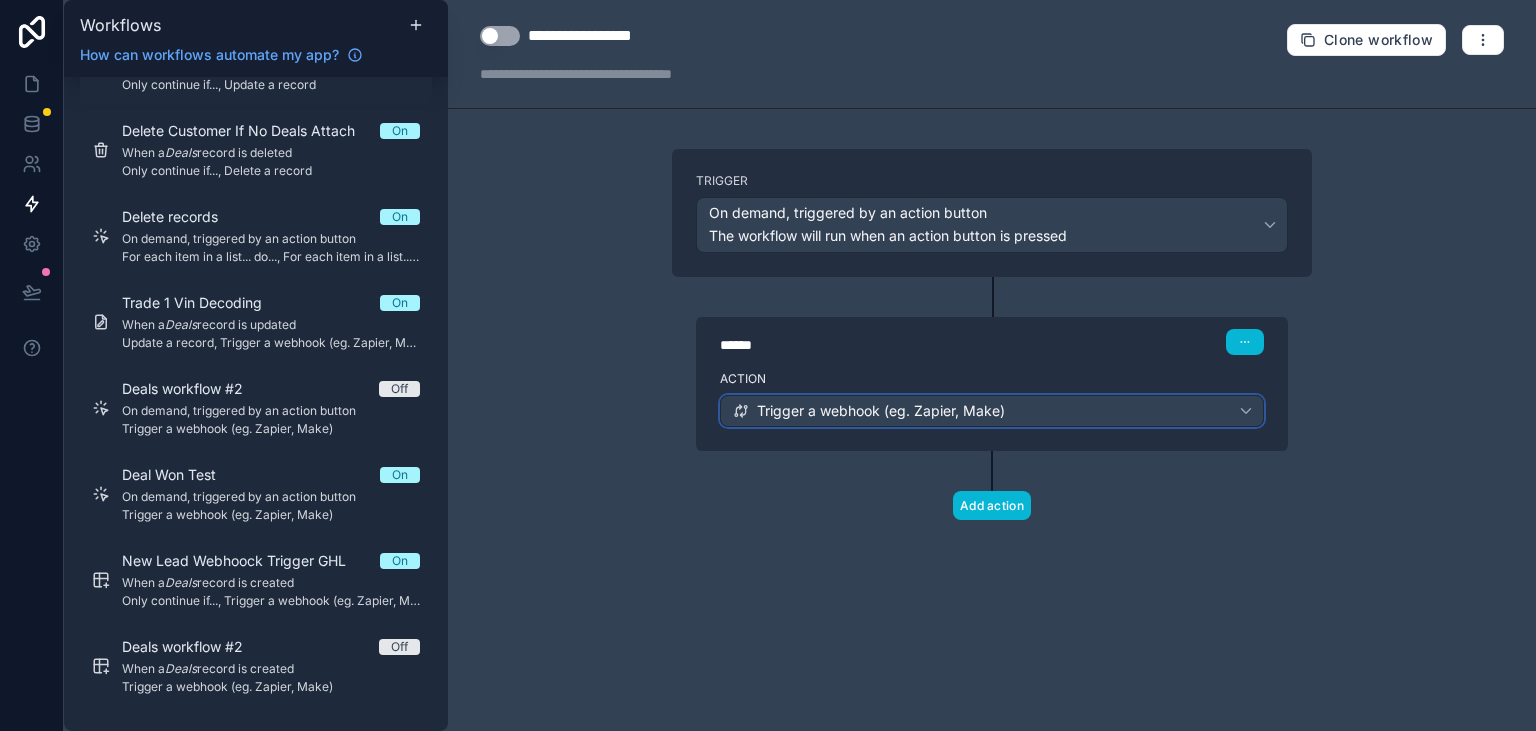 click on "Trigger a webhook (eg. Zapier, Make)" at bounding box center (881, 411) 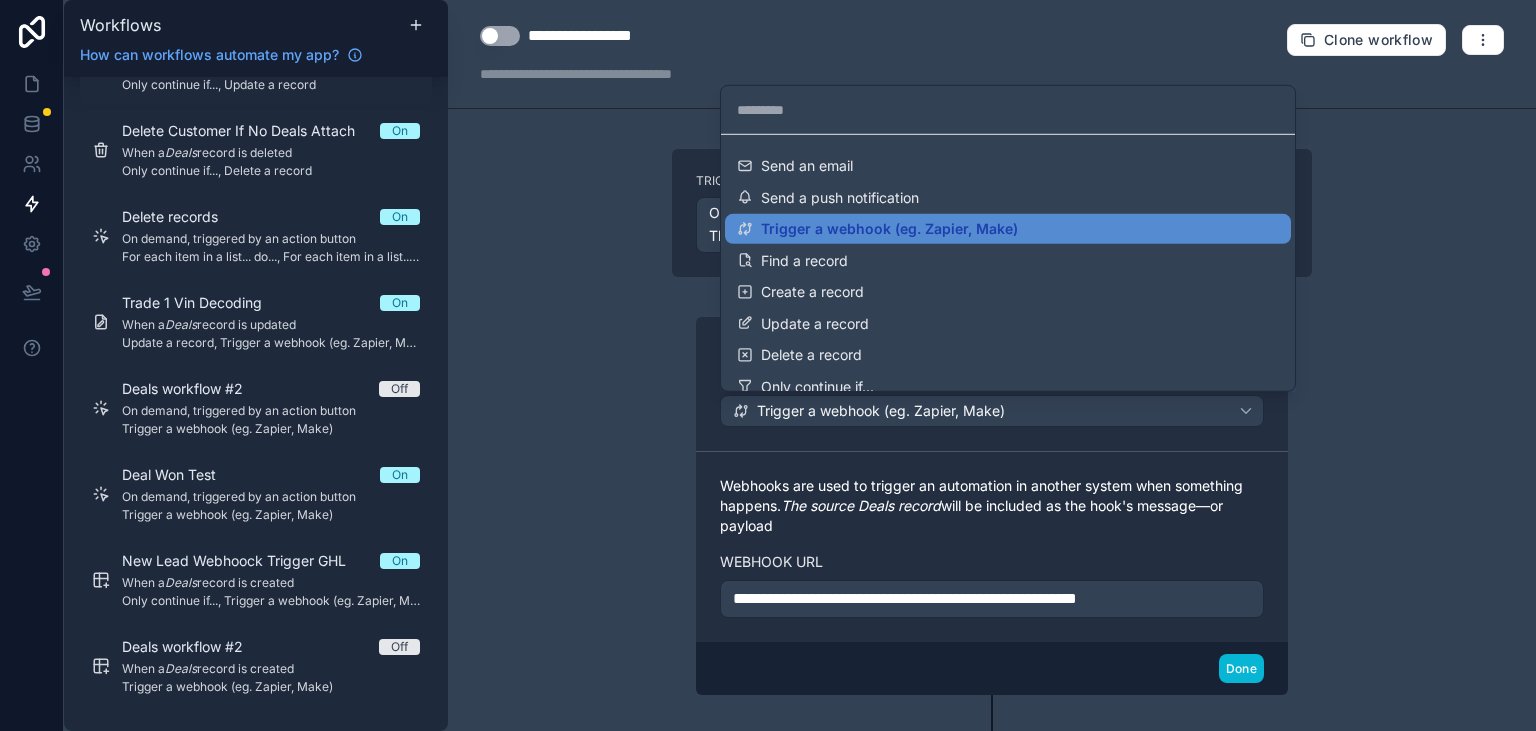 click at bounding box center [768, 365] 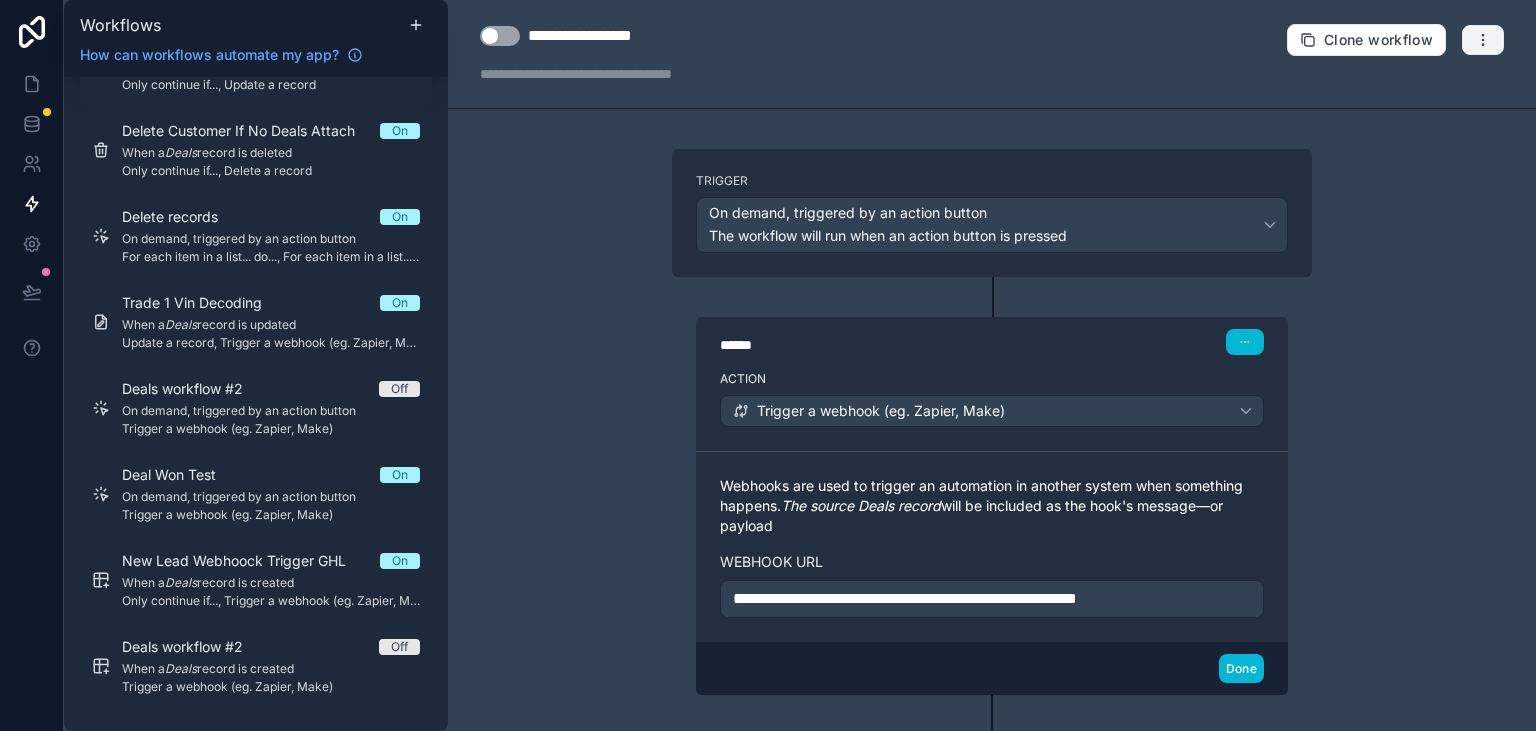 click at bounding box center (1483, 40) 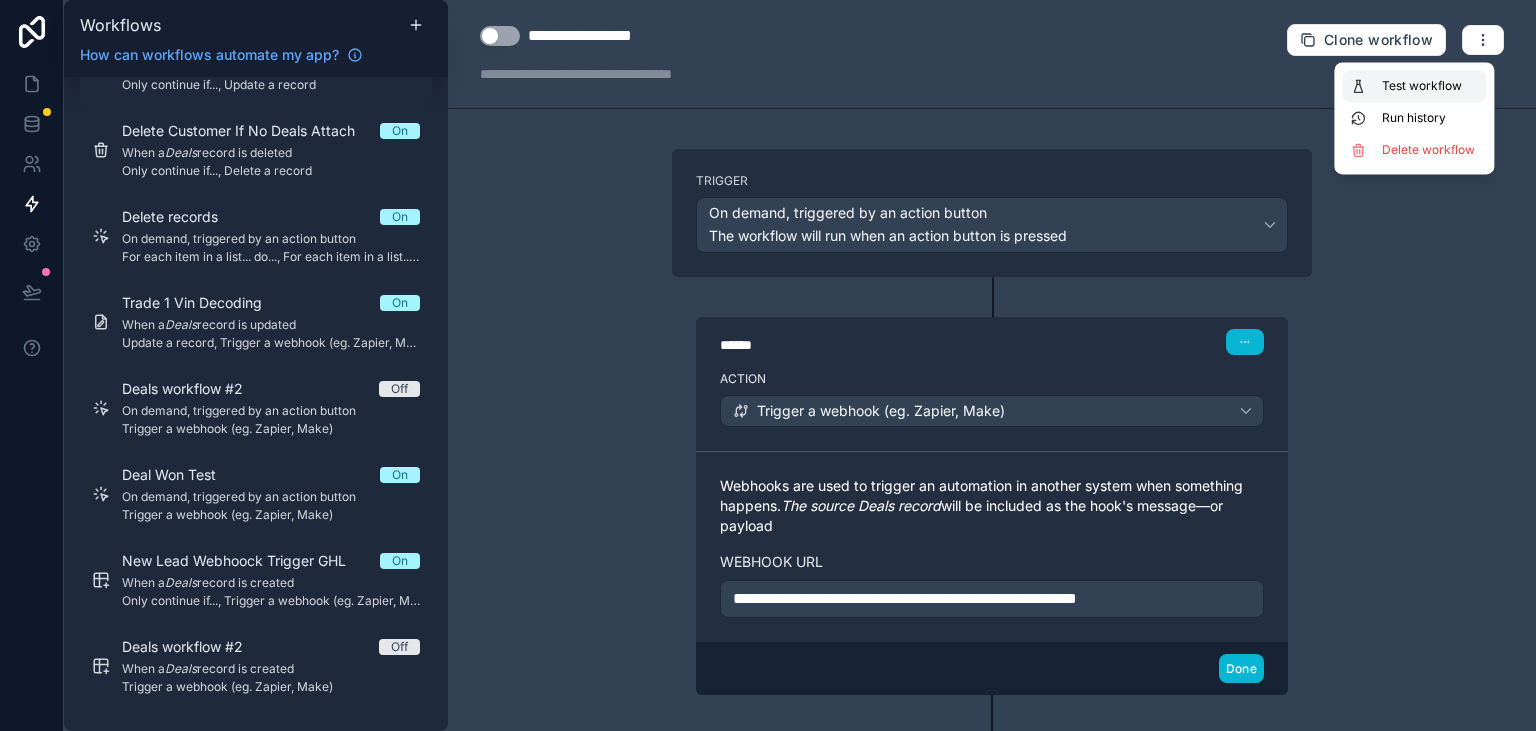 click on "Test workflow" at bounding box center (1414, 86) 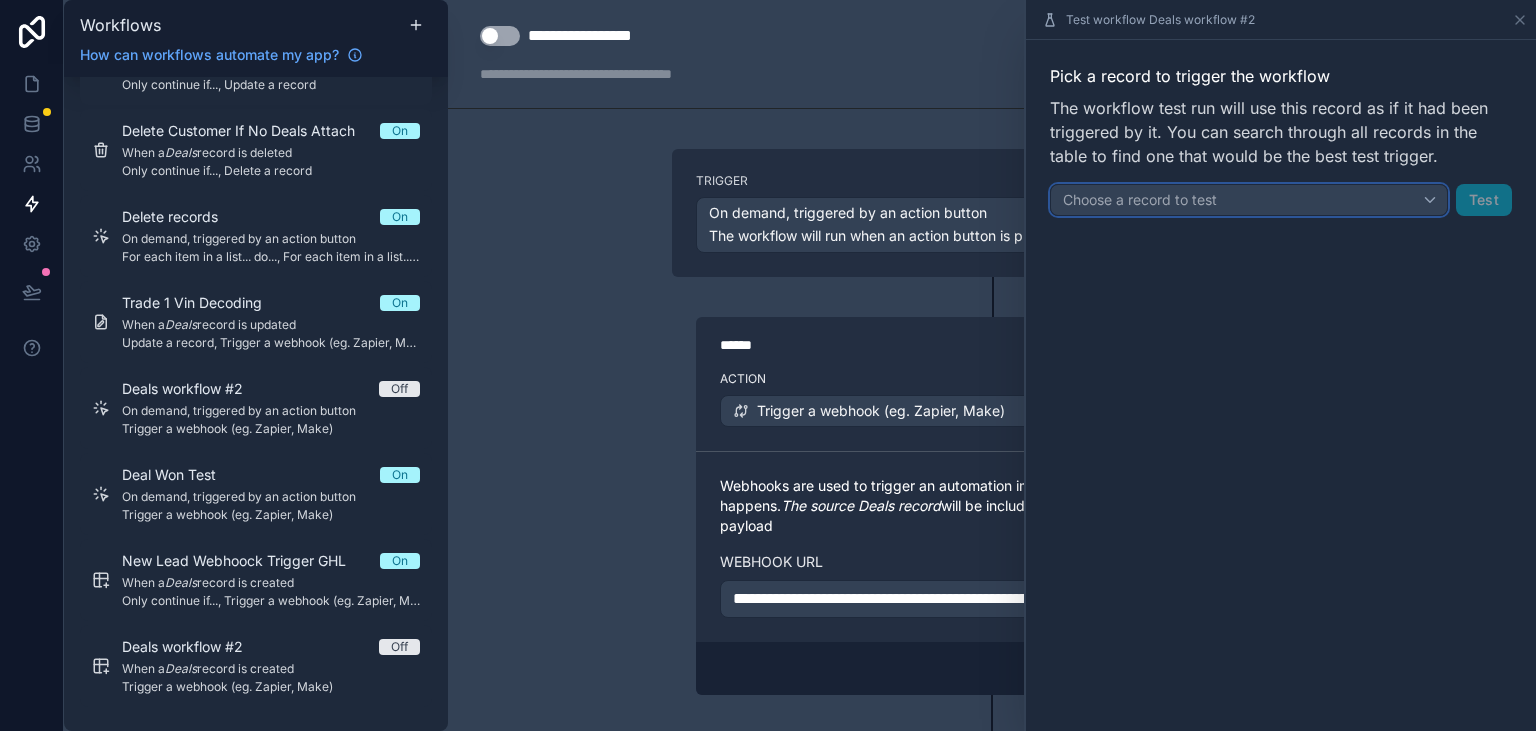 click on "Choose a record to test" at bounding box center (1249, 200) 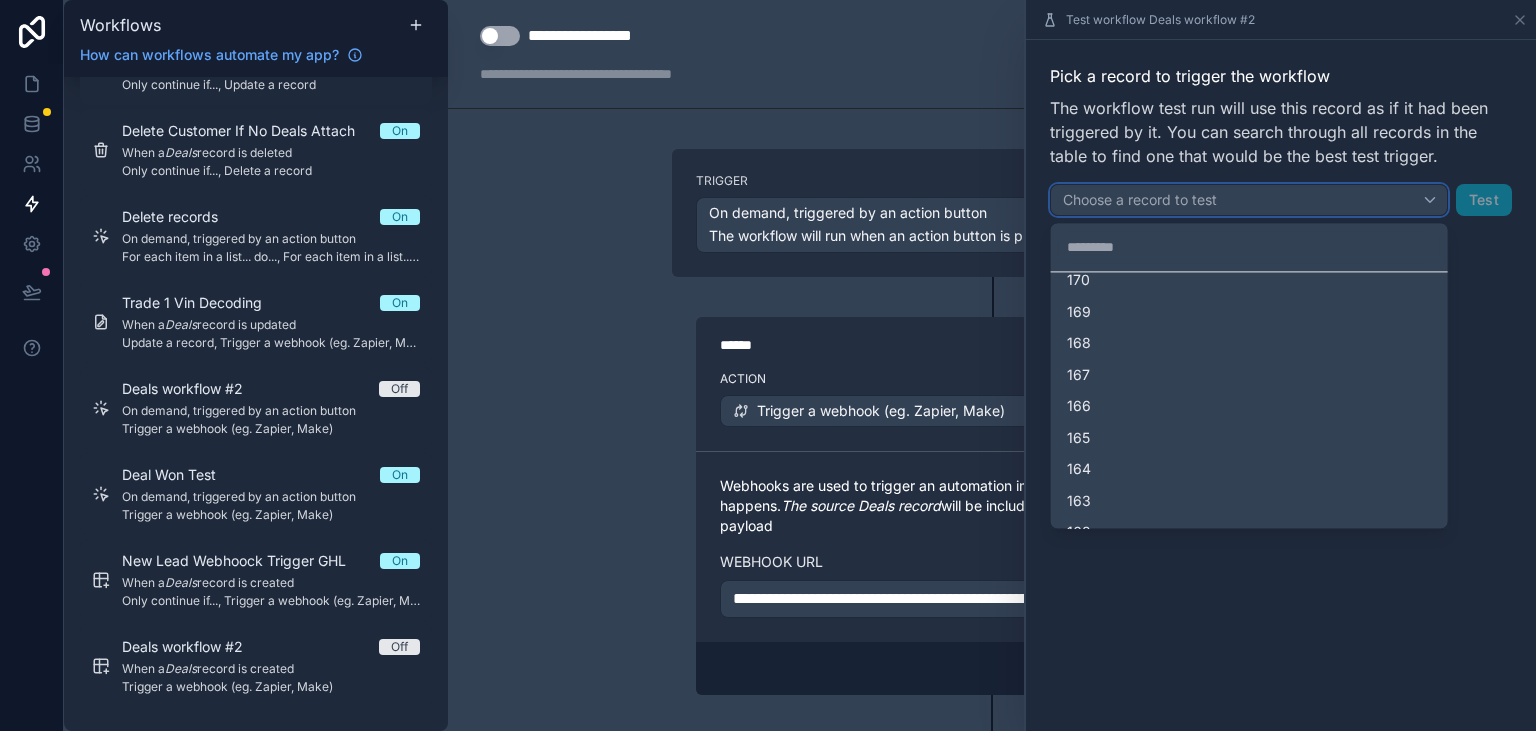 scroll, scrollTop: 0, scrollLeft: 0, axis: both 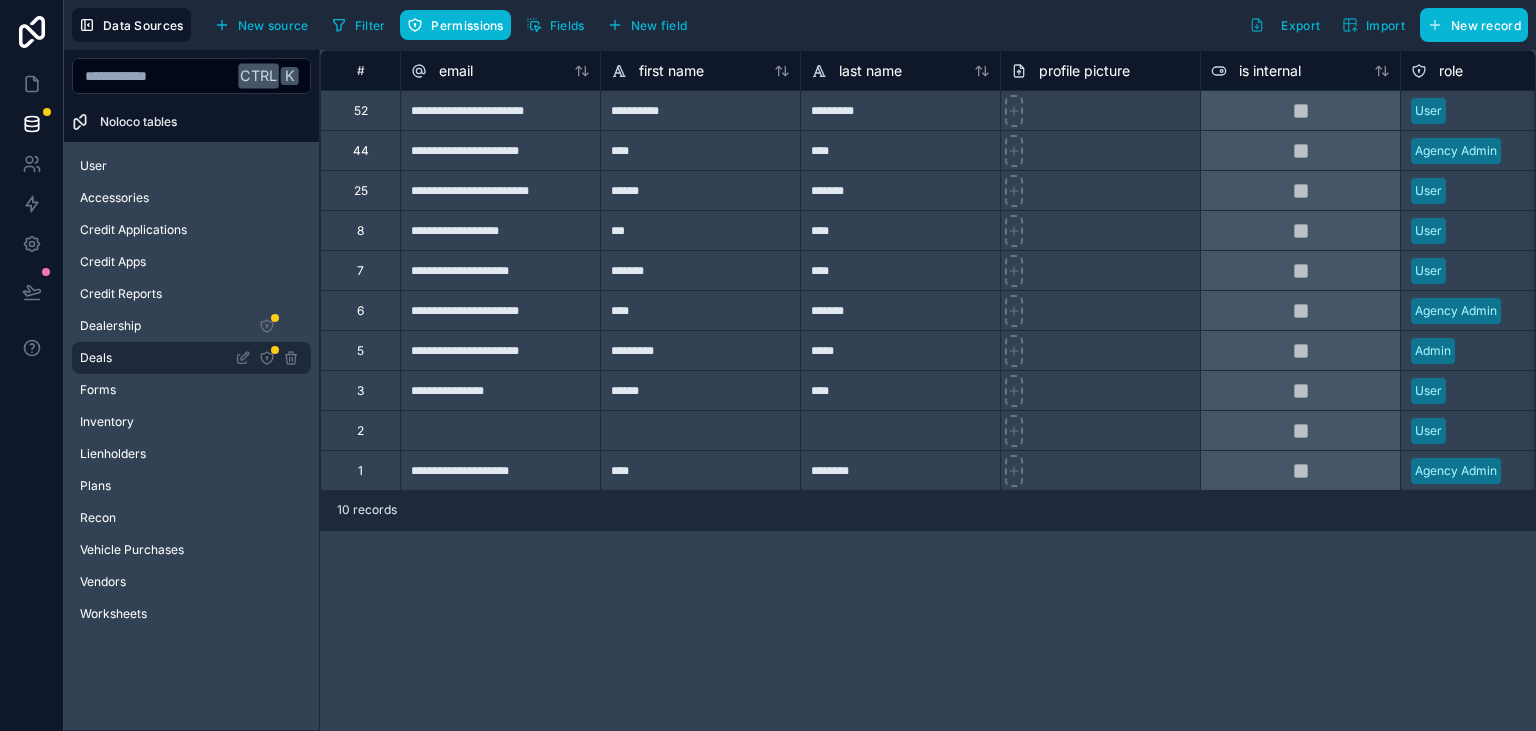 click on "Deals" at bounding box center [96, 358] 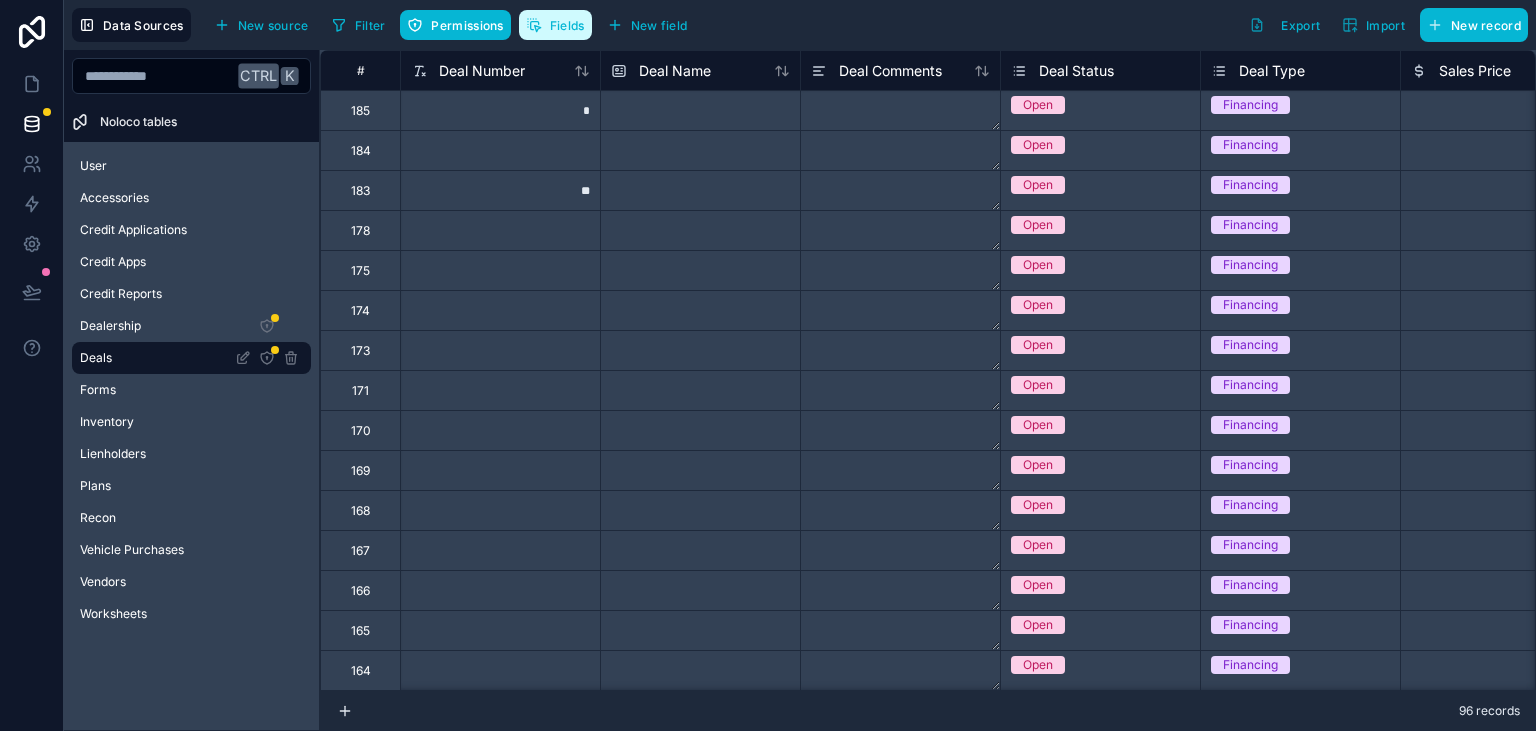 click on "Fields" at bounding box center [567, 25] 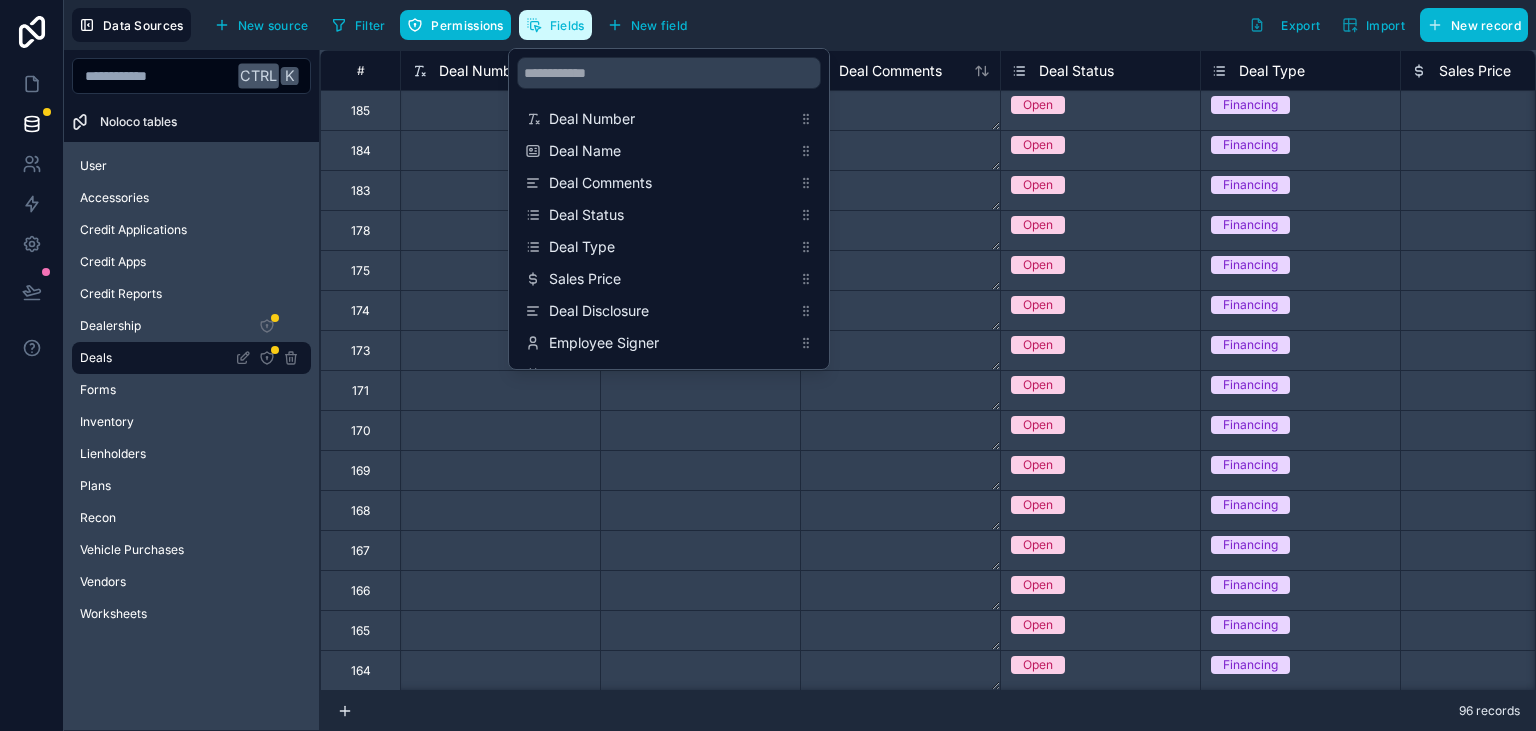 type 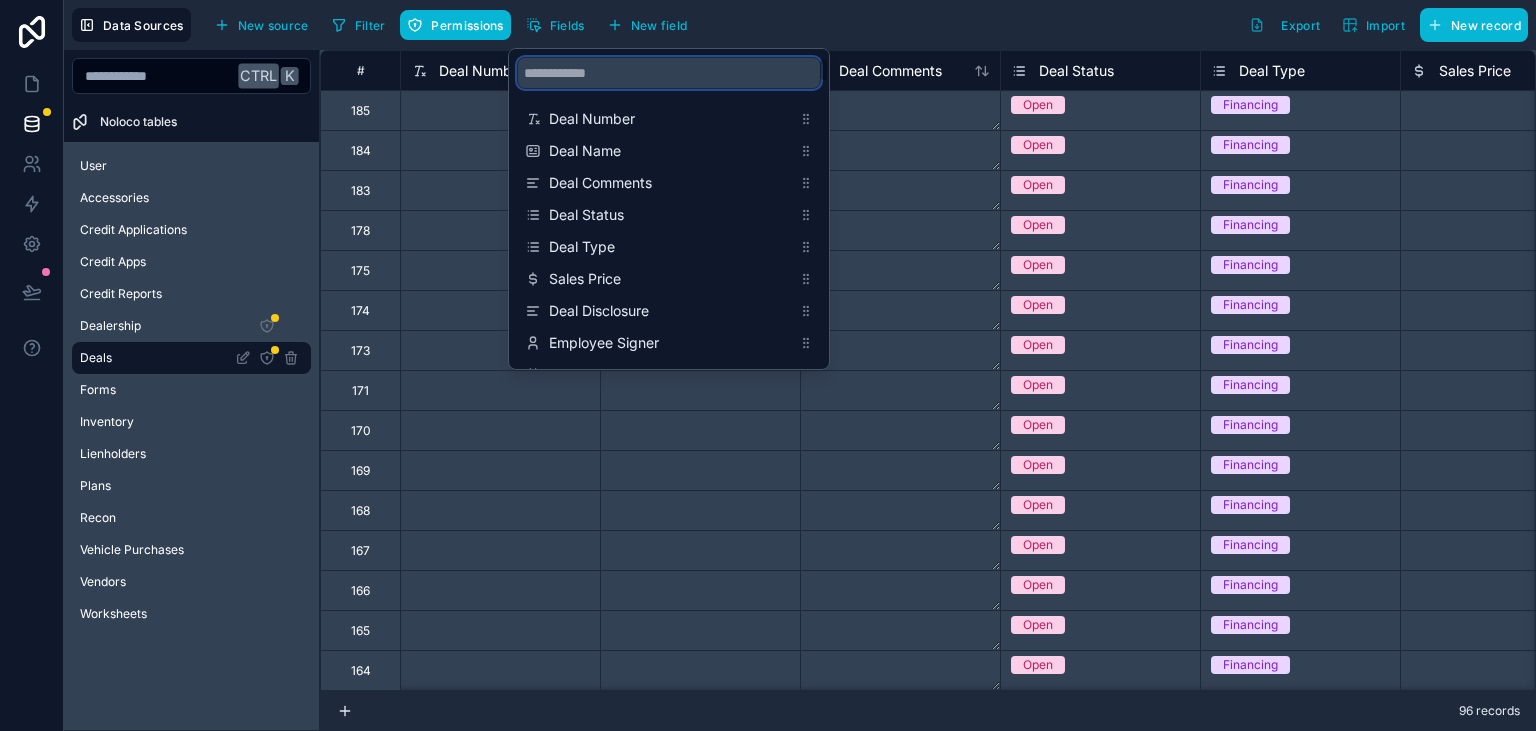 click at bounding box center [669, 73] 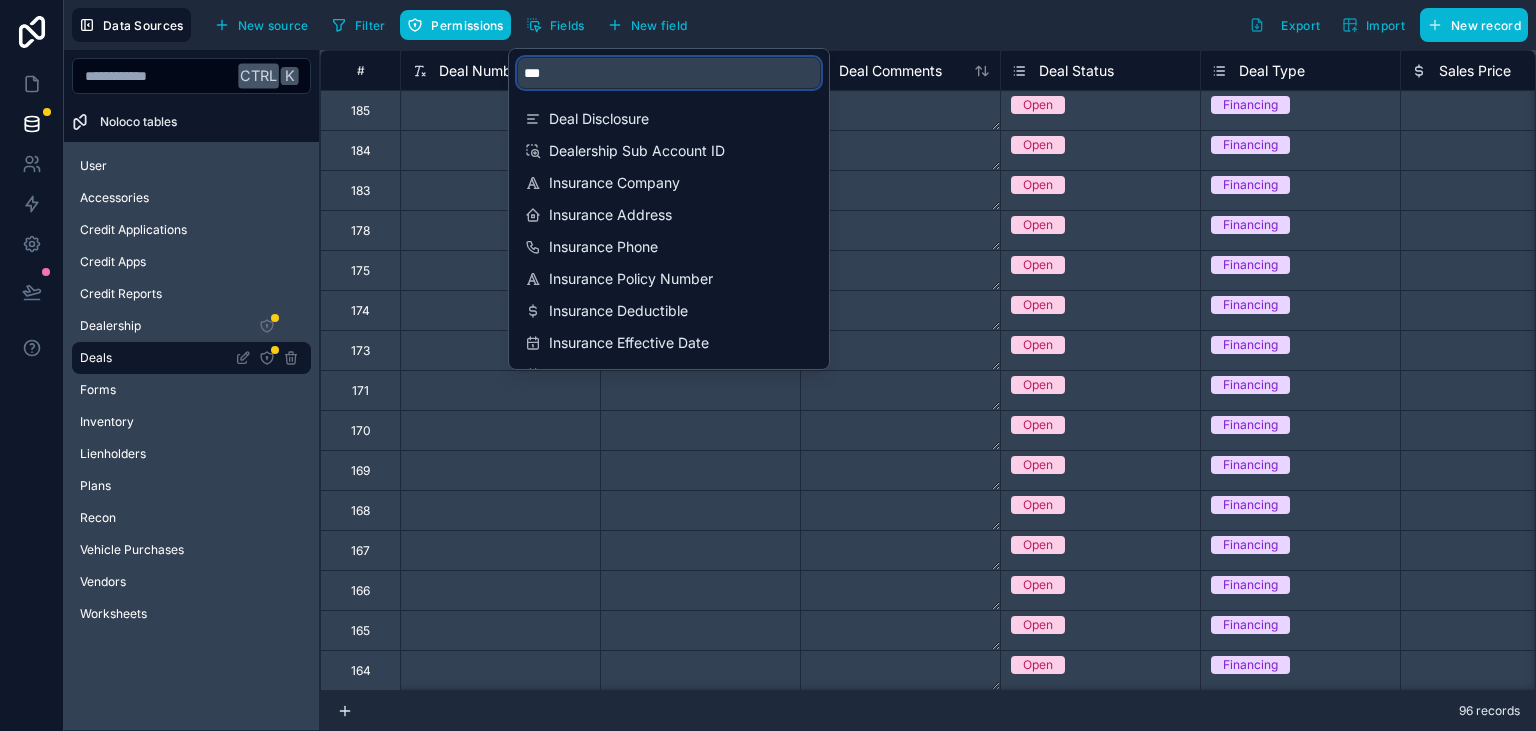 type on "***" 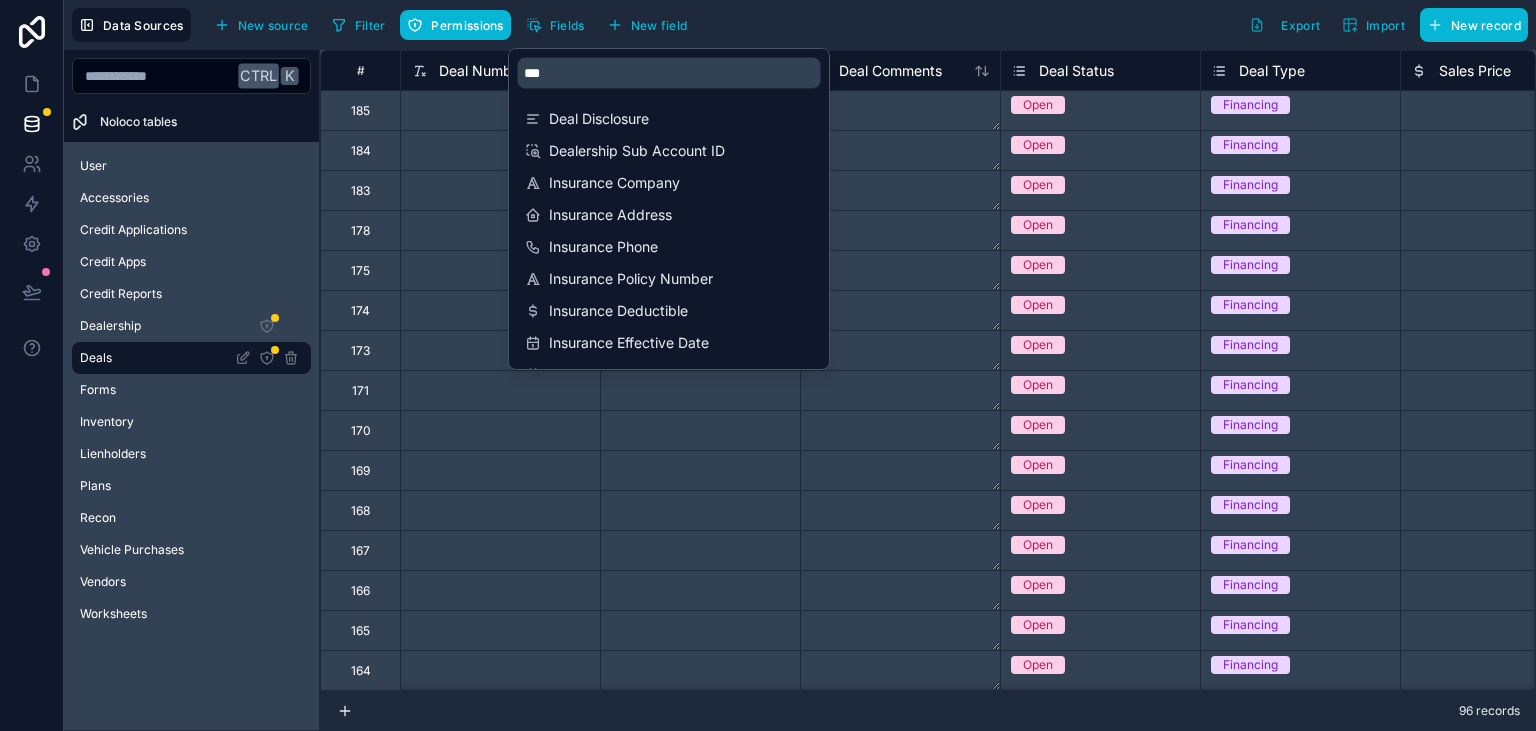 click on "Deal Disclosure Dealership Sub Account ID Insurance Company Insurance Address Insurance Phone Insurance Policy Number Insurance Deductible Insurance Effective Date Insurance Expiration Date Insurance Agent Insurance City Insurance State Insurance Postal Code" at bounding box center [669, 313] 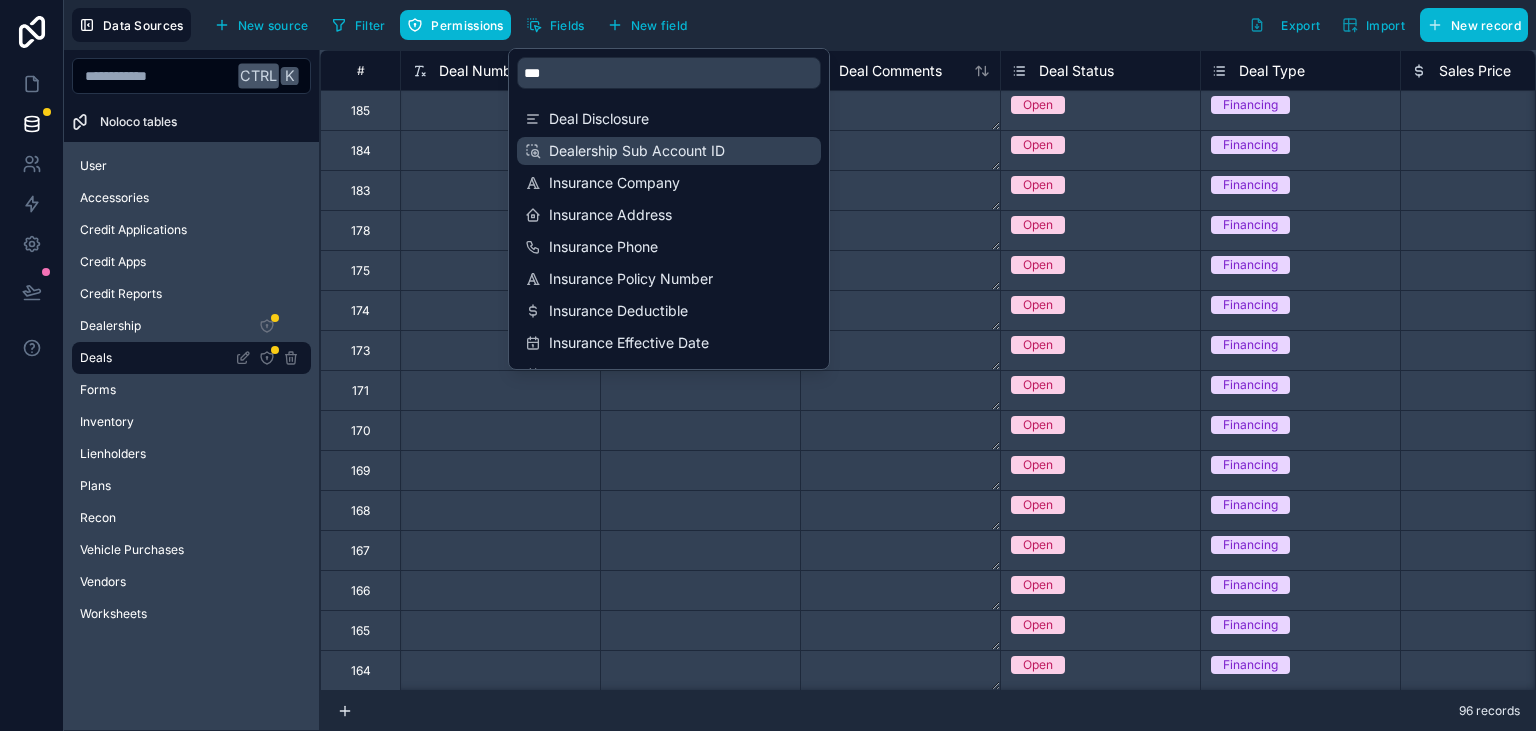 click on "Dealership Sub Account ID" at bounding box center [670, 151] 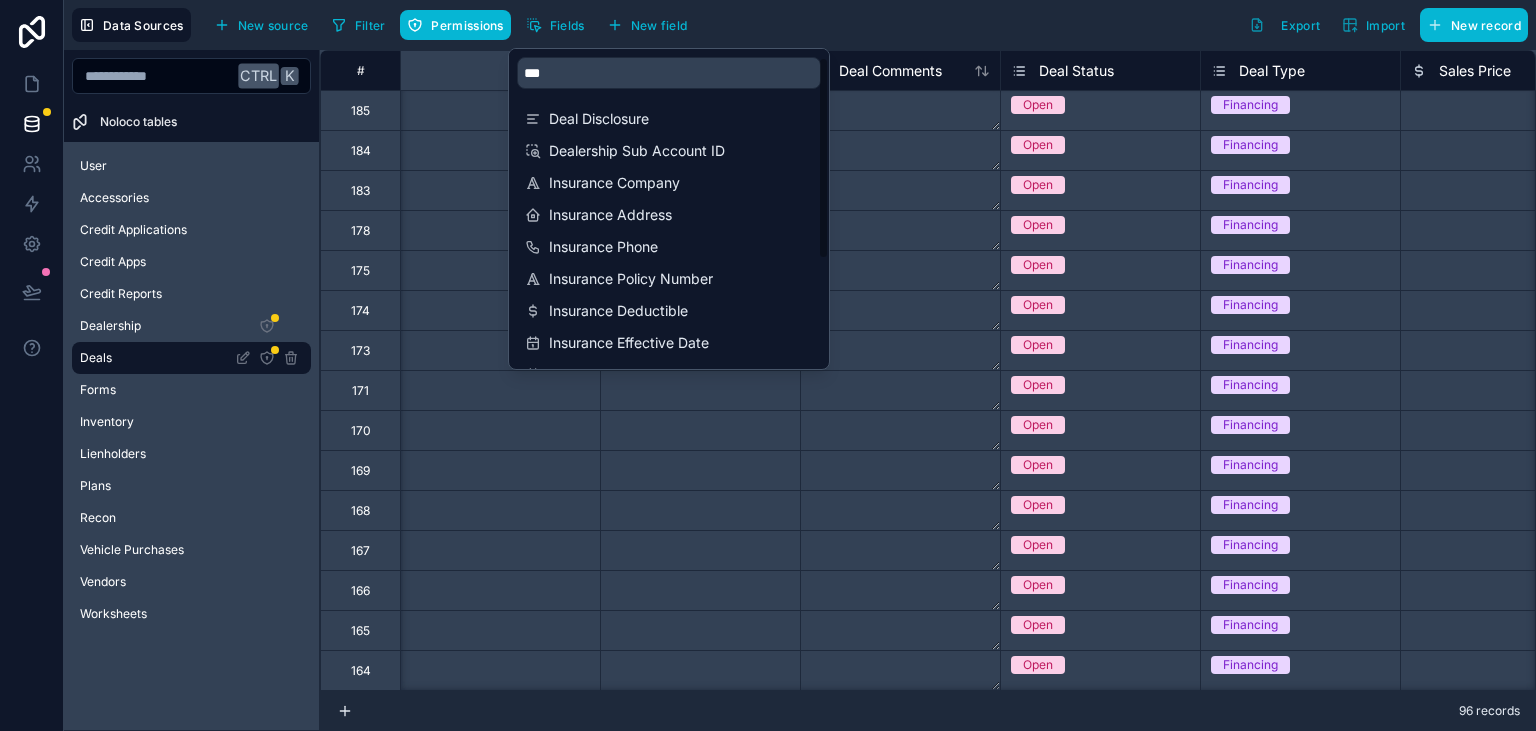 scroll, scrollTop: 0, scrollLeft: 18200, axis: horizontal 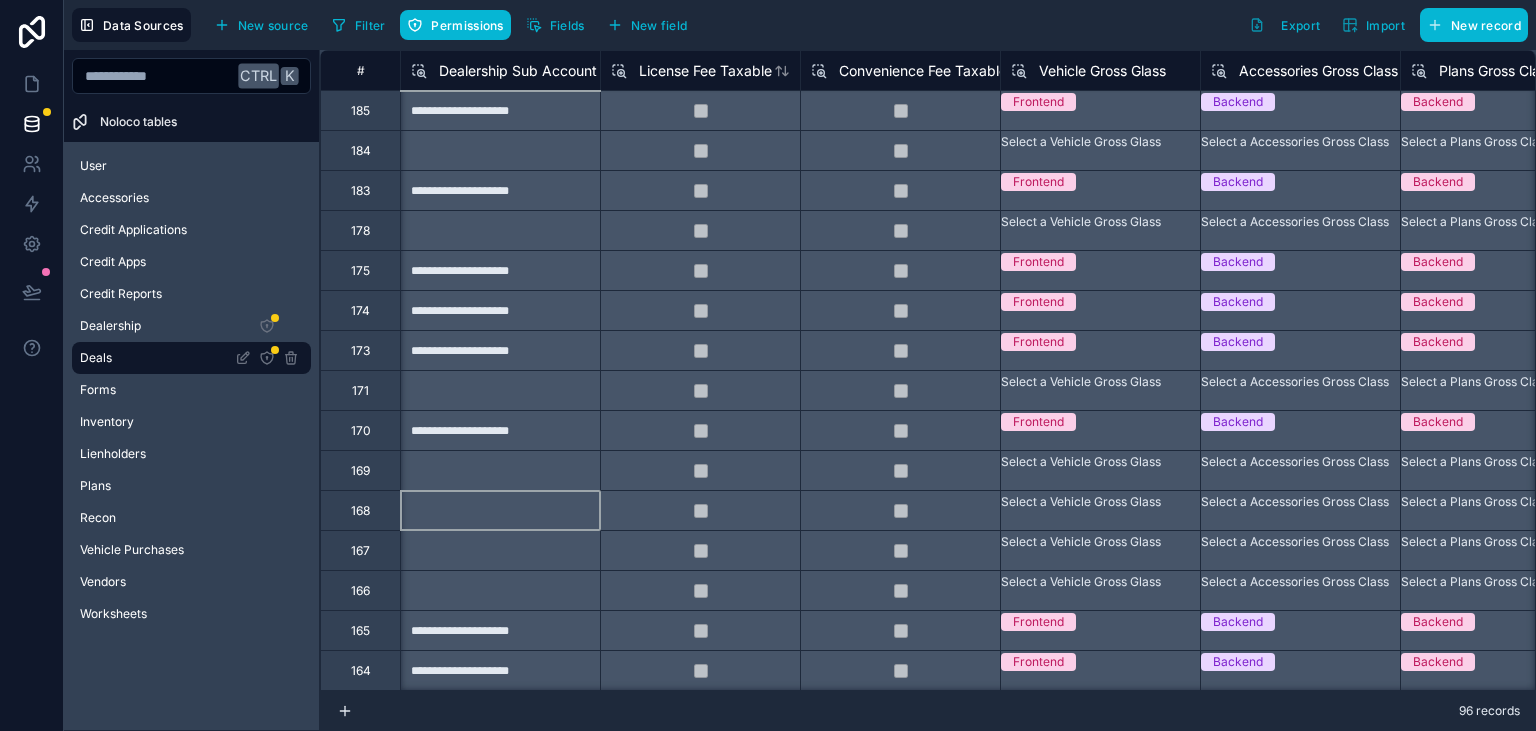 click at bounding box center (500, 510) 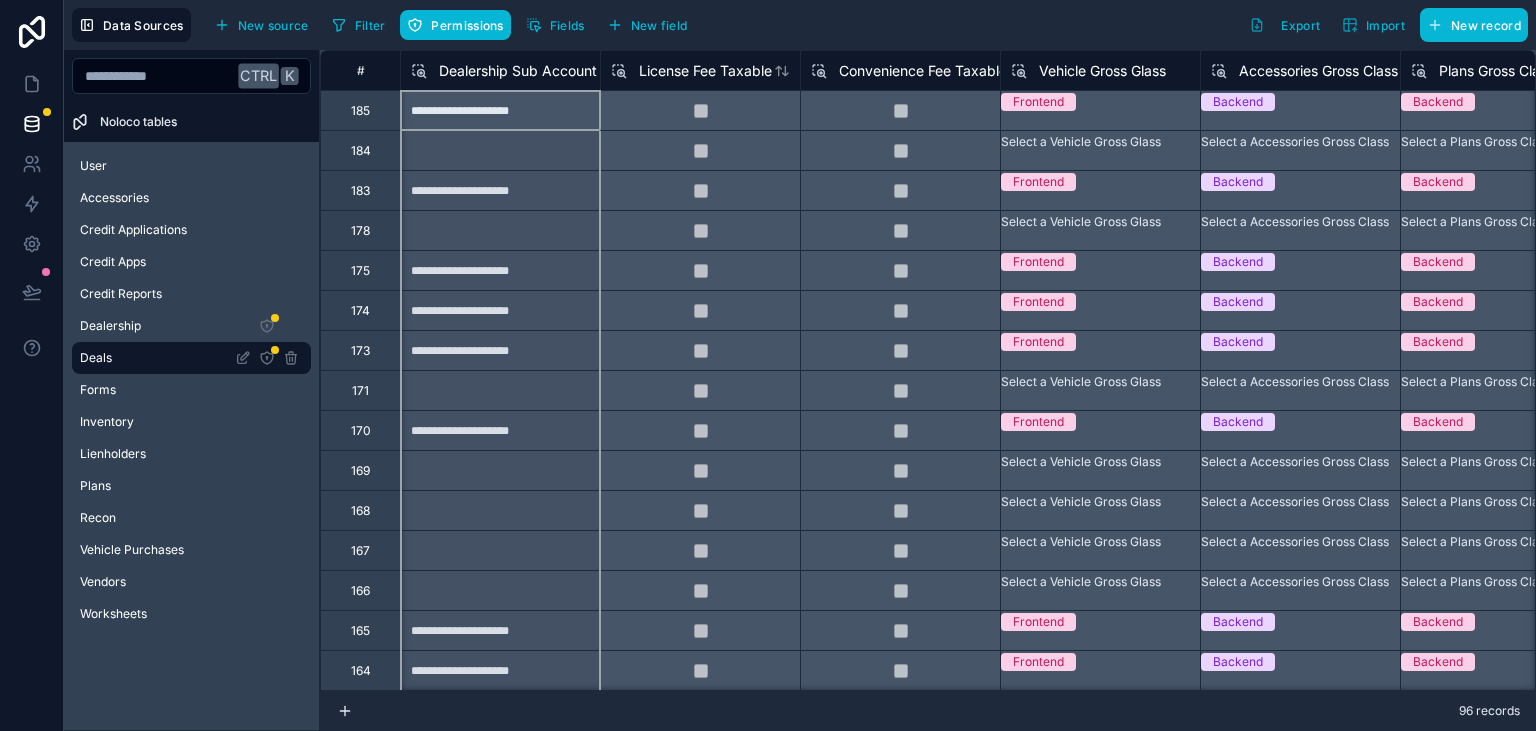 click on "Dealership Sub Account ID" at bounding box center [527, 71] 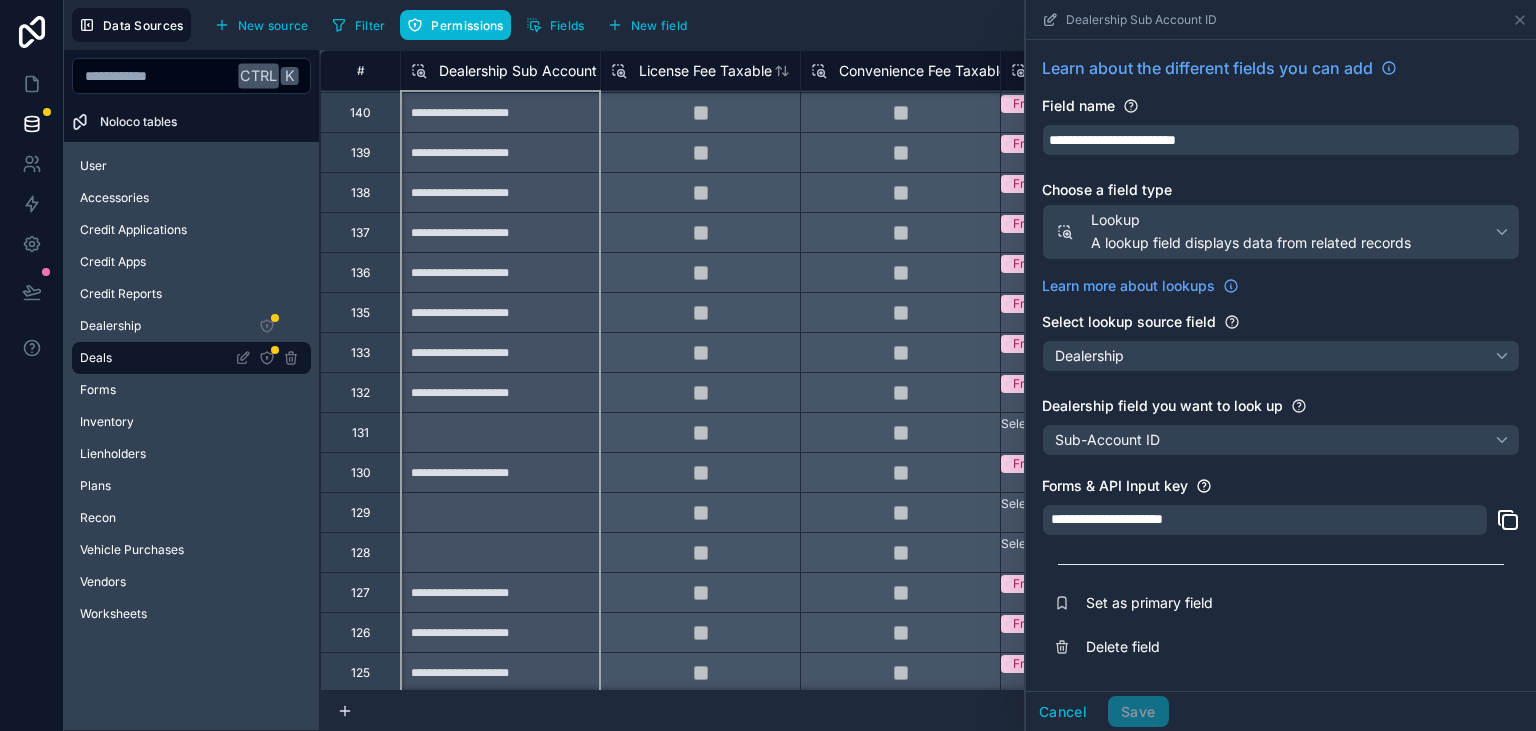 scroll, scrollTop: 1079, scrollLeft: 18200, axis: both 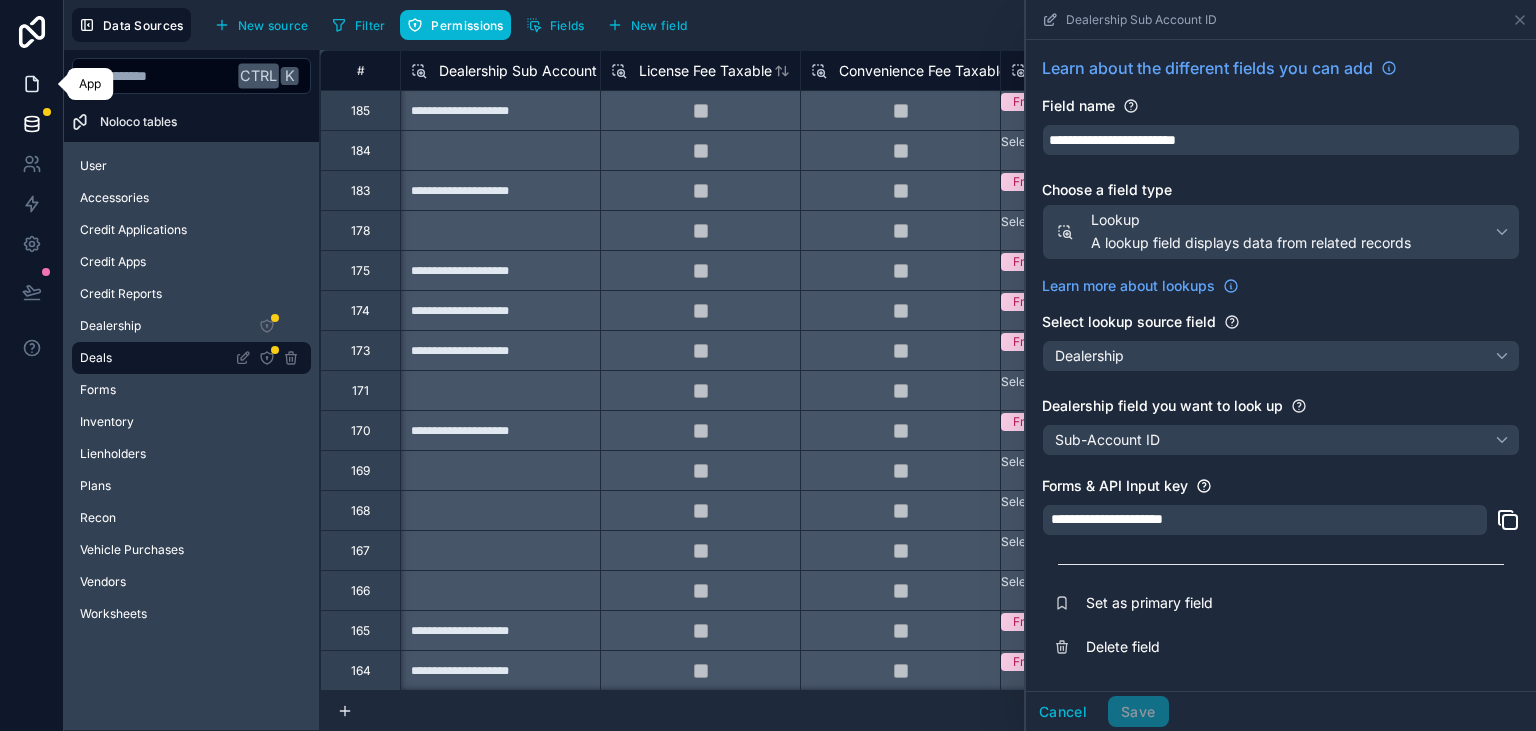 click at bounding box center (31, 84) 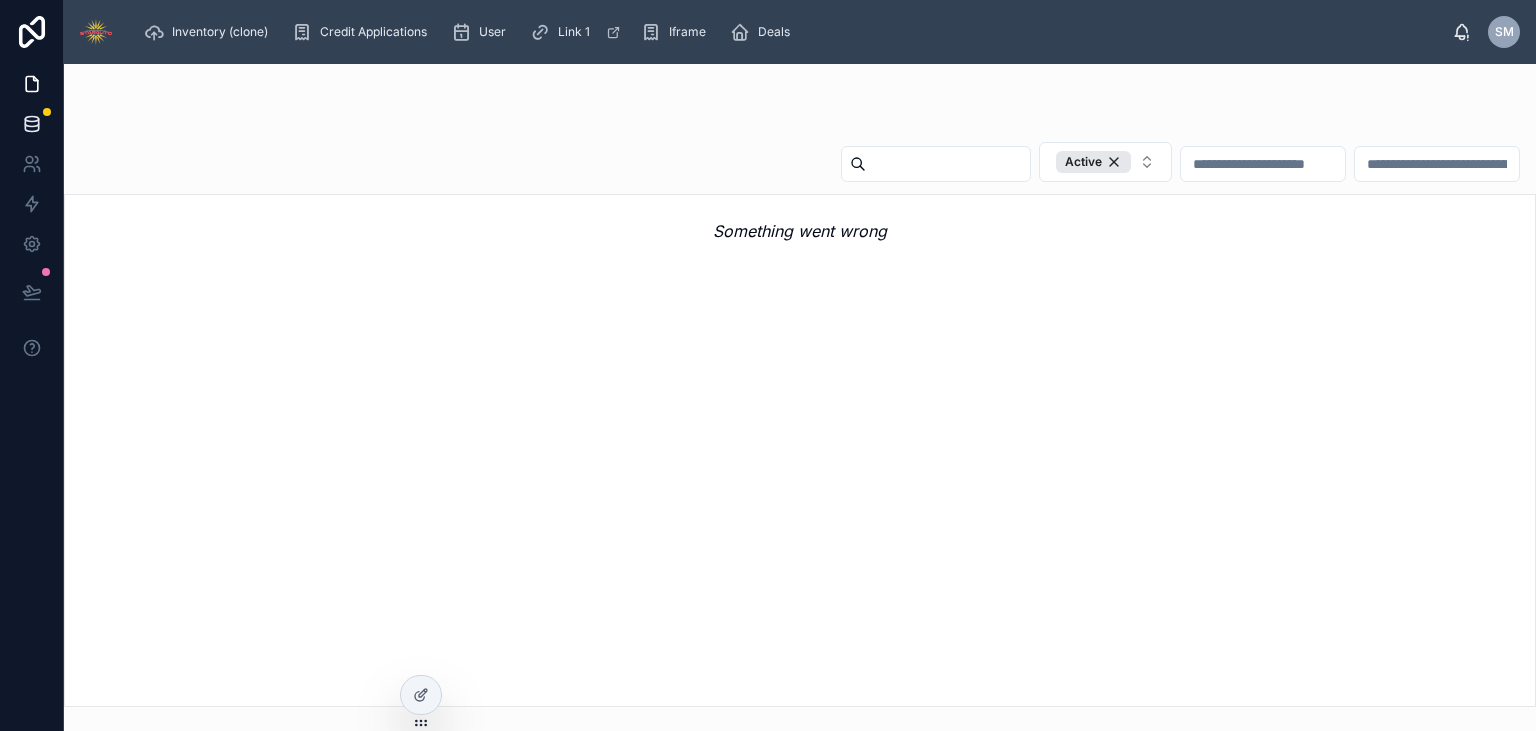 click 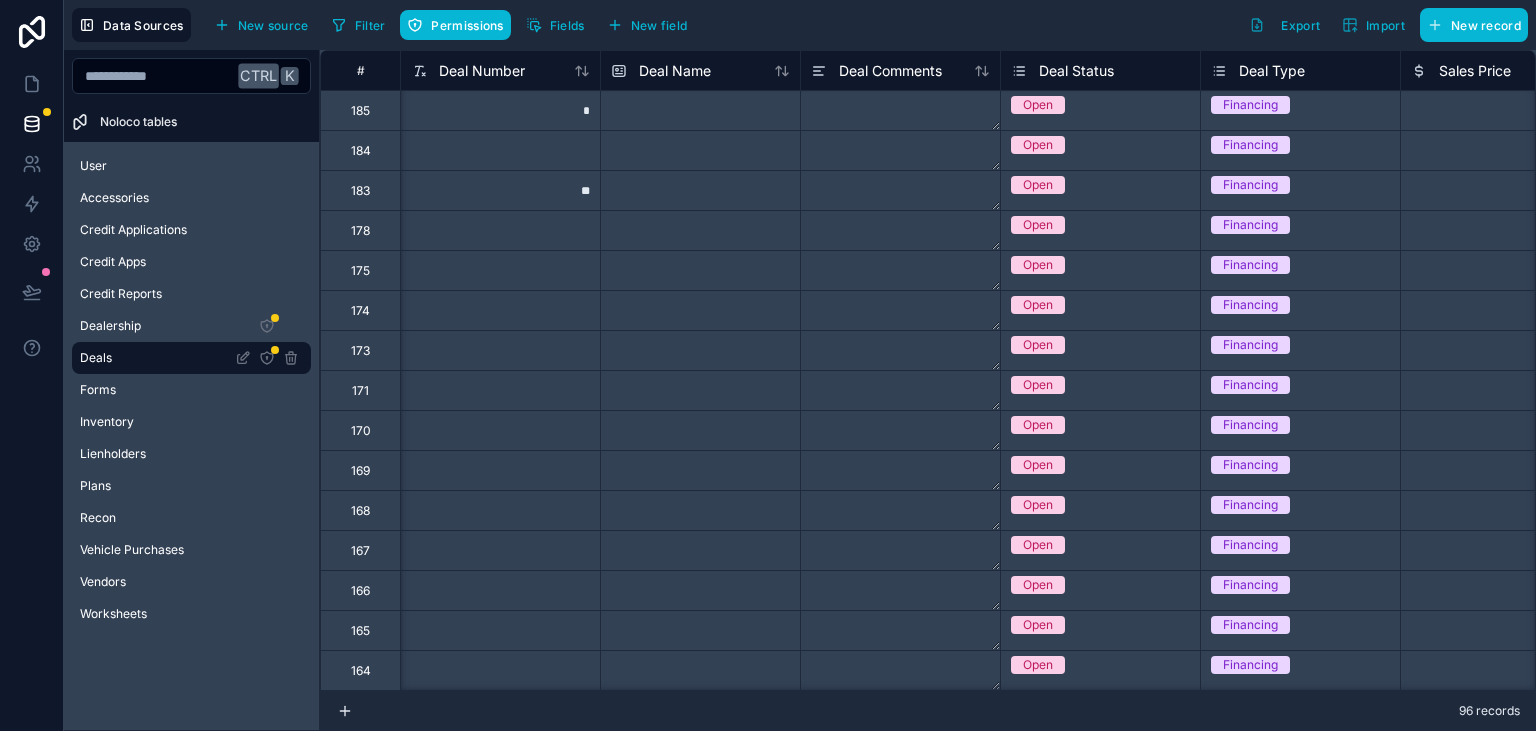 scroll, scrollTop: 0, scrollLeft: 312, axis: horizontal 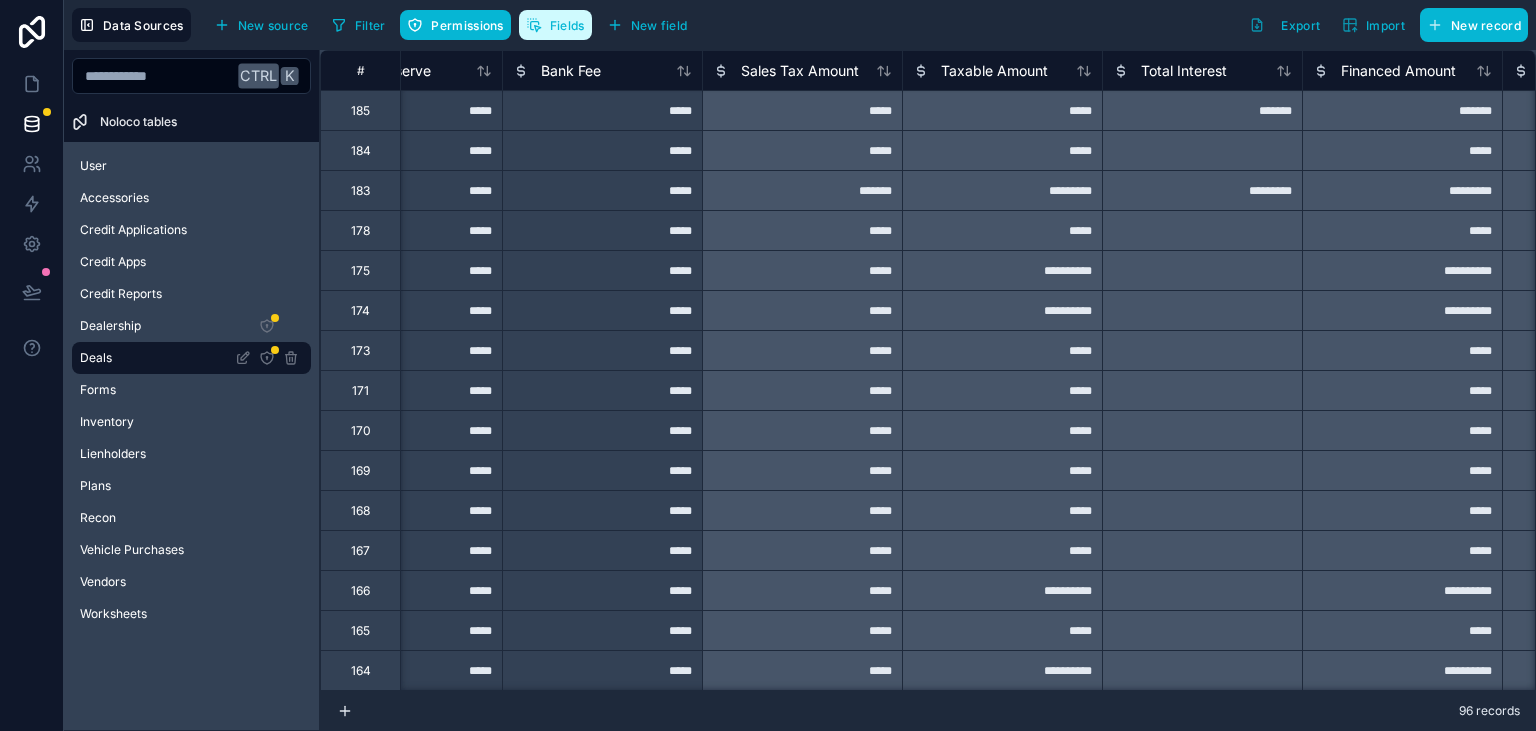 click on "Fields" at bounding box center [567, 25] 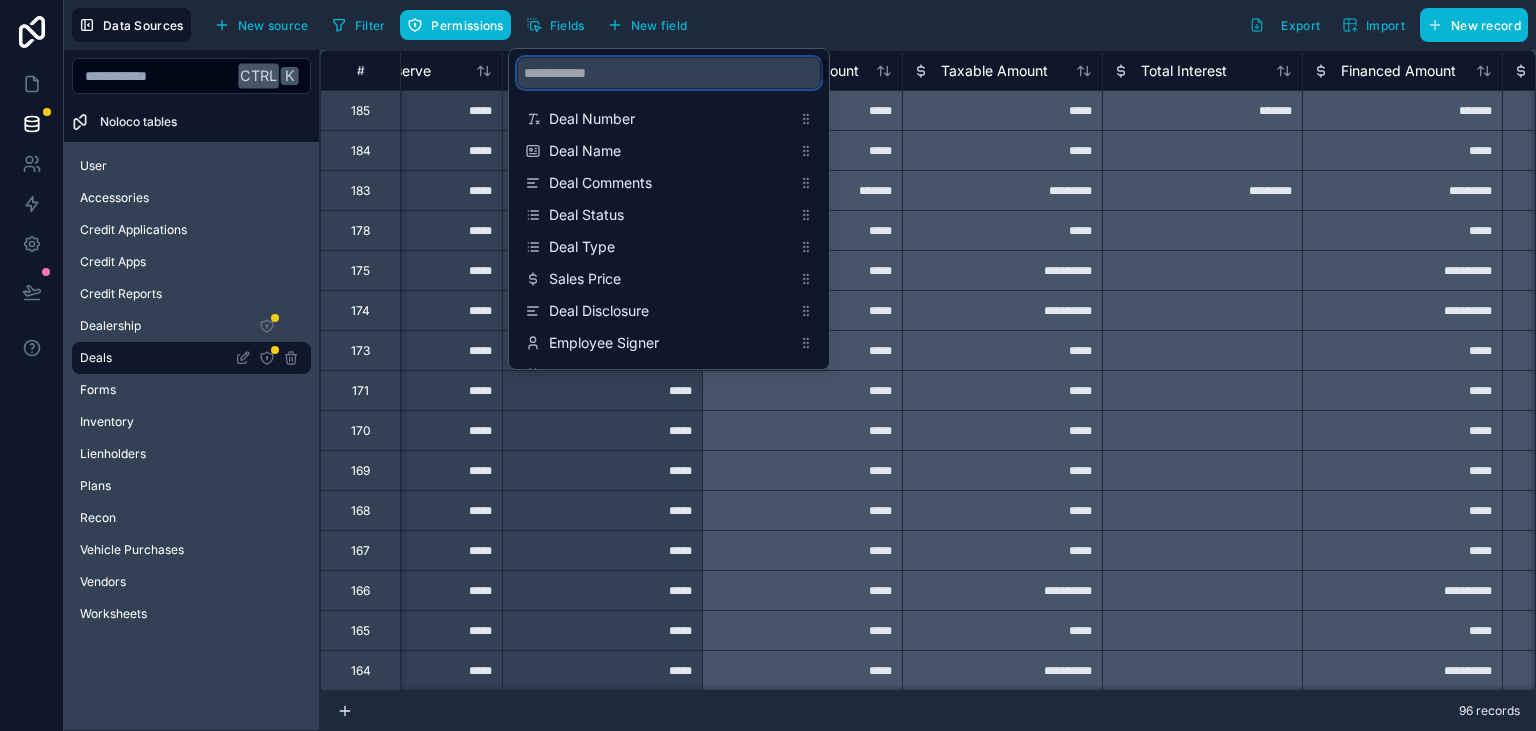 click at bounding box center [669, 73] 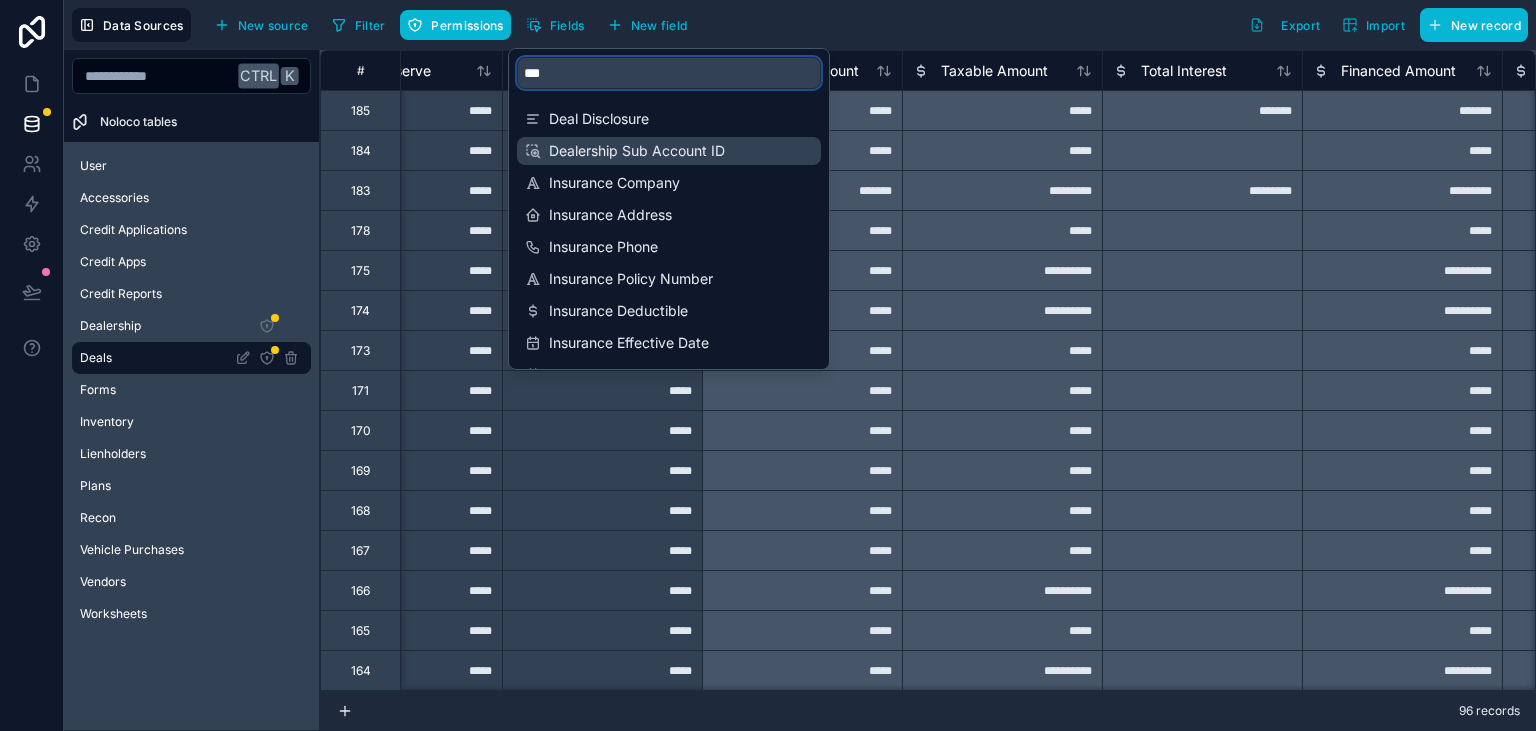 type on "***" 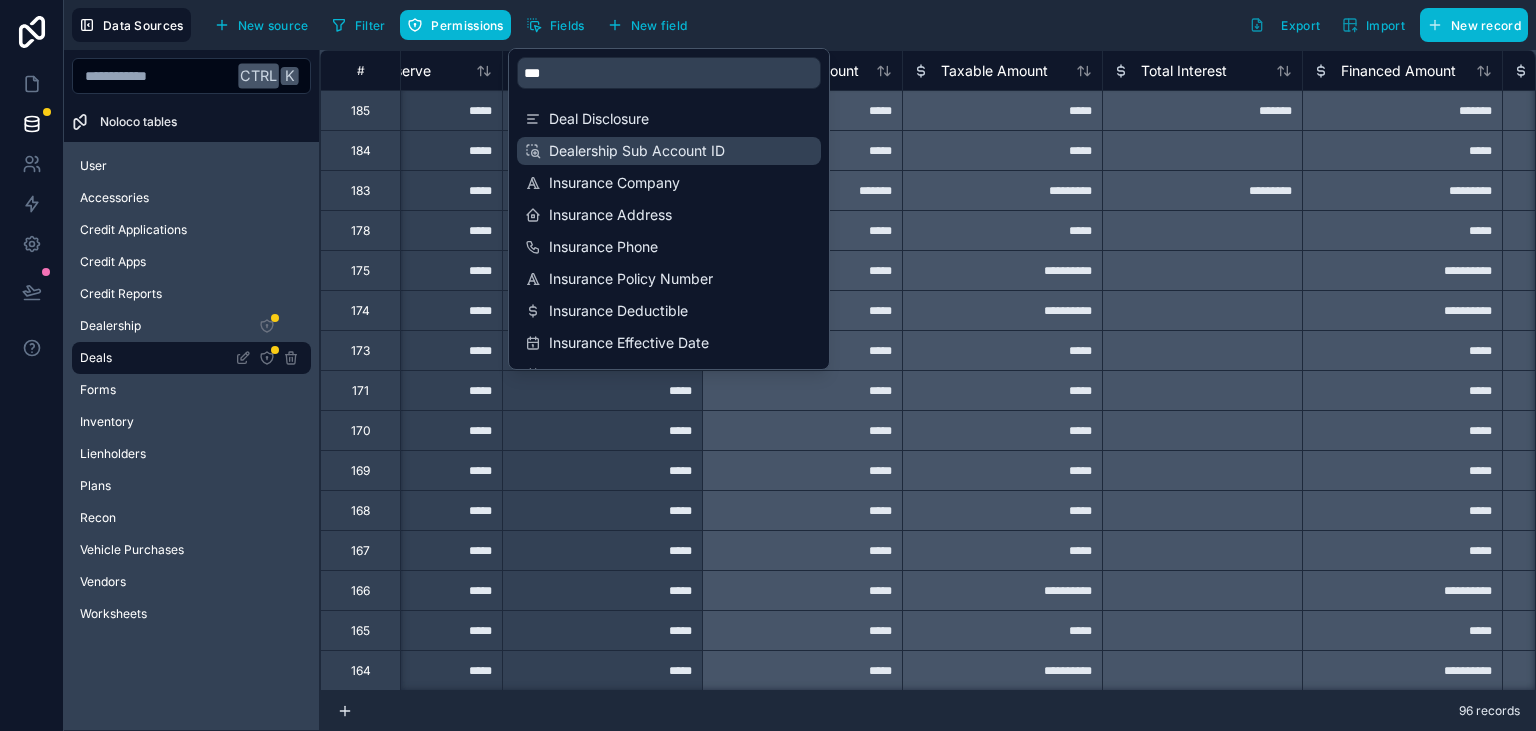 click on "Dealership Sub Account ID" at bounding box center [670, 151] 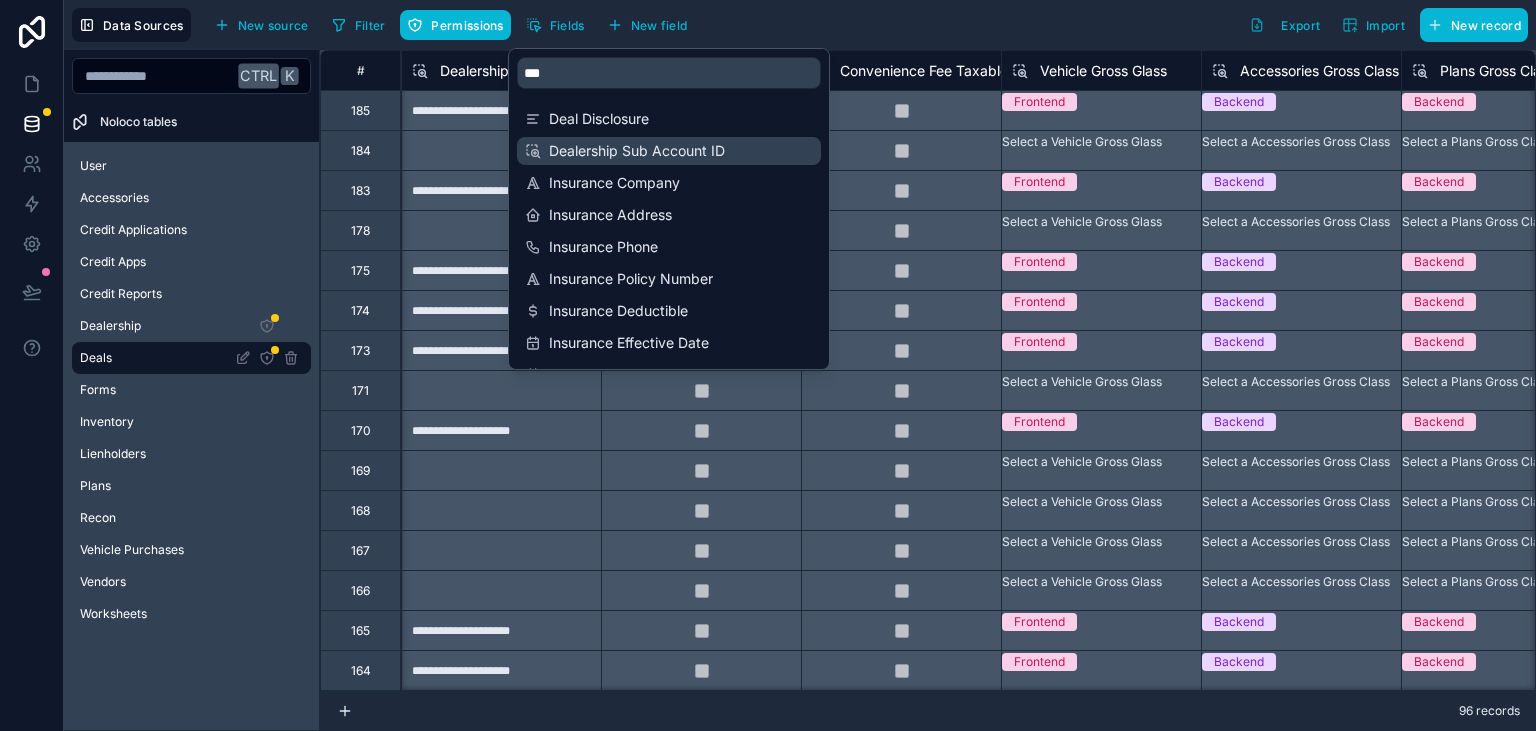 scroll, scrollTop: 0, scrollLeft: 18200, axis: horizontal 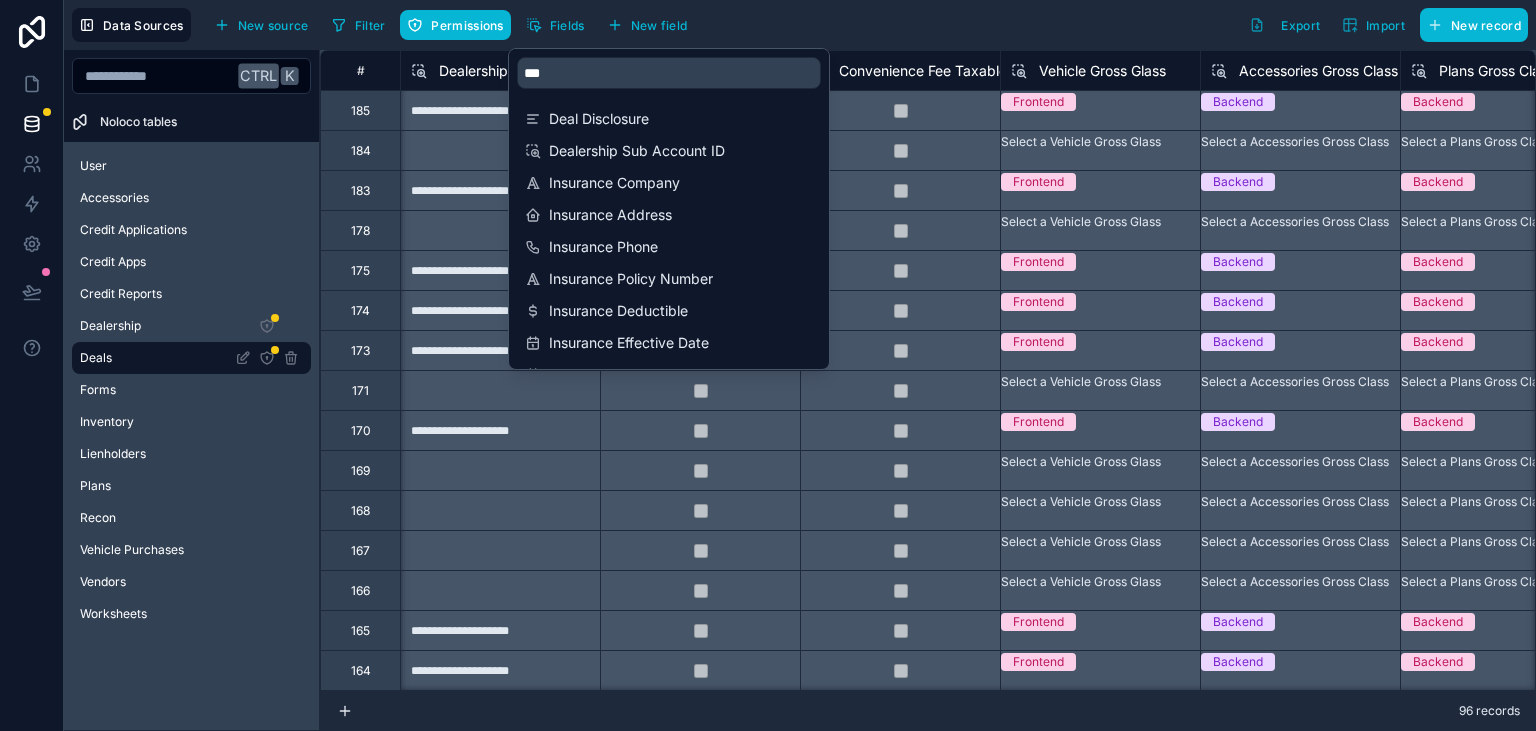 click on "Dealership Sub Account ID" at bounding box center (527, 71) 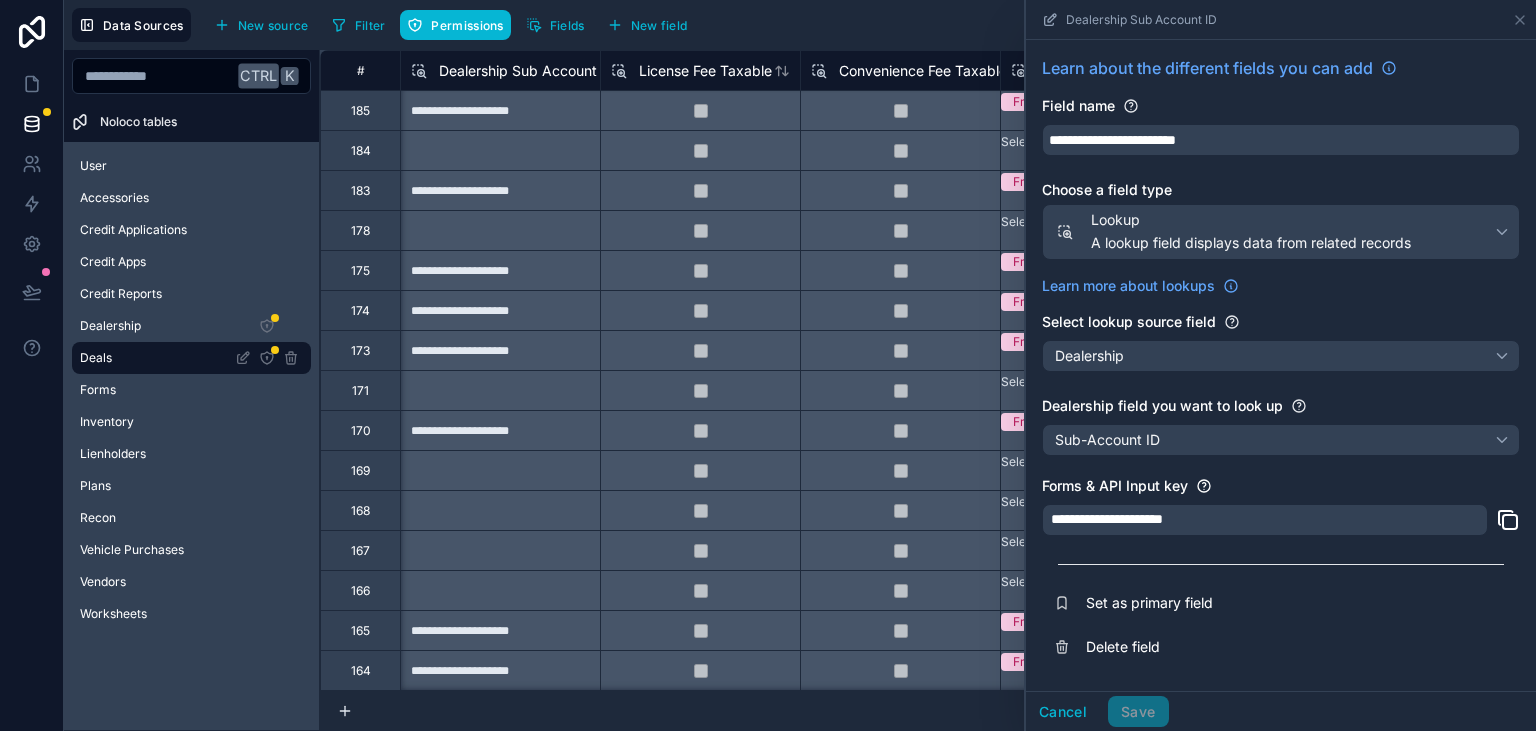 click on "**********" at bounding box center [1265, 520] 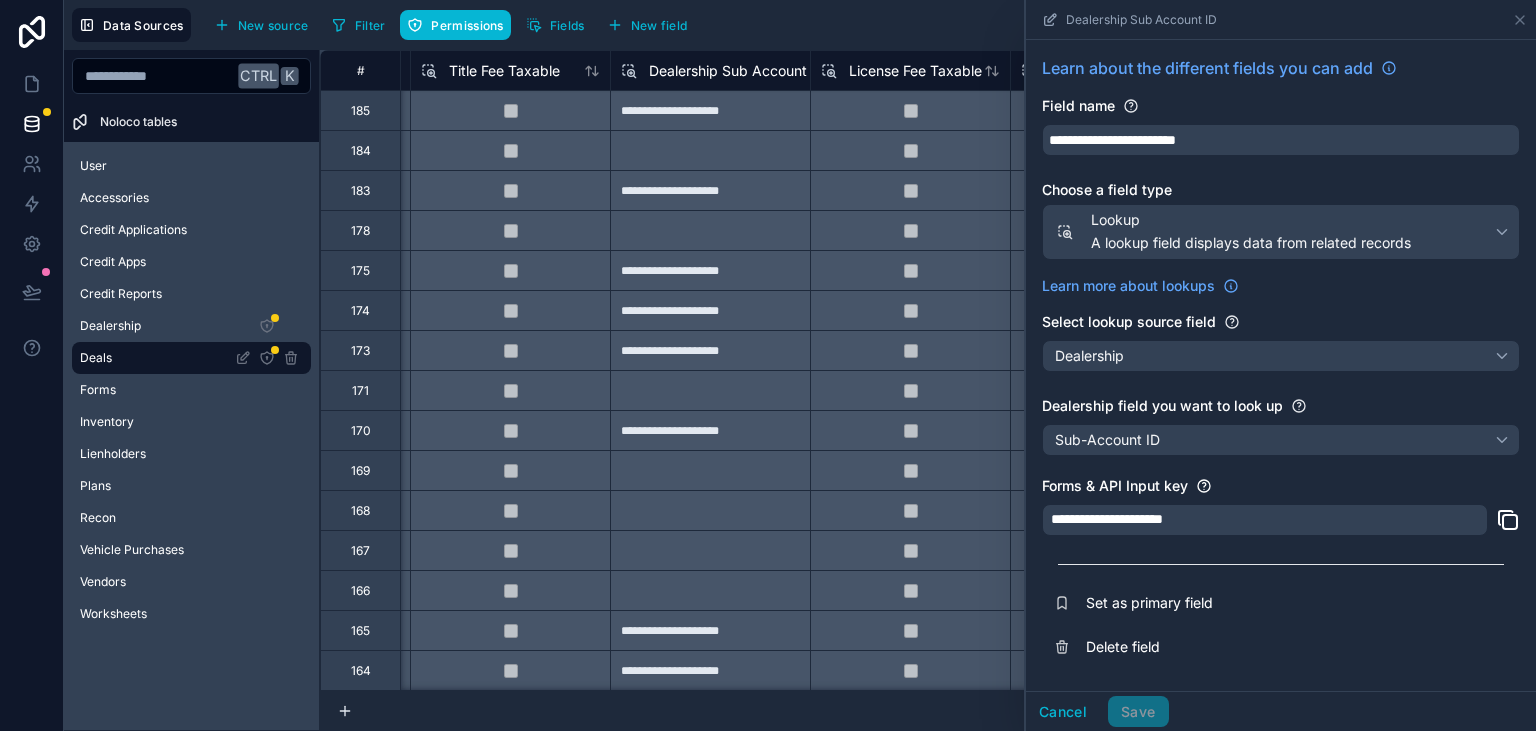 scroll, scrollTop: 0, scrollLeft: 17942, axis: horizontal 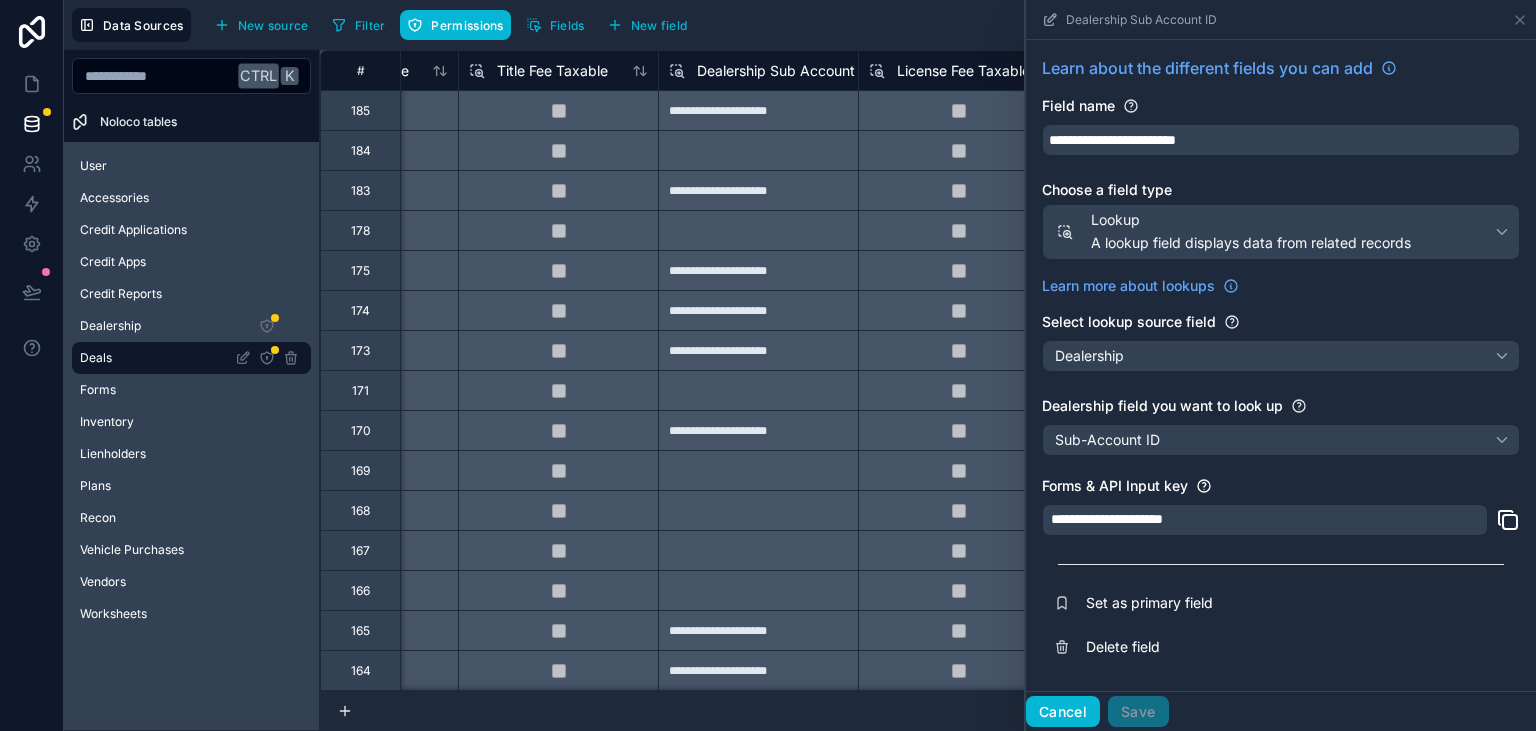 click on "Cancel" at bounding box center [1063, 712] 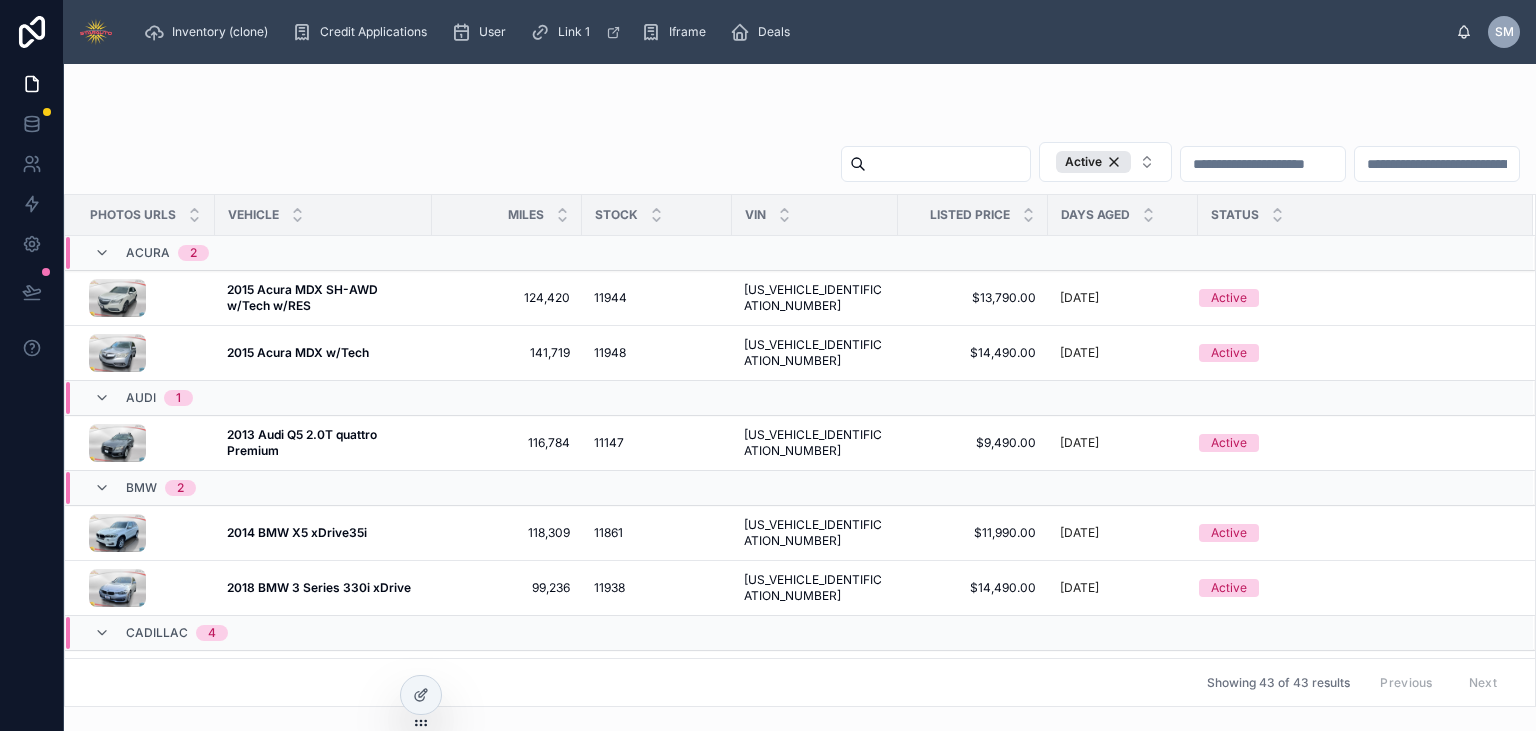 scroll, scrollTop: 0, scrollLeft: 0, axis: both 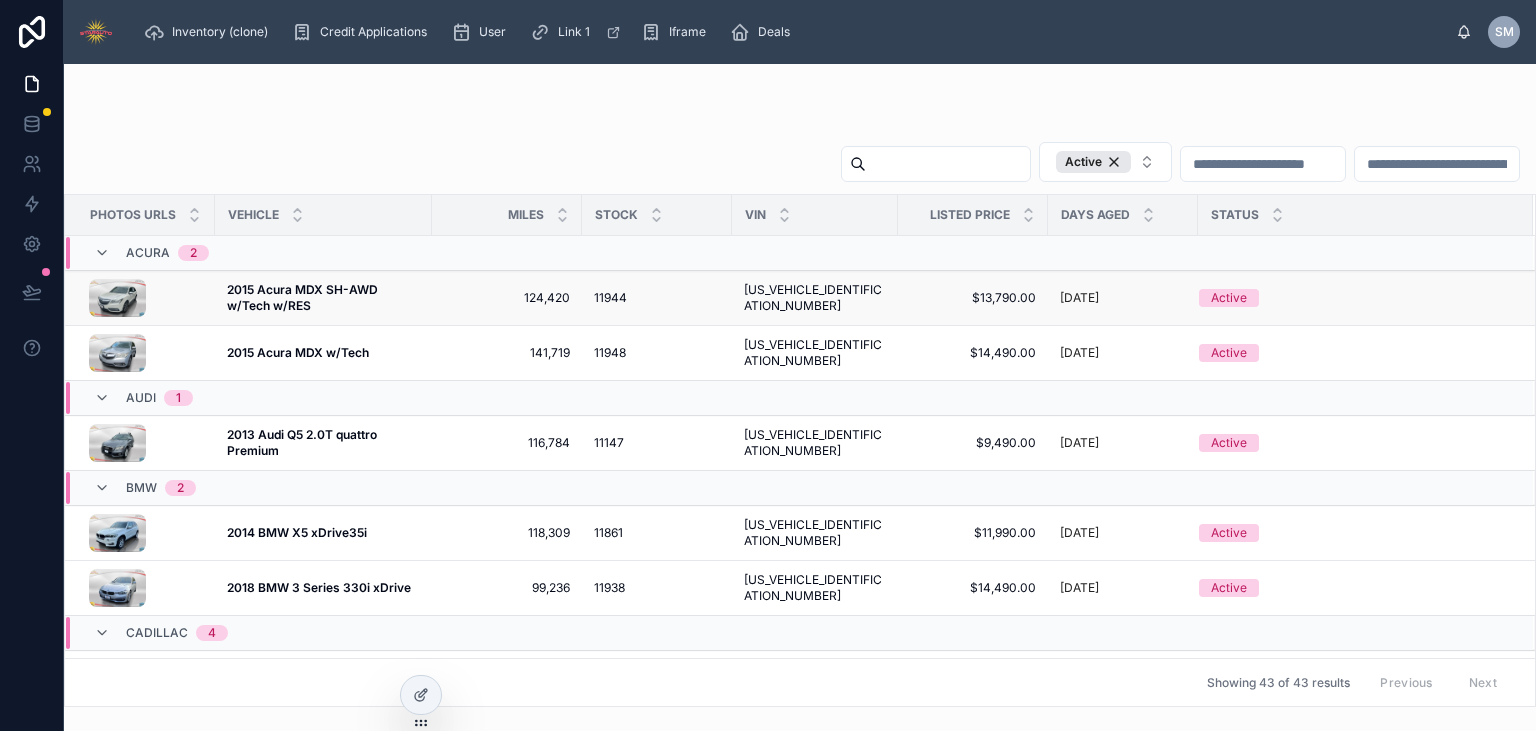 click at bounding box center [117, 298] 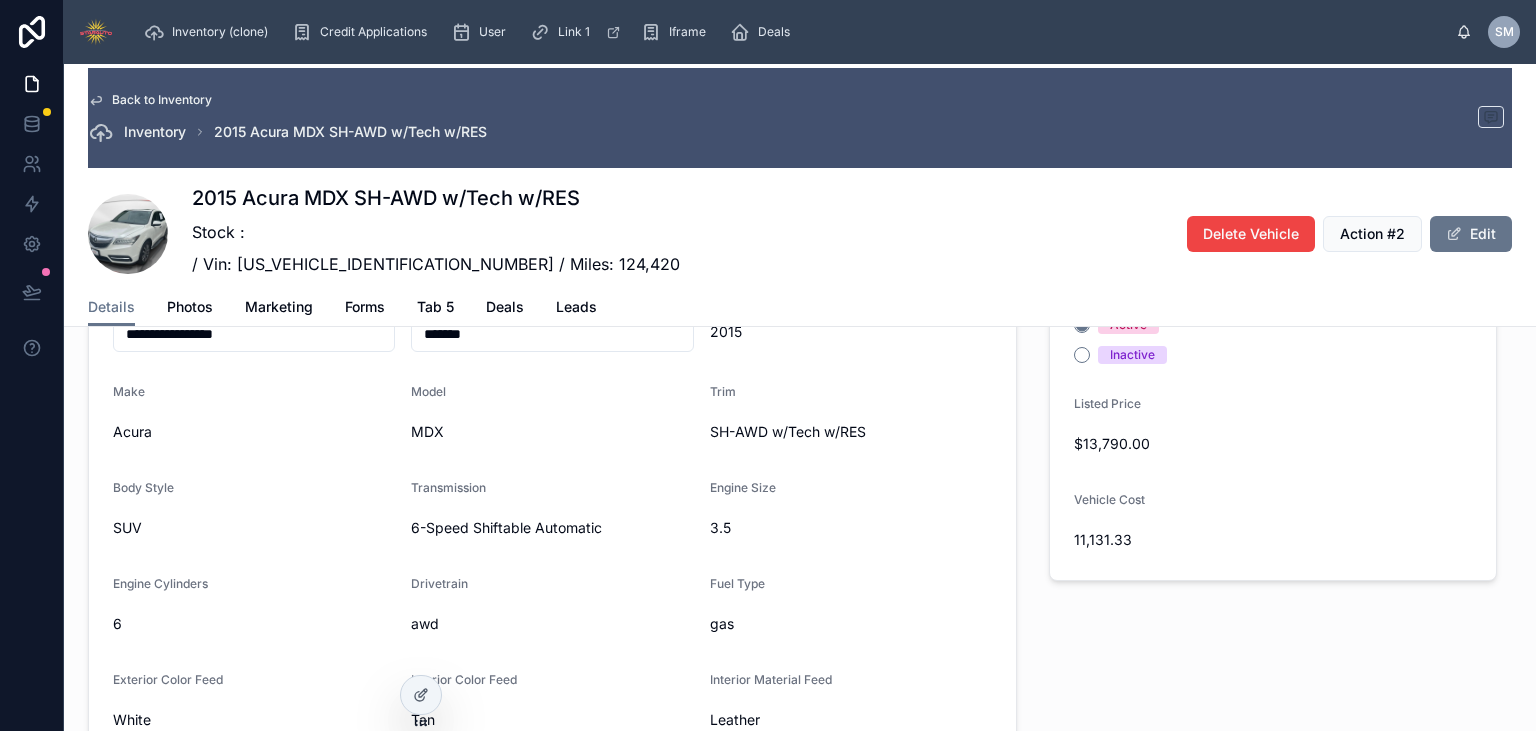 scroll, scrollTop: 0, scrollLeft: 0, axis: both 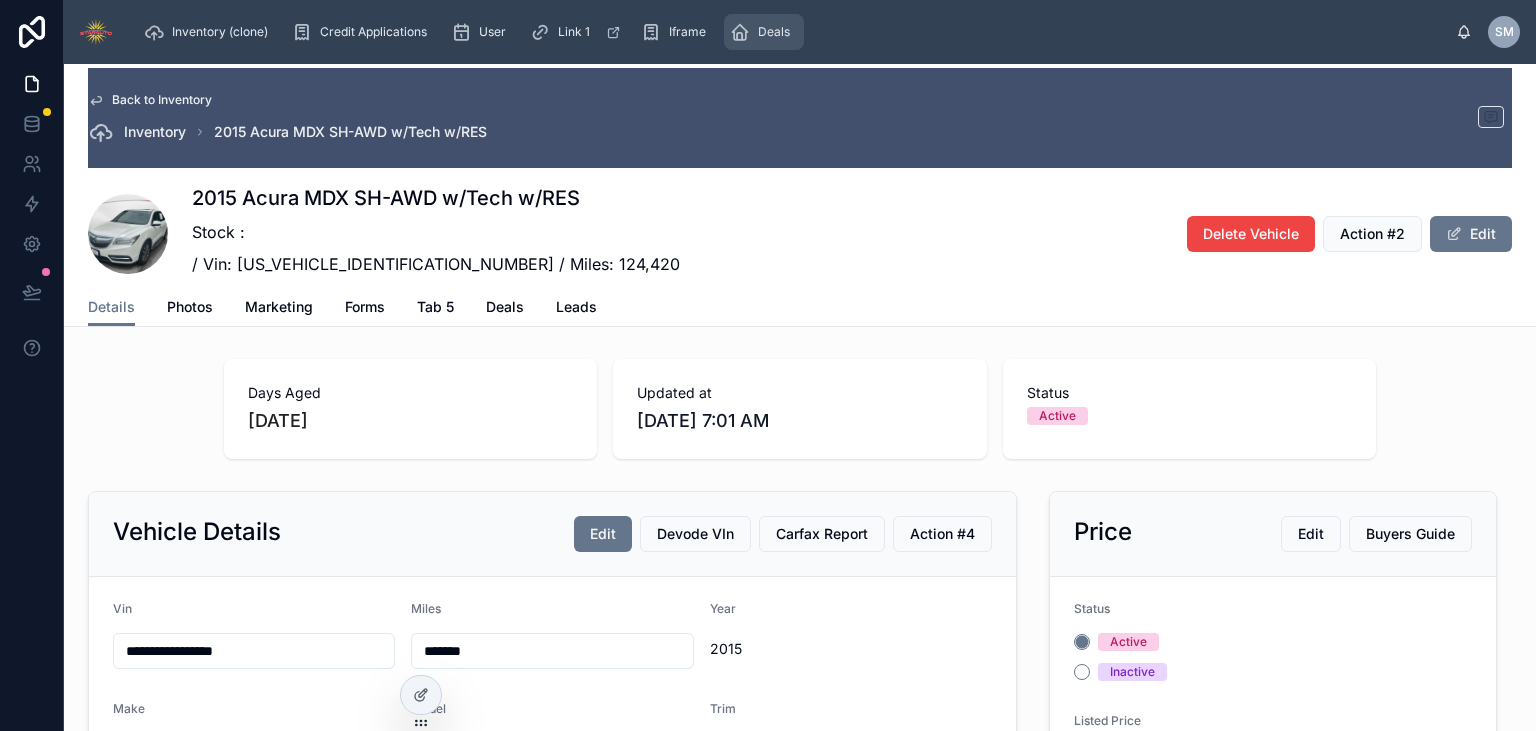 click on "Deals" at bounding box center (764, 32) 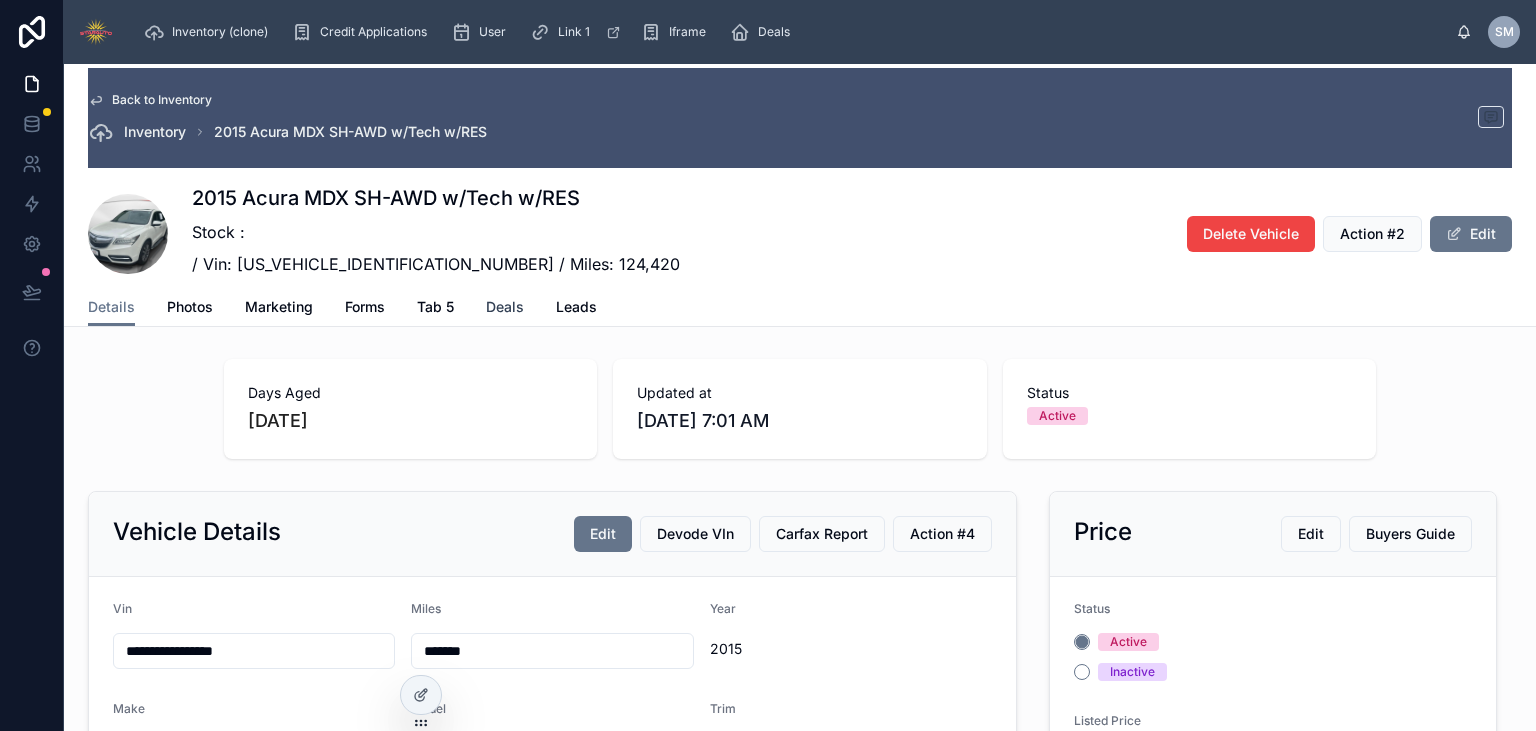 click on "Deals" at bounding box center [505, 307] 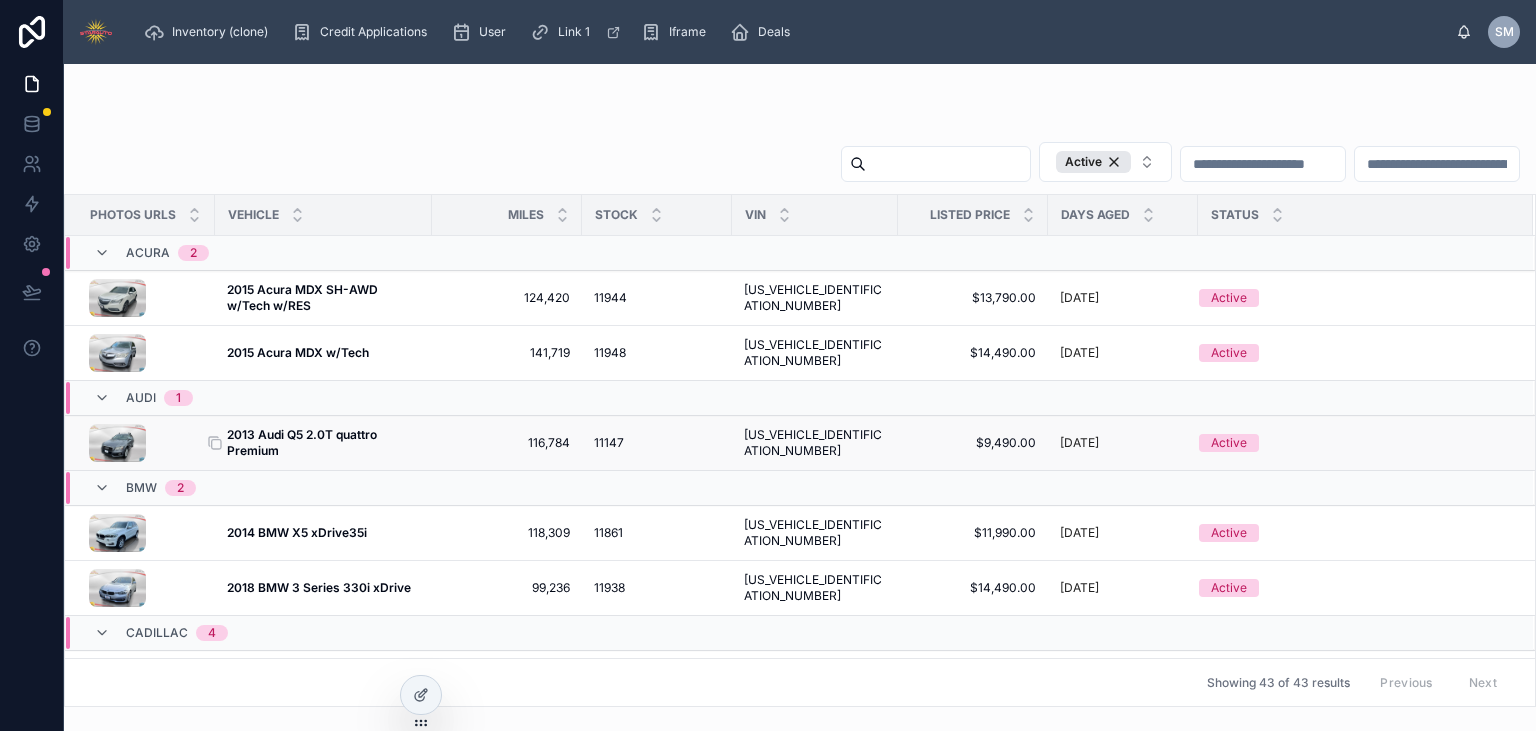click on "2013 Audi Q5 2.0T quattro Premium" at bounding box center (303, 442) 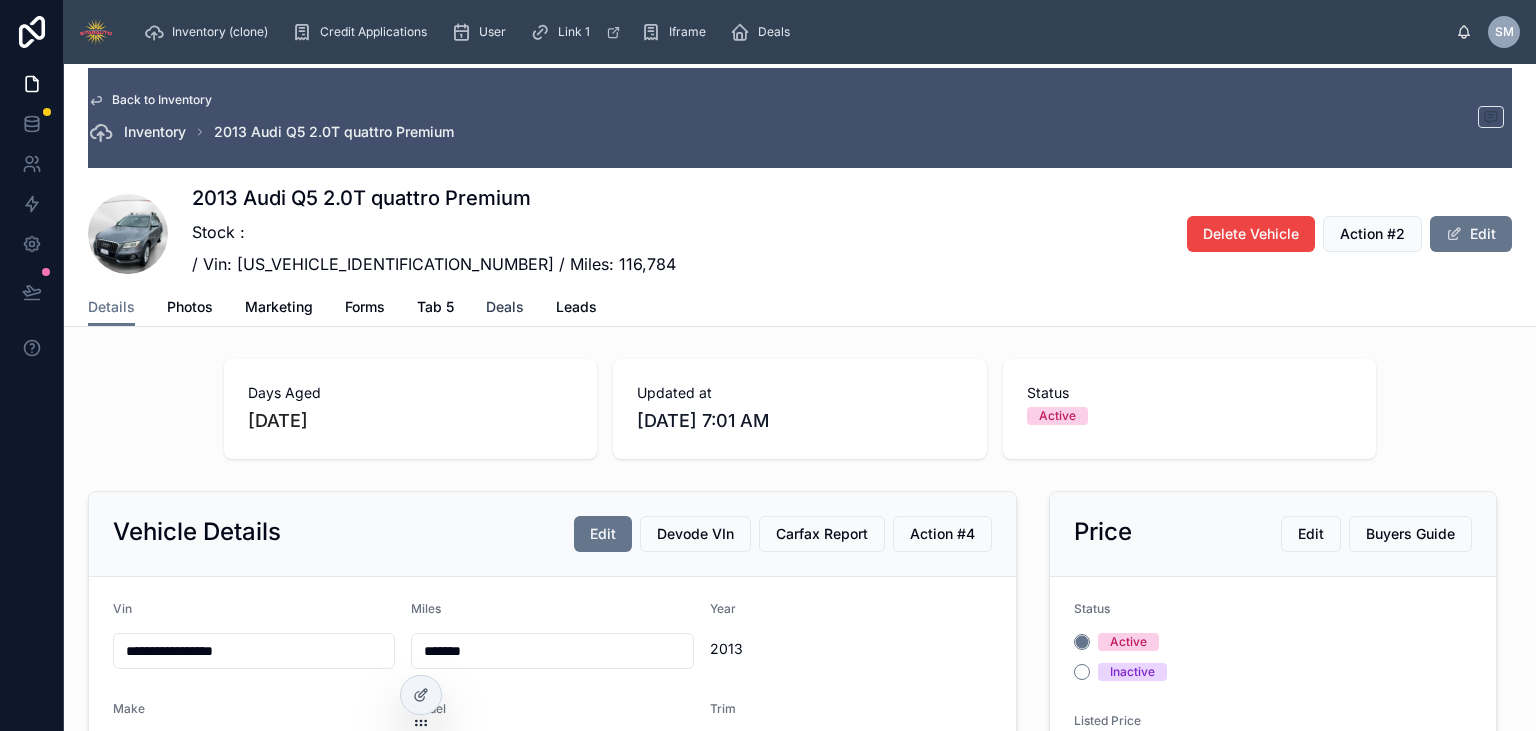 click on "Deals" at bounding box center (505, 307) 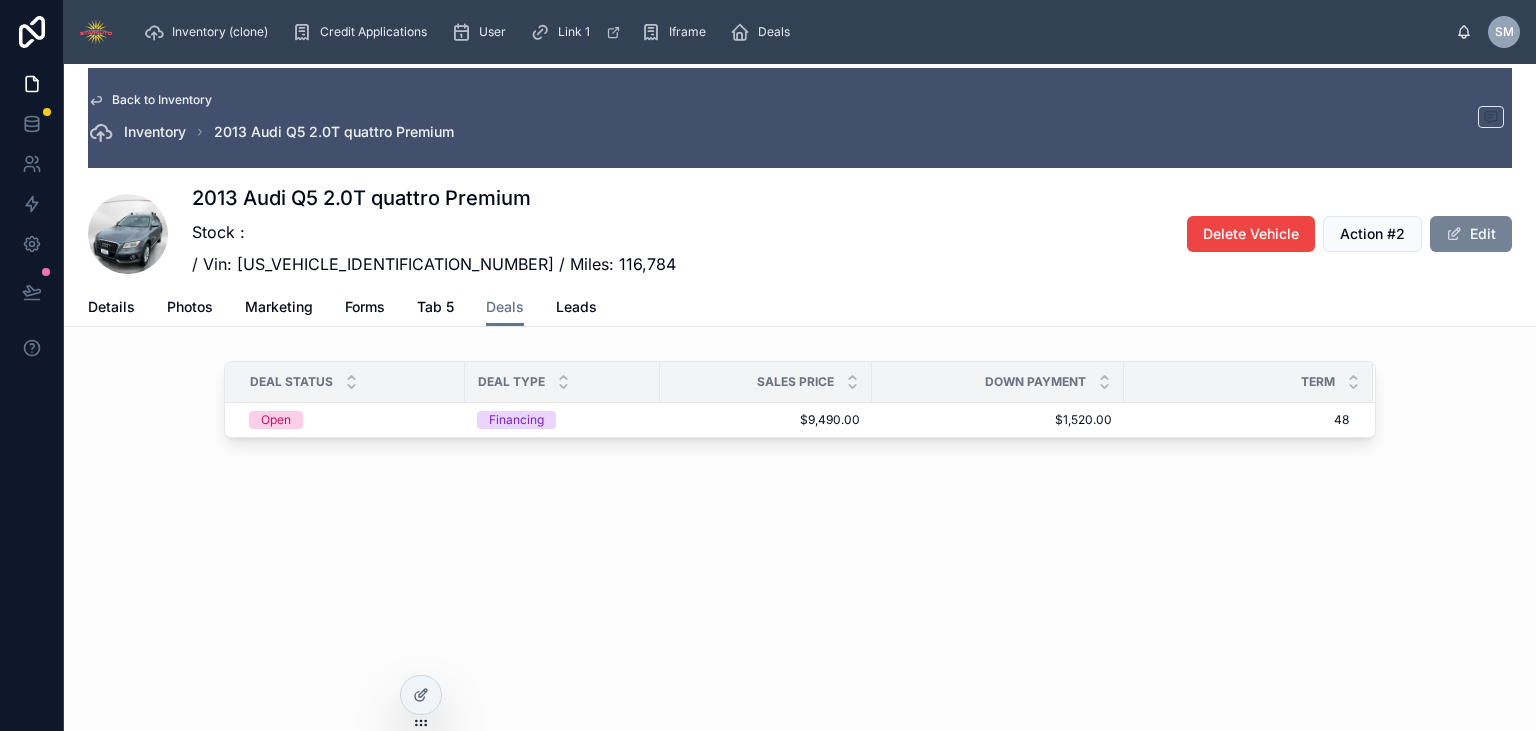 click on "Edit" at bounding box center [1471, 234] 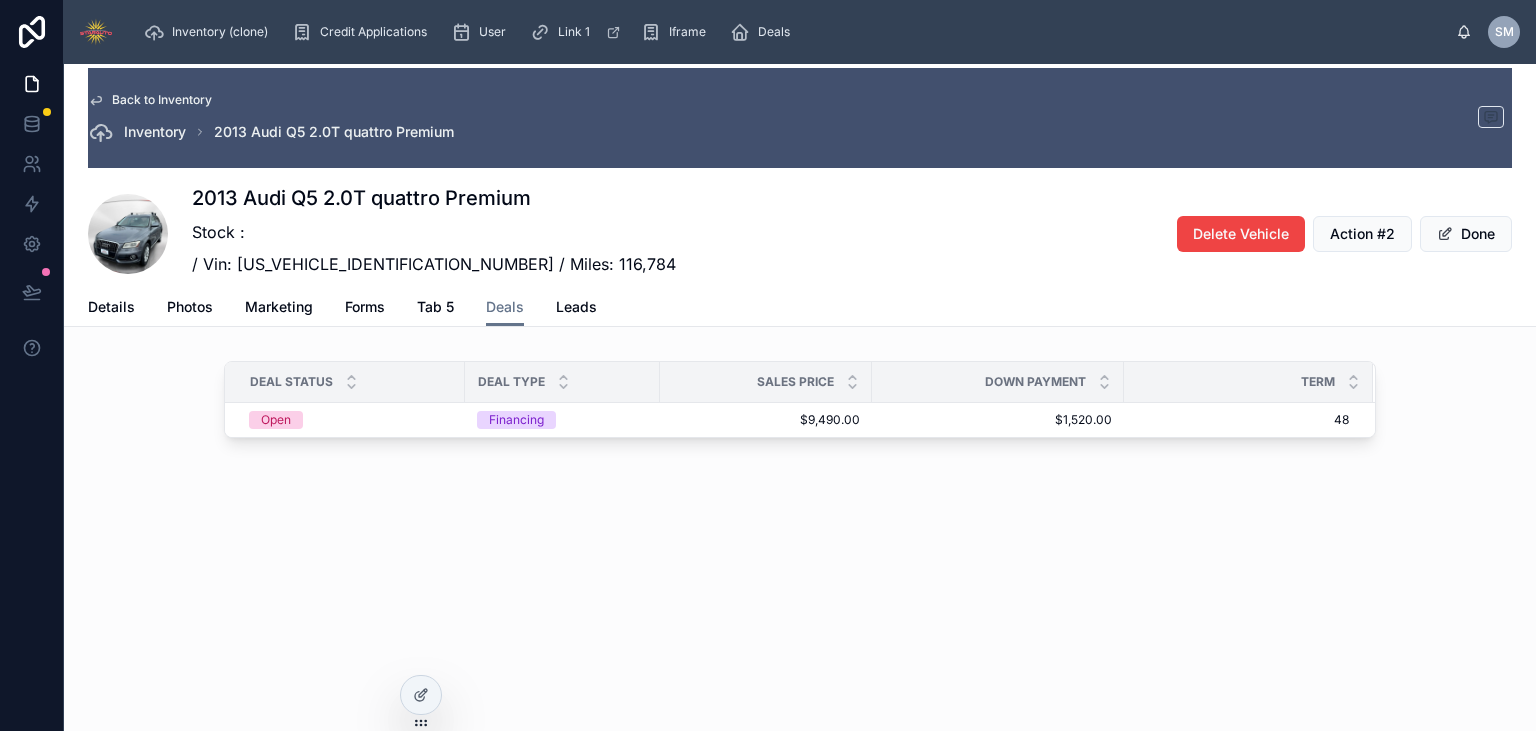 click on "Term" at bounding box center [1248, 382] 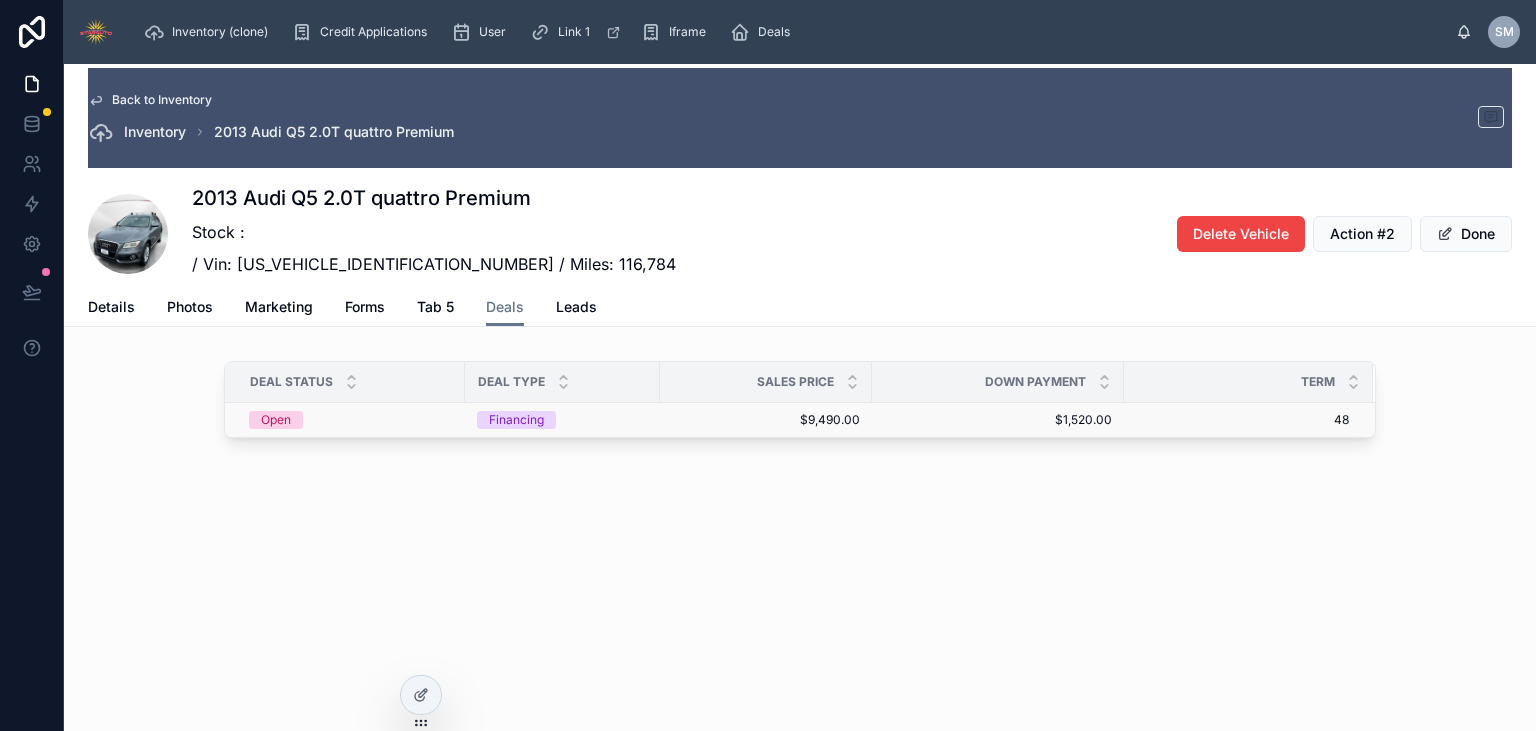 click on "48" at bounding box center (1237, 420) 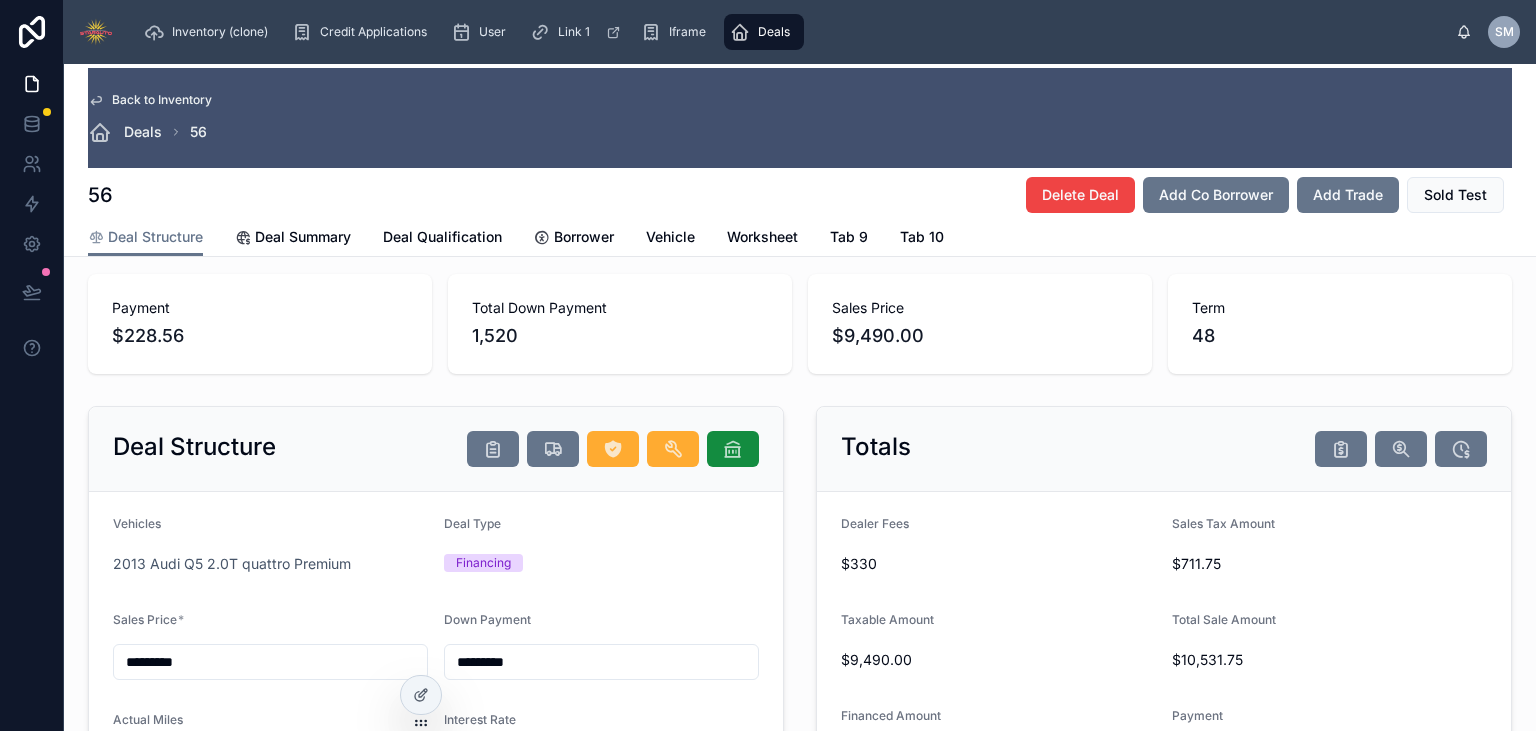 scroll, scrollTop: 0, scrollLeft: 0, axis: both 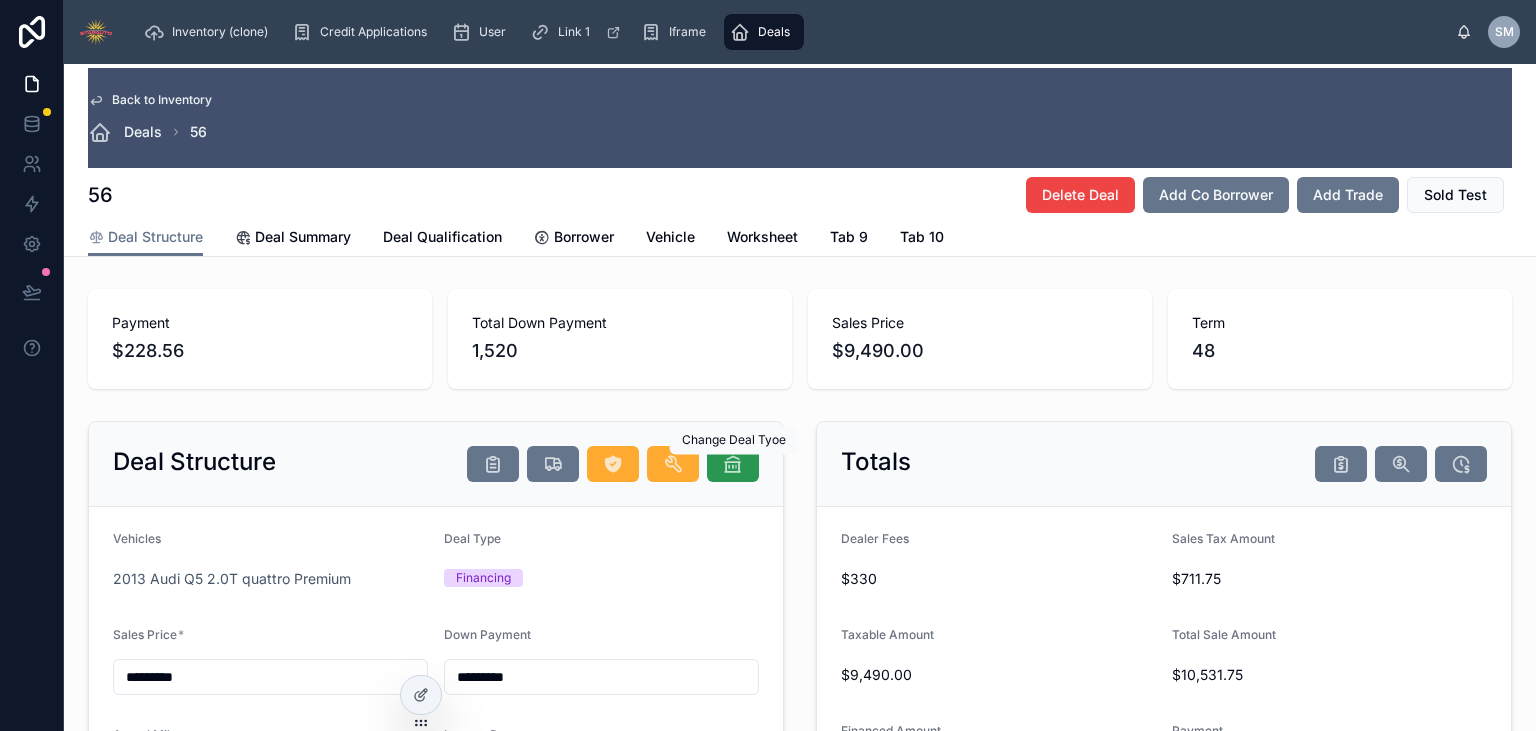 click at bounding box center (733, 464) 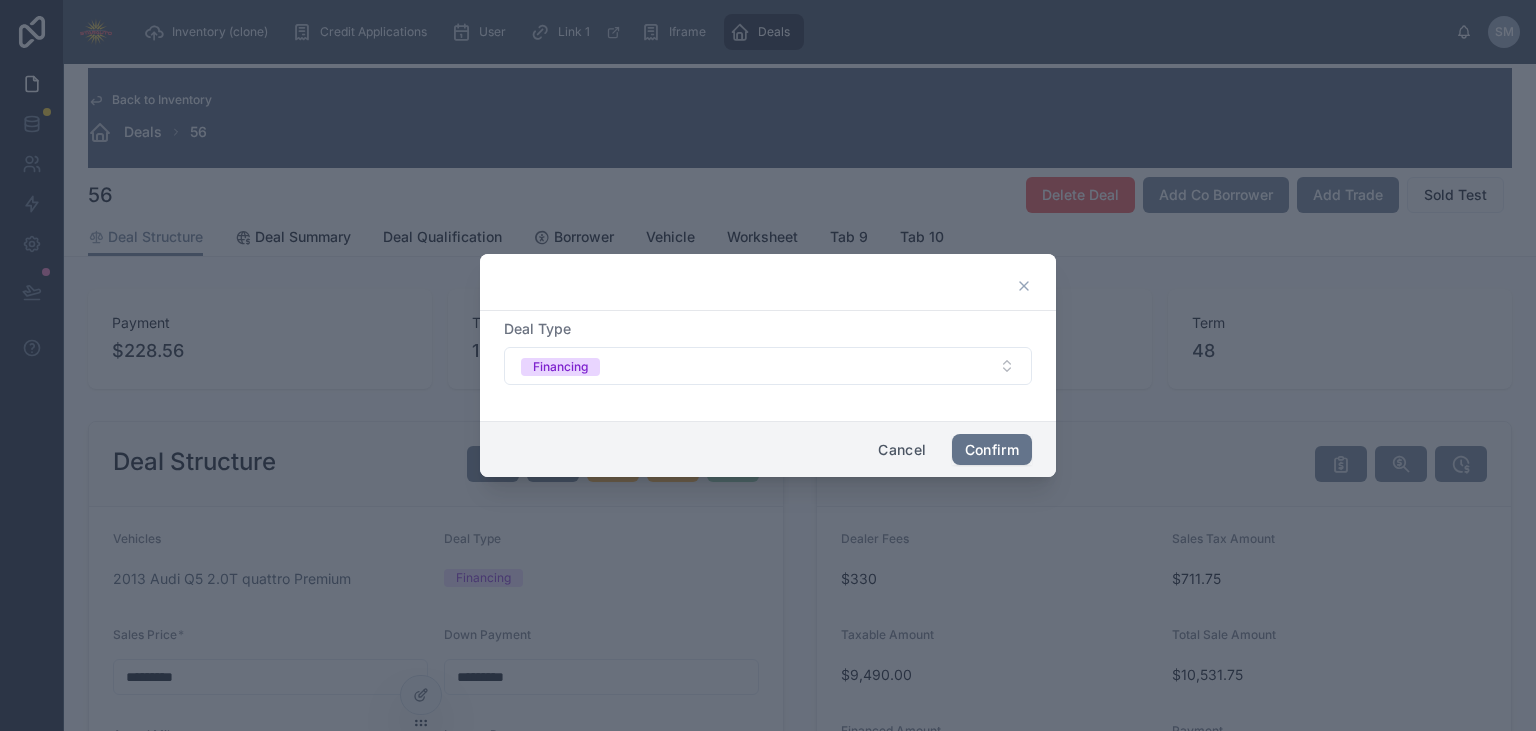 click 